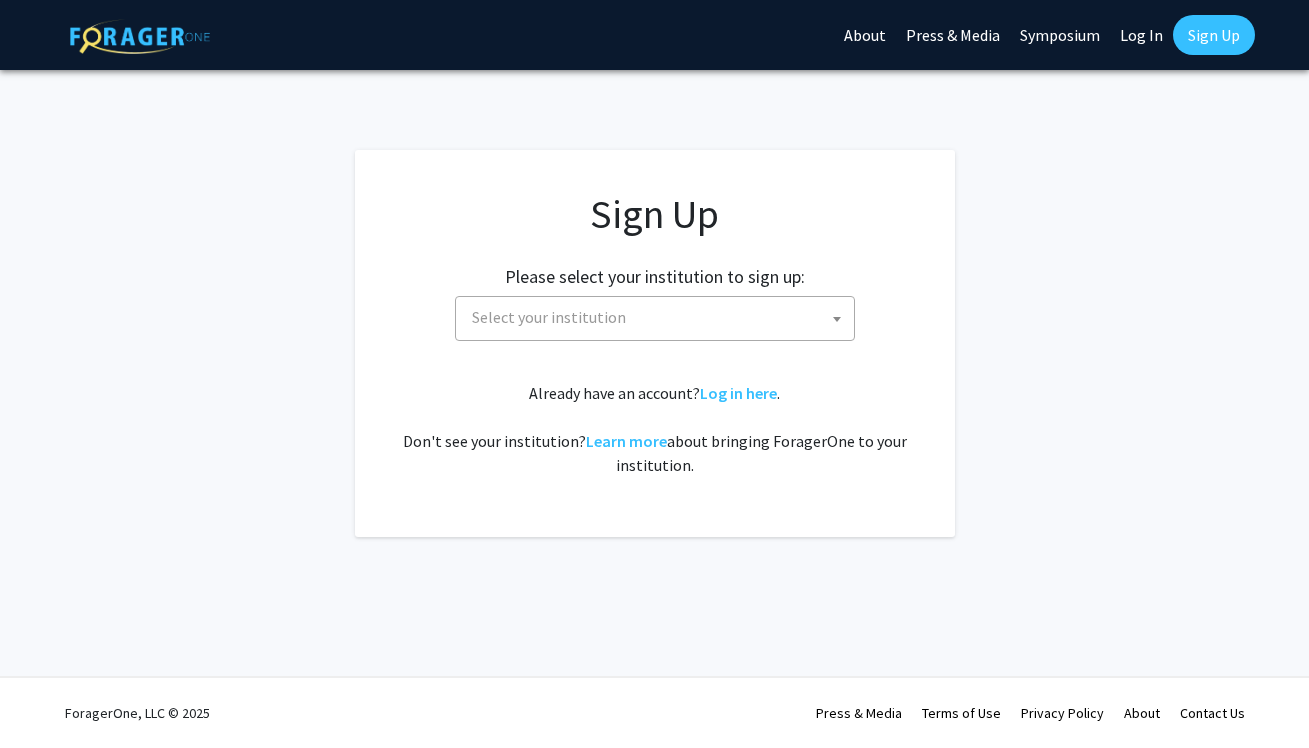 scroll, scrollTop: 0, scrollLeft: 0, axis: both 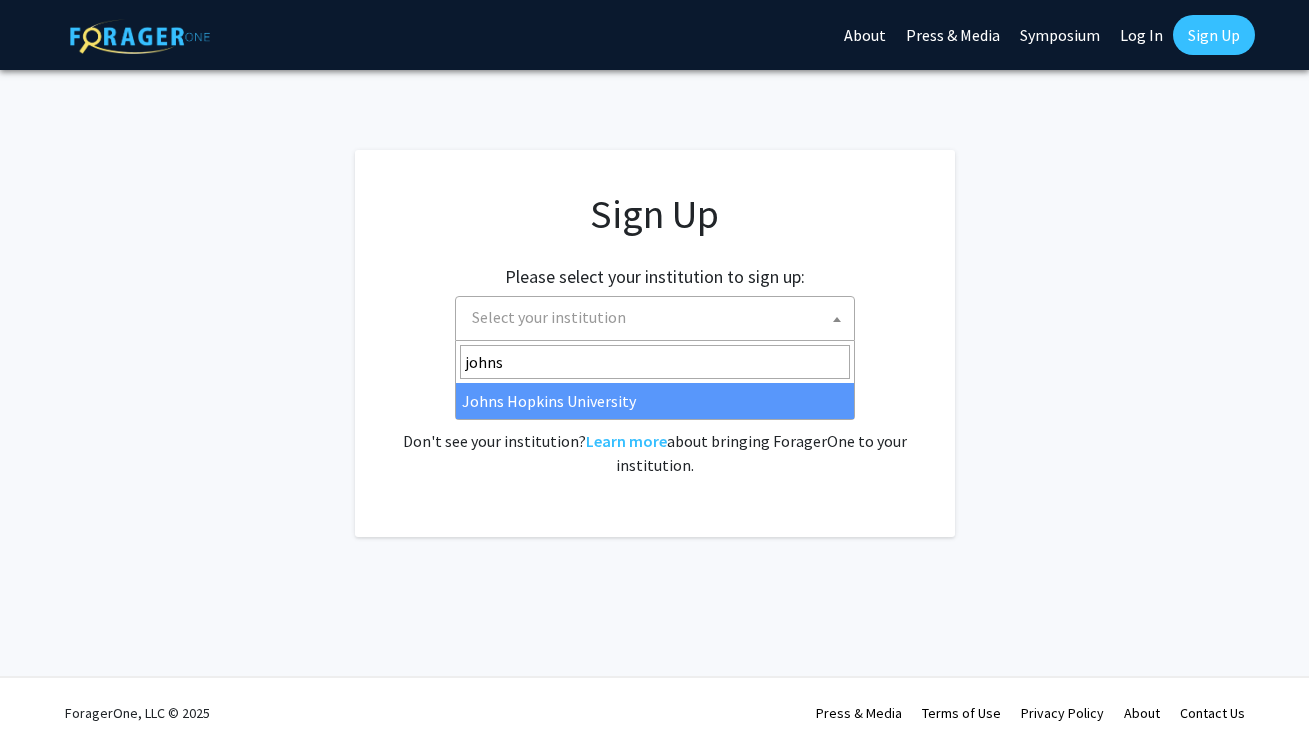 type on "johns" 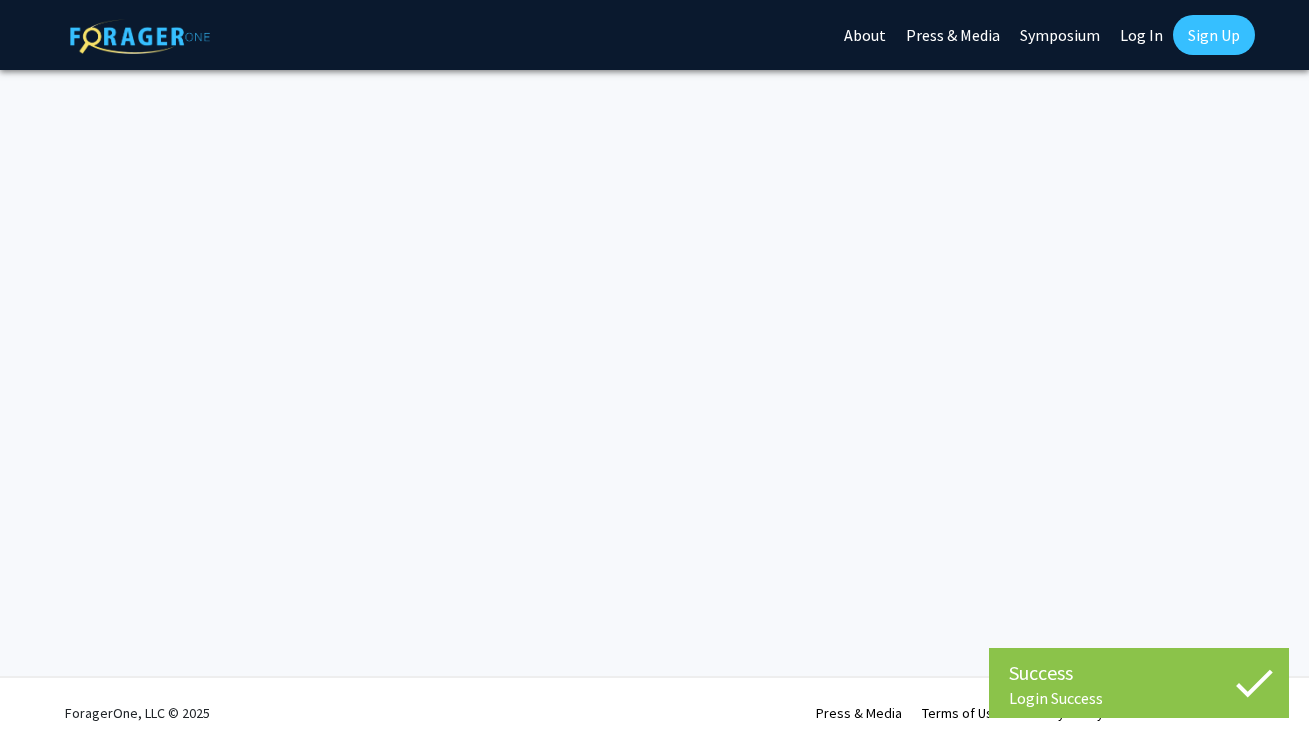 scroll, scrollTop: 0, scrollLeft: 0, axis: both 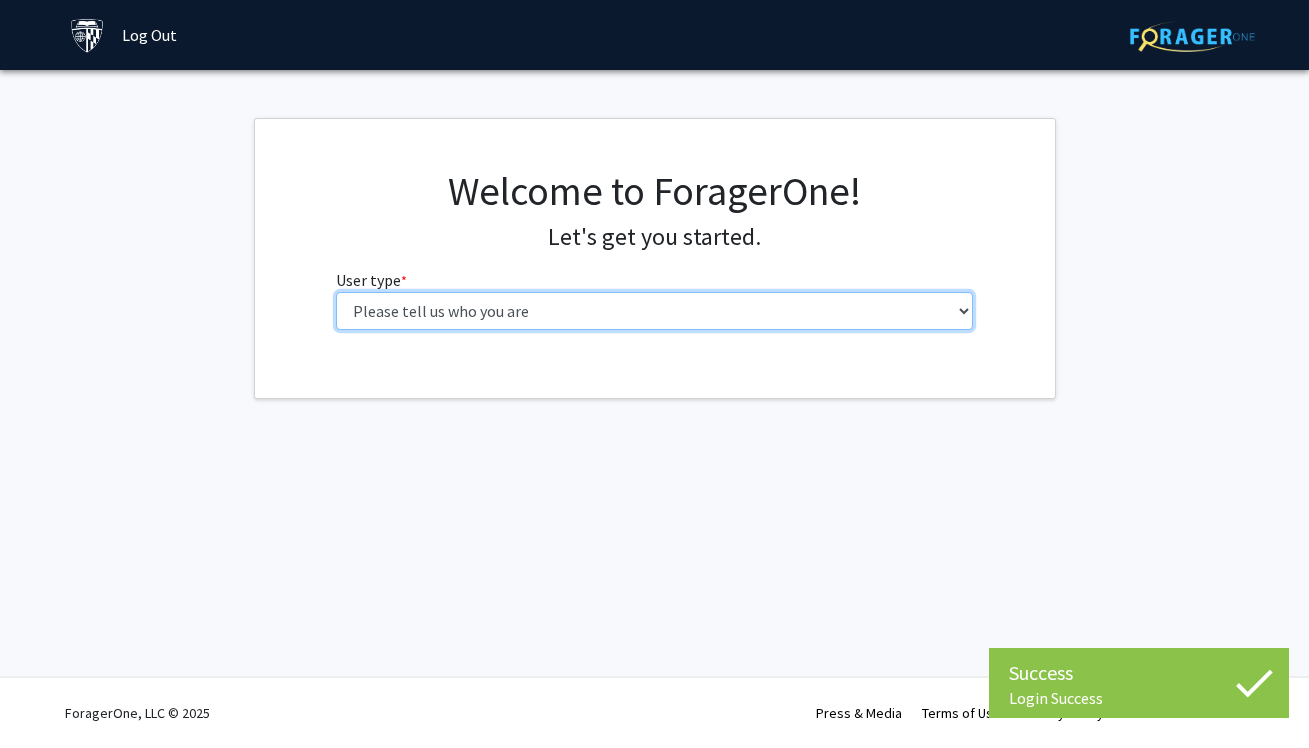 click on "Please tell us who you are  Undergraduate Student   Master's Student   Doctoral Candidate (PhD, MD, DMD, PharmD, etc.)   Postdoctoral Researcher / Research Staff / Medical Resident / Medical Fellow   Faculty   Administrative Staff" at bounding box center [654, 311] 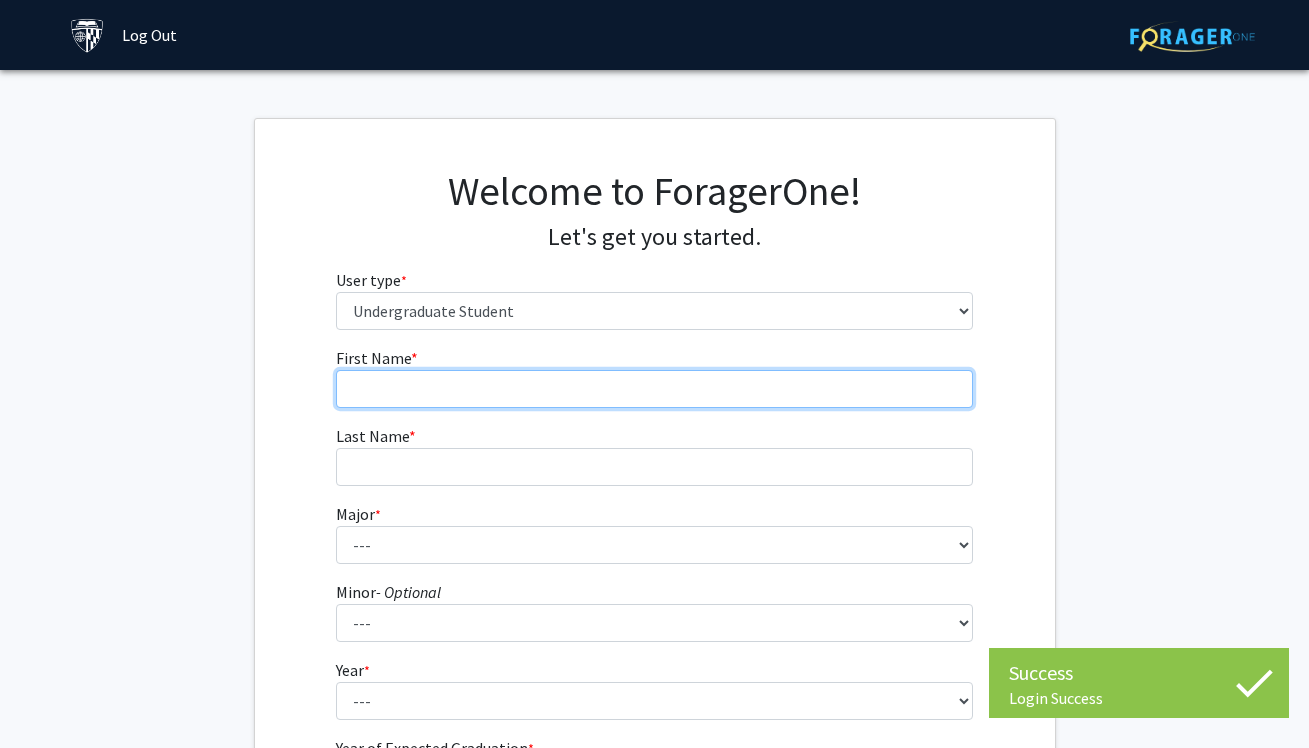 click on "First Name * required" at bounding box center [654, 389] 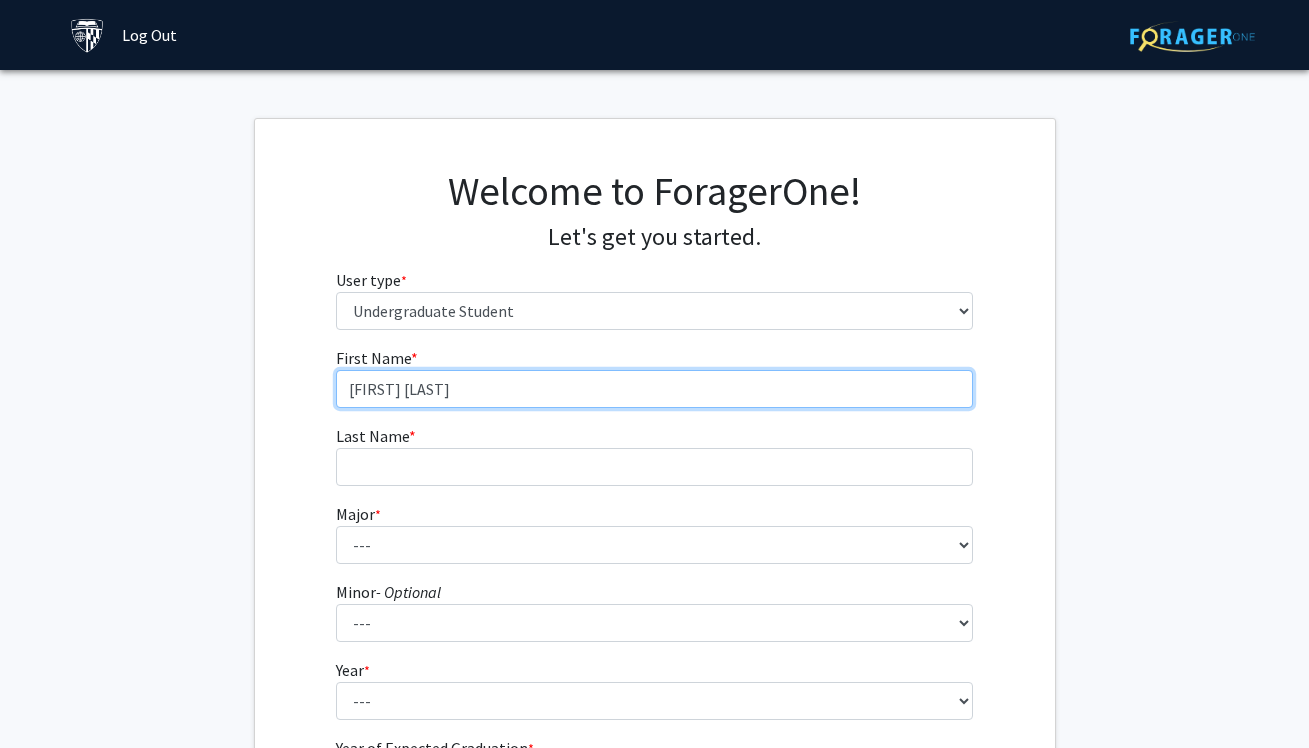 type on "Anna Catharina" 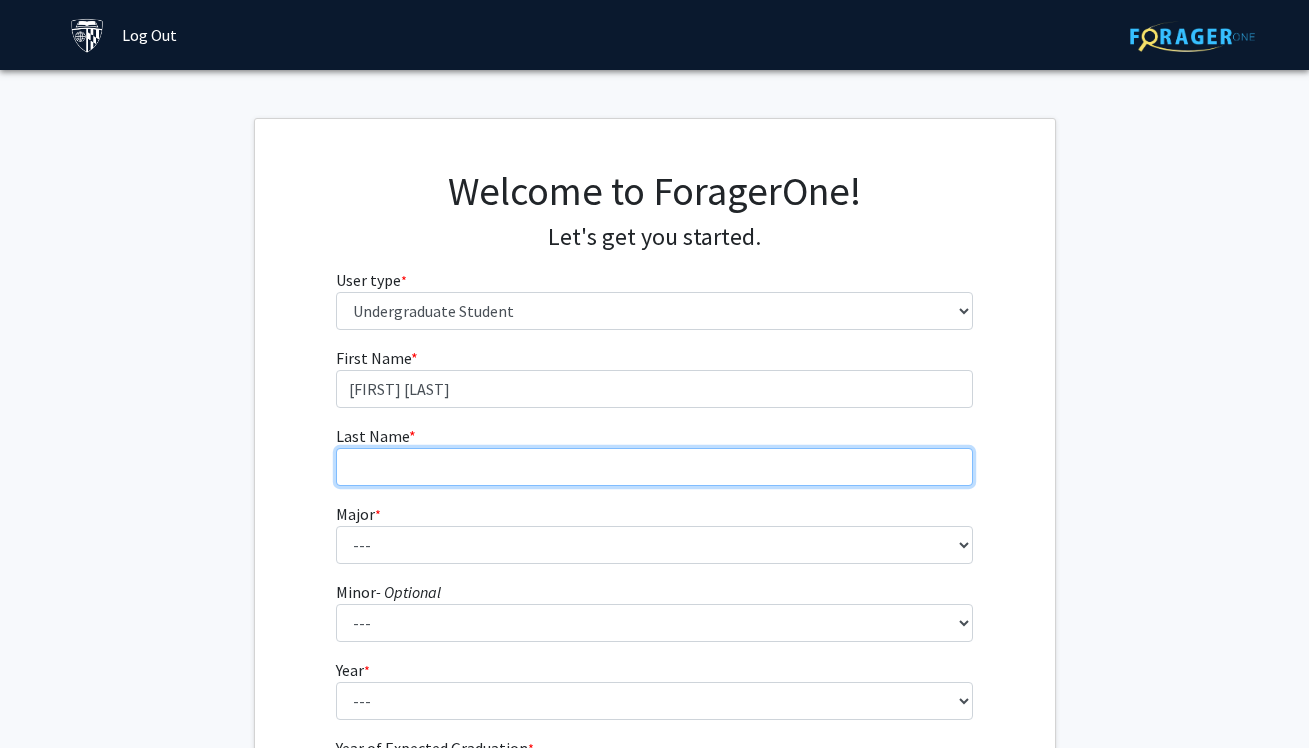 click on "Last Name * required" at bounding box center [654, 467] 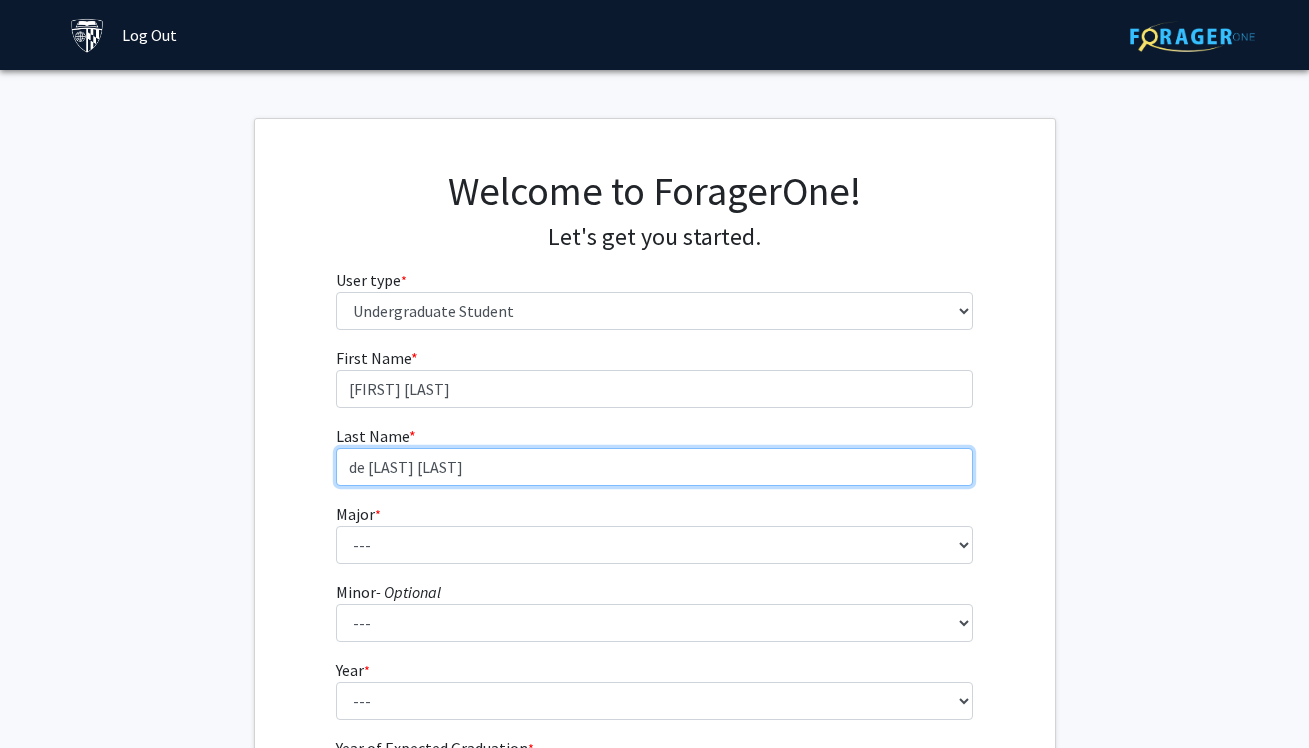 type on "de Izelli Greco" 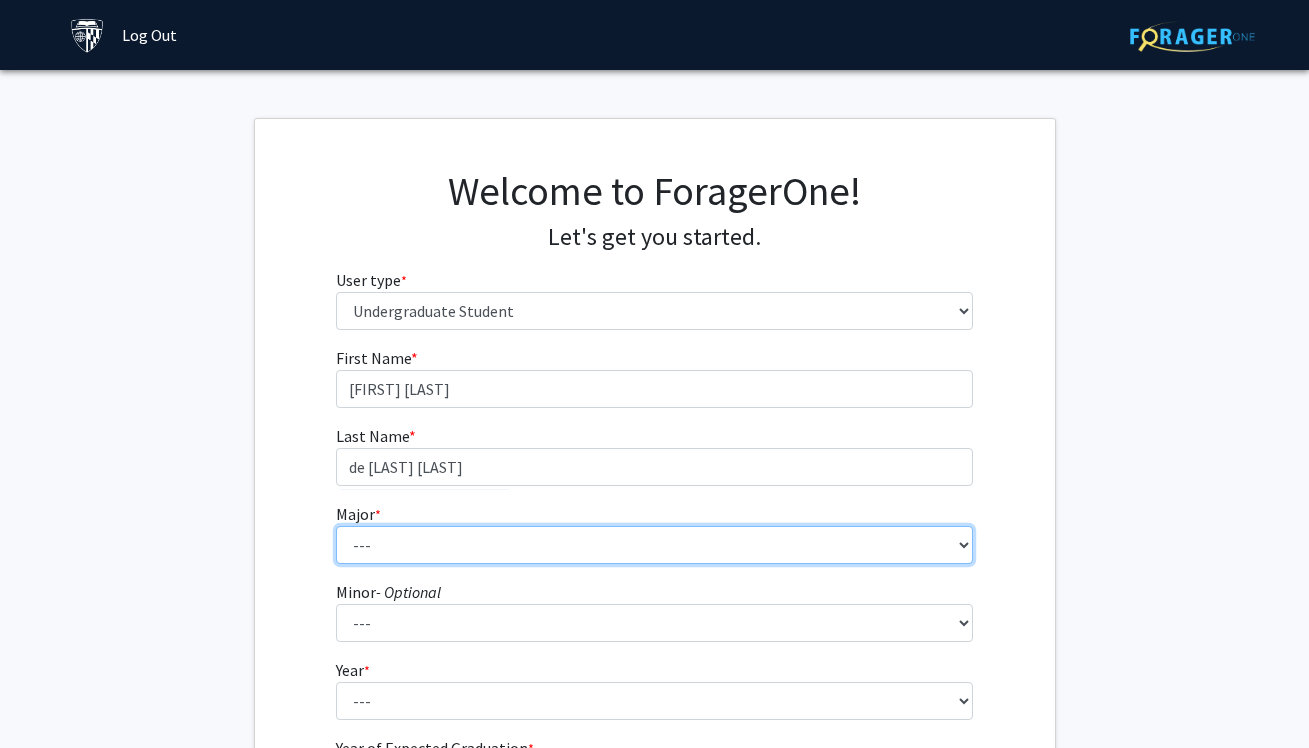 click on "---  Africana Studies   Anthropology   Applied Mathematics & Statistics   Archaeology   Behavioral Biology   Biology   Biomedical Engineering   Biophysics   Chemical & Biomolecular Engineering   Chemistry   Civil Engineering   Classics   Cognitive Science   Computer Engineering   Computer Science   Earth & Planetary Sciences   East Asian Studies   Economics   Electrical Engineering   Engineering Mechanics   English   Environmental Engineering   Environmental Science   Film & Media Studies   French   General Engineering   Geography   German   Global Environmental Change & Sustainability   History   History of Art   History of Science & Technology   Interdisciplinary Studies   International Studies   Italian   Latin American Studies   Materials Science & Engineering   Mathematics   Mechanical Engineering   Medicine, Science & the Humanities   Molecular & Cellular Biology   Music   Natural Sciences   Near Eastern Studies   Neuroscience   Philosophy   Physics   Political Science   Psychology   Romance Languages" at bounding box center [654, 545] 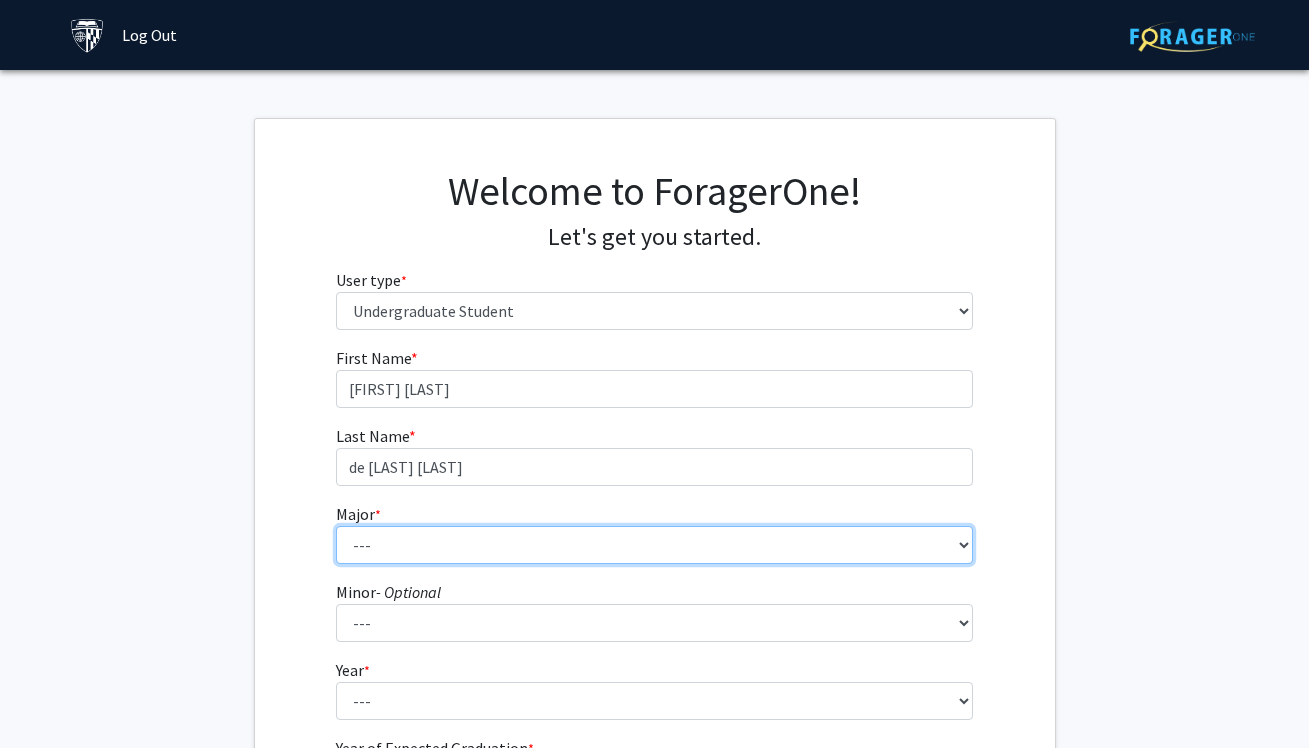 select on "41: 55" 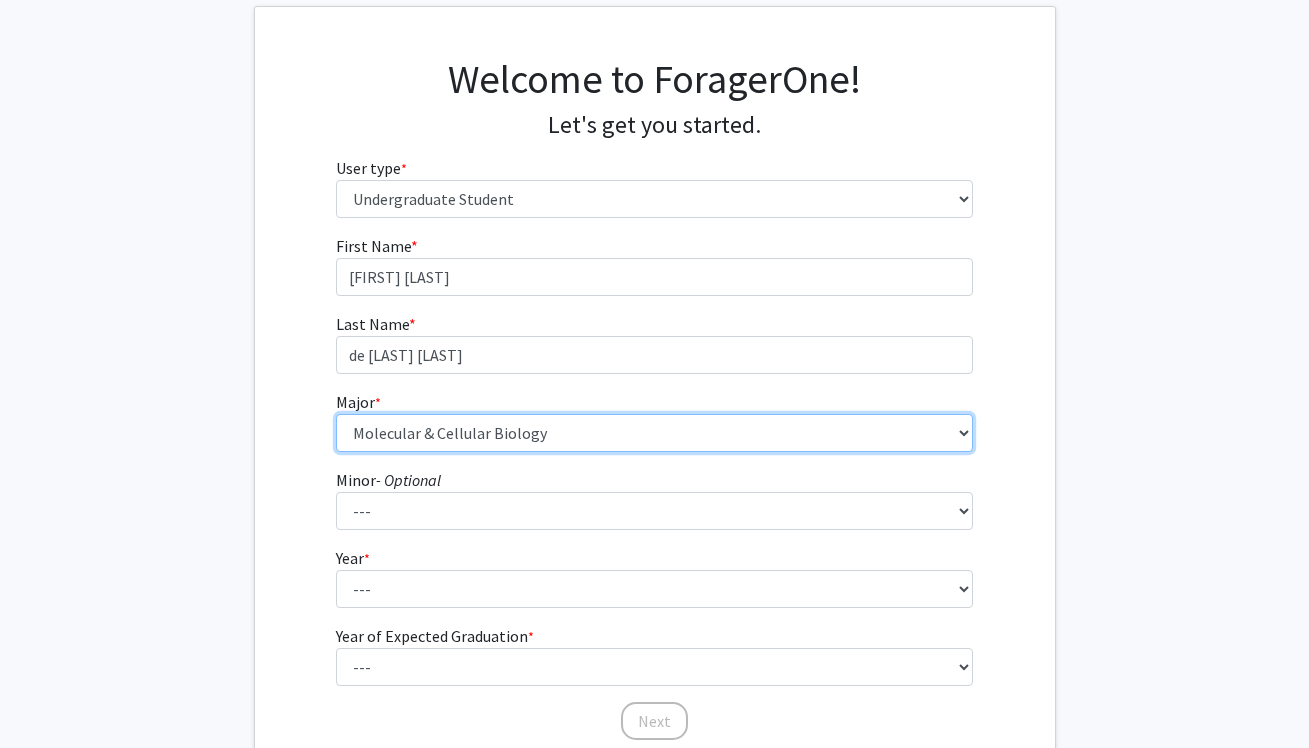 scroll, scrollTop: 125, scrollLeft: 0, axis: vertical 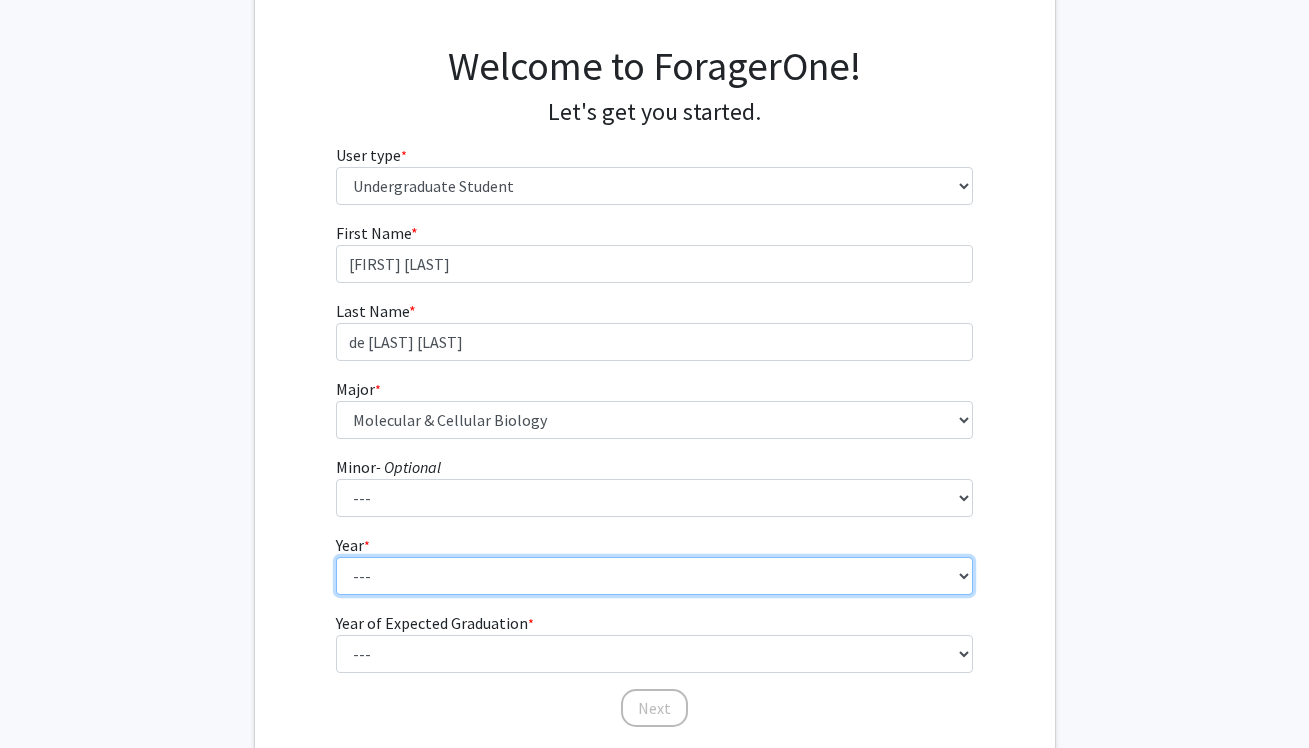 click on "---  First-year   Sophomore   Junior   Senior   Postbaccalaureate Certificate" at bounding box center [654, 576] 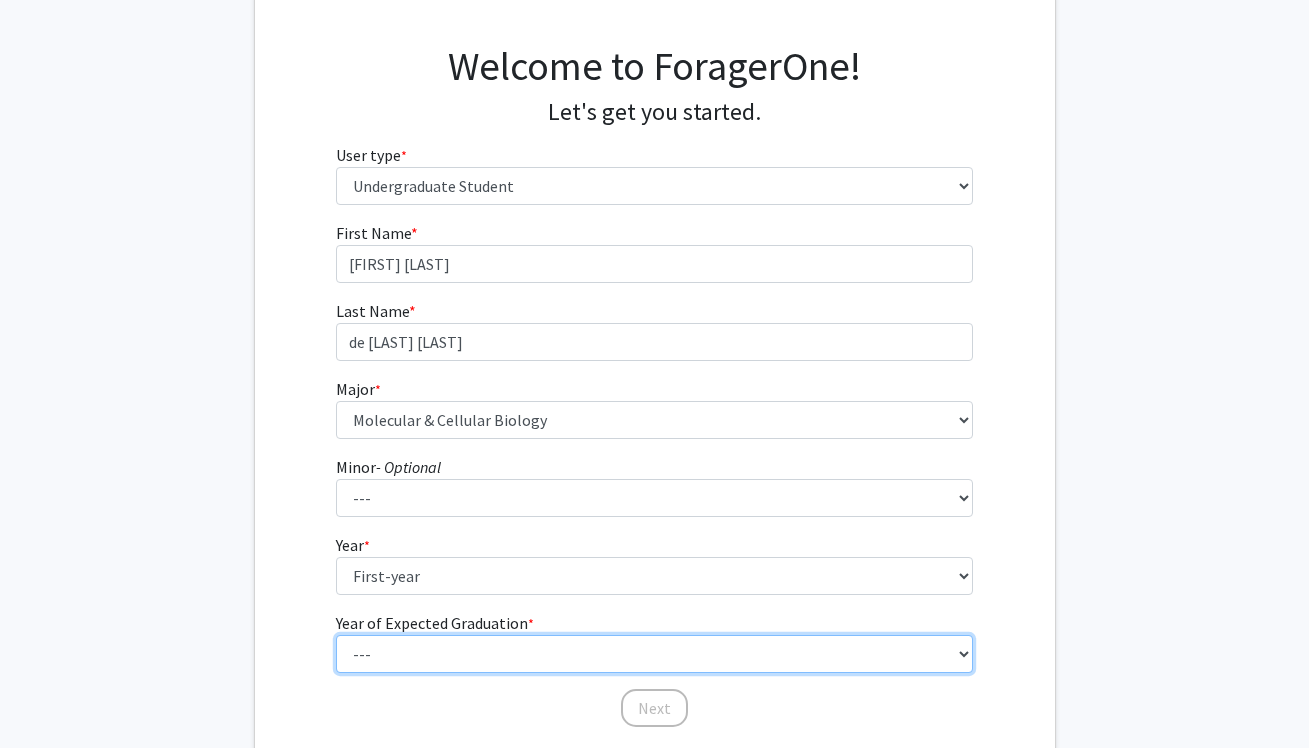 click on "---  2025   2026   2027   2028   2029   2030   2031   2032   2033   2034" at bounding box center [654, 654] 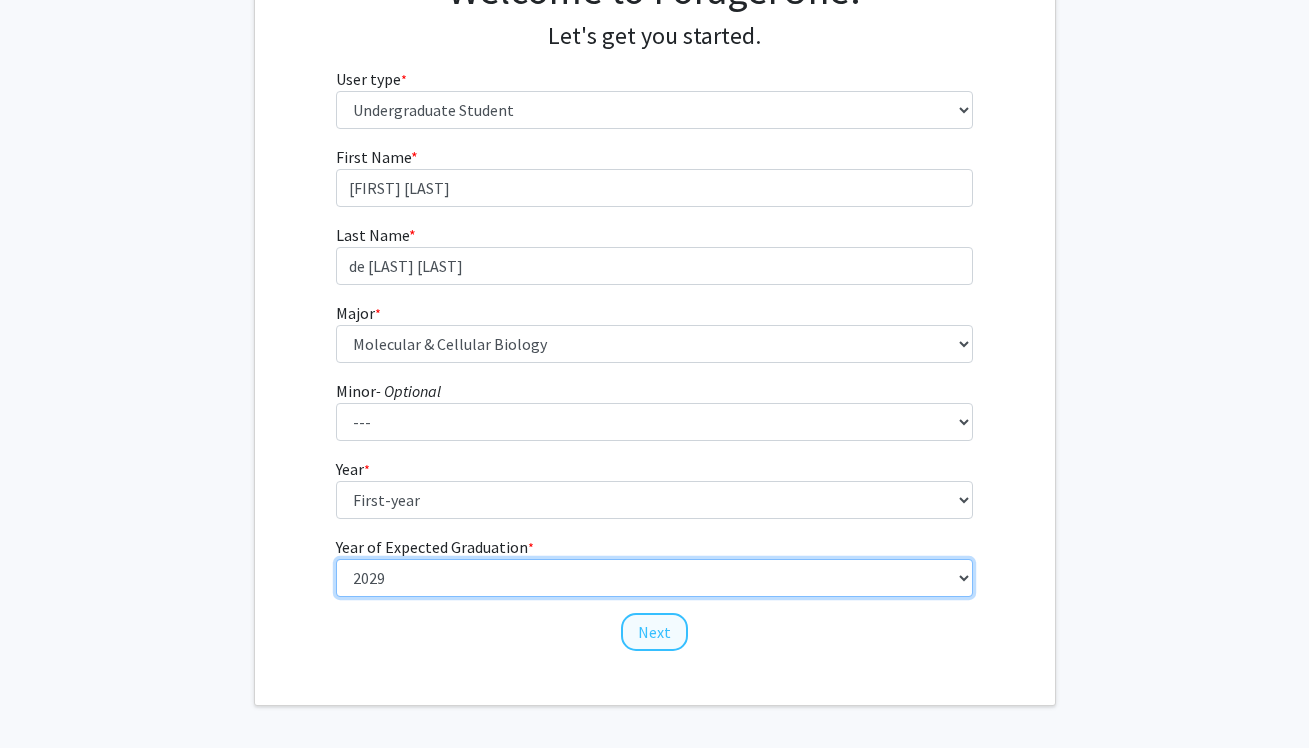 scroll, scrollTop: 207, scrollLeft: 0, axis: vertical 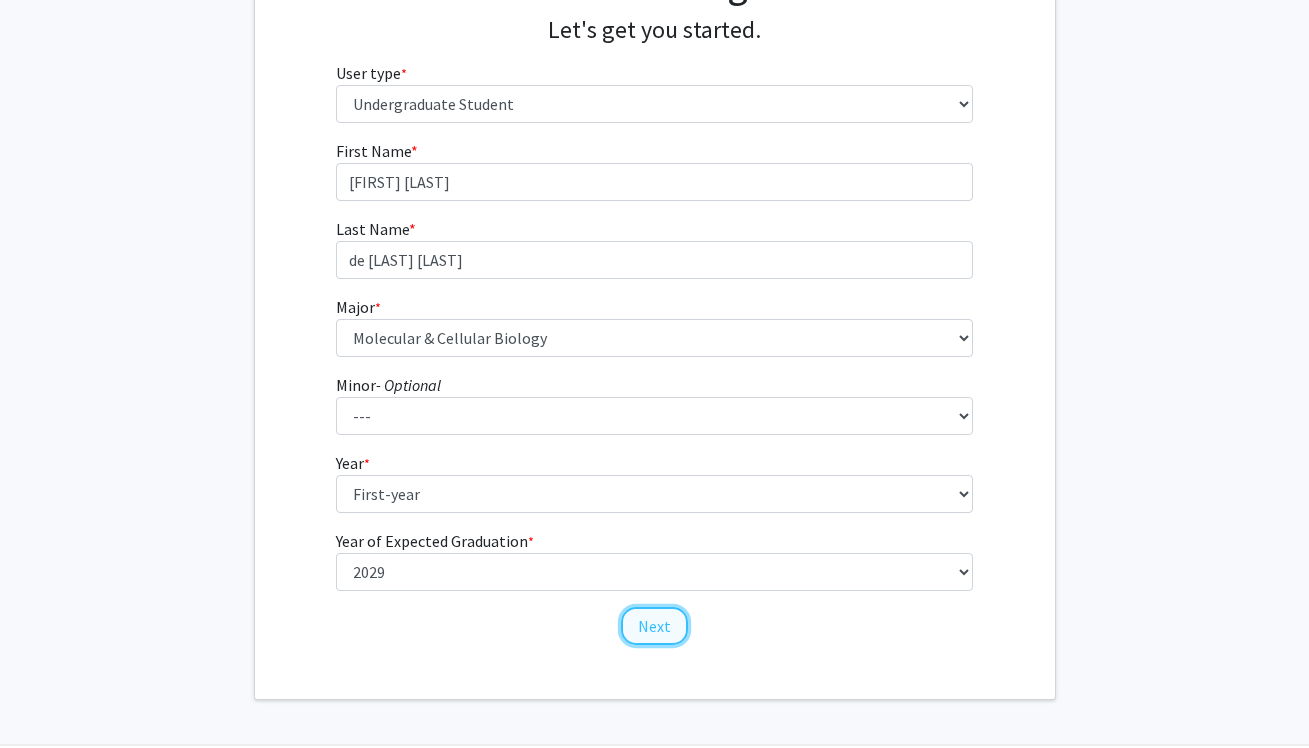click on "Next" 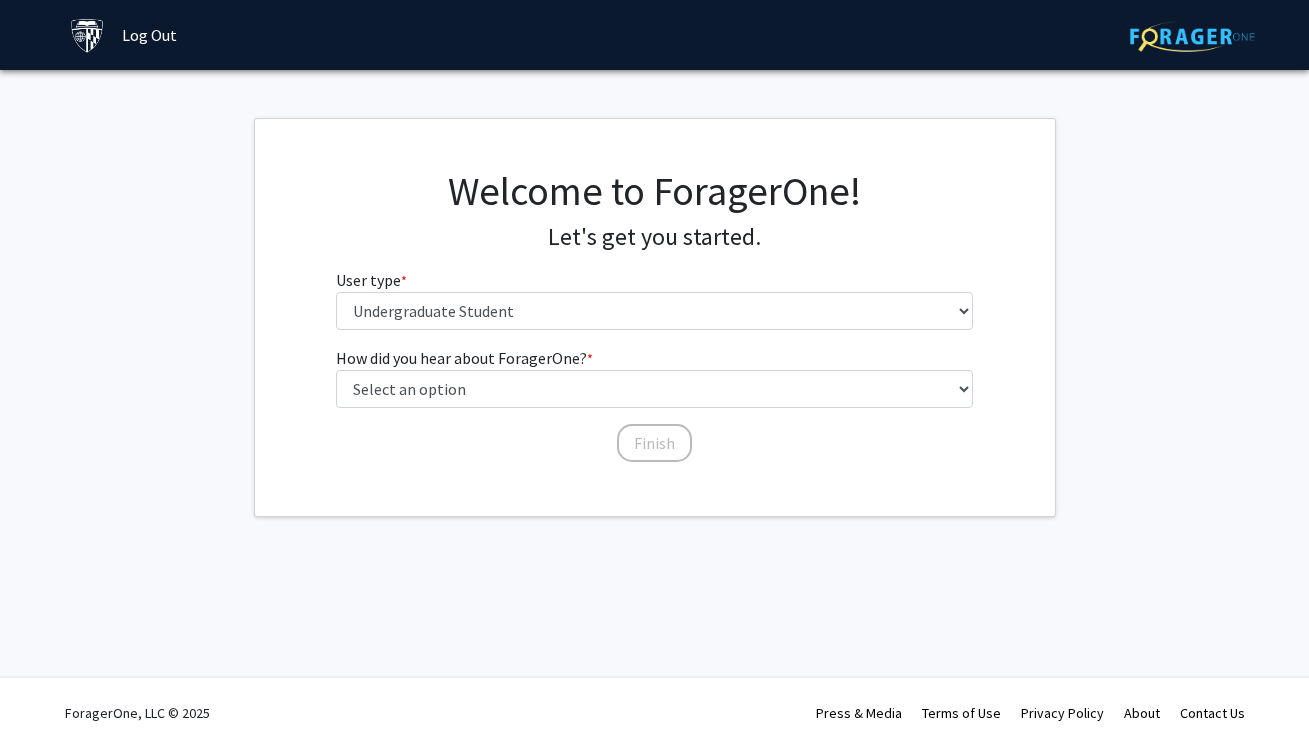 scroll, scrollTop: 0, scrollLeft: 0, axis: both 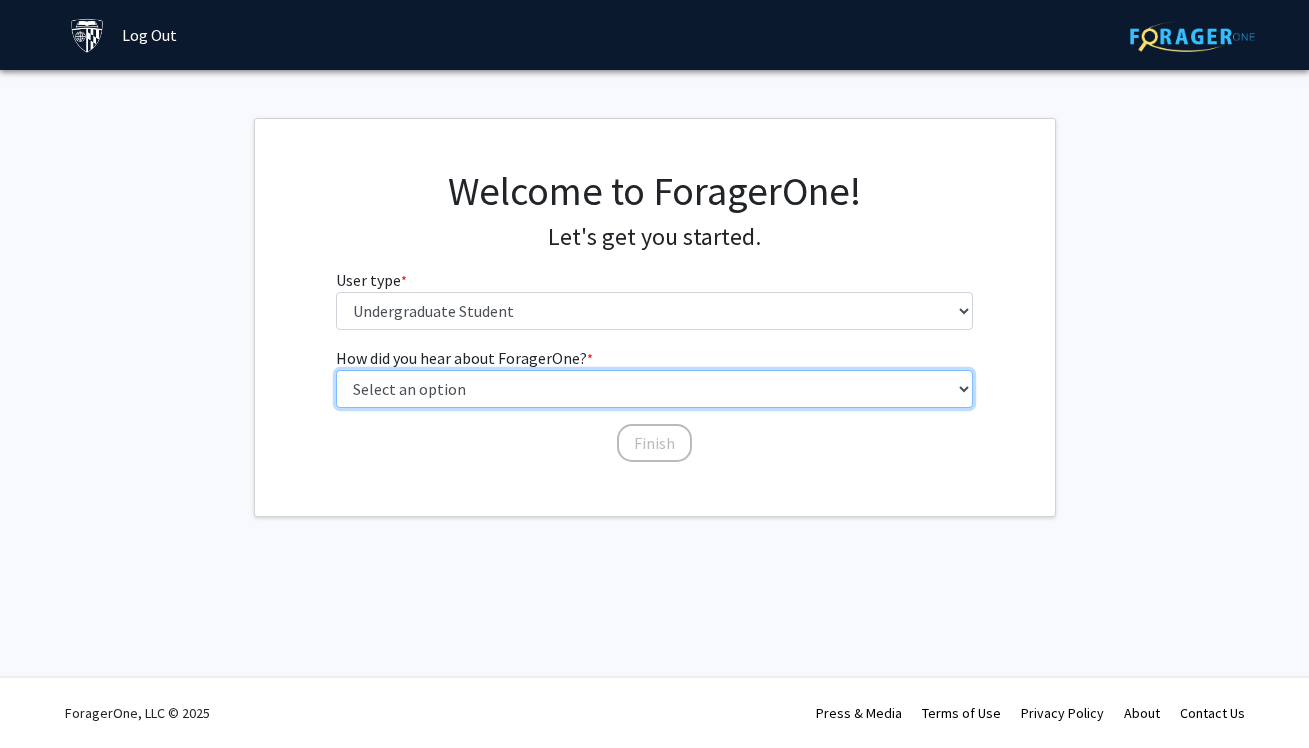 click on "Select an option  Peer/student recommendation   Faculty/staff recommendation   University website   University email or newsletter   Other" at bounding box center [654, 389] 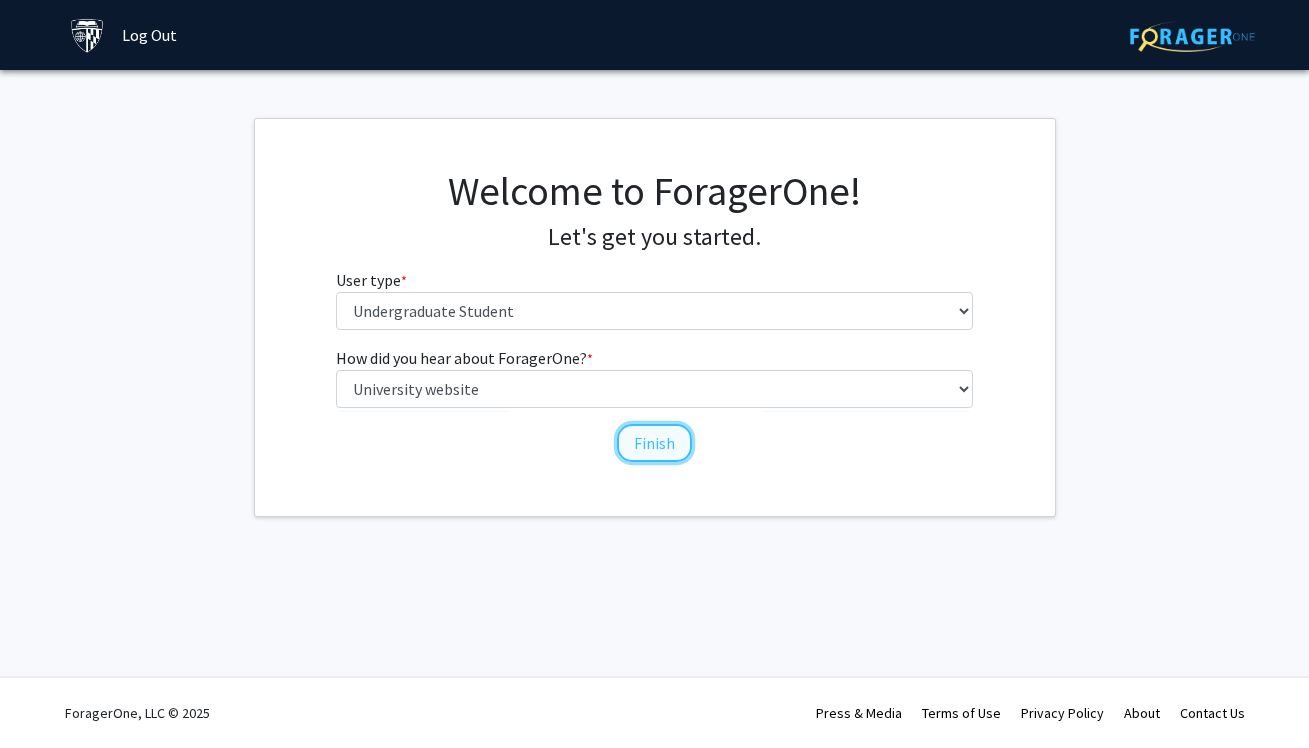 click on "Finish" 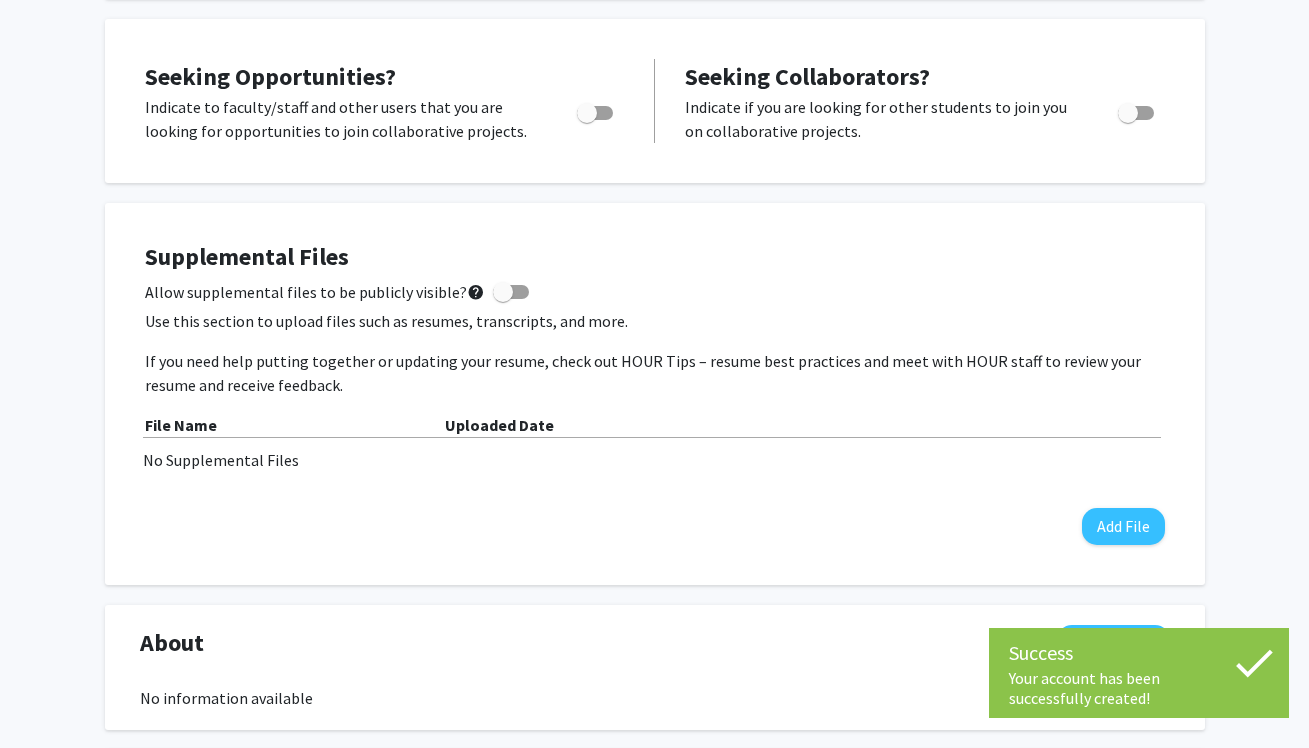 scroll, scrollTop: 375, scrollLeft: 0, axis: vertical 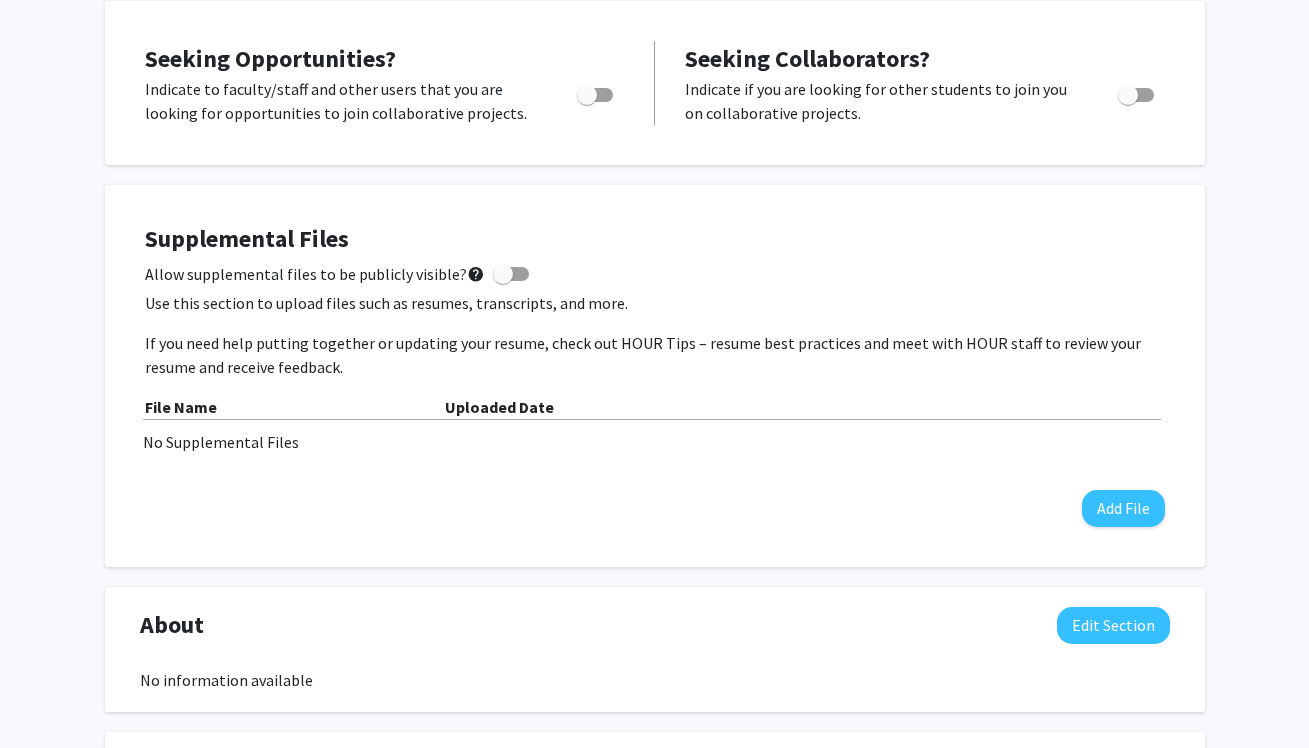 click at bounding box center (595, 95) 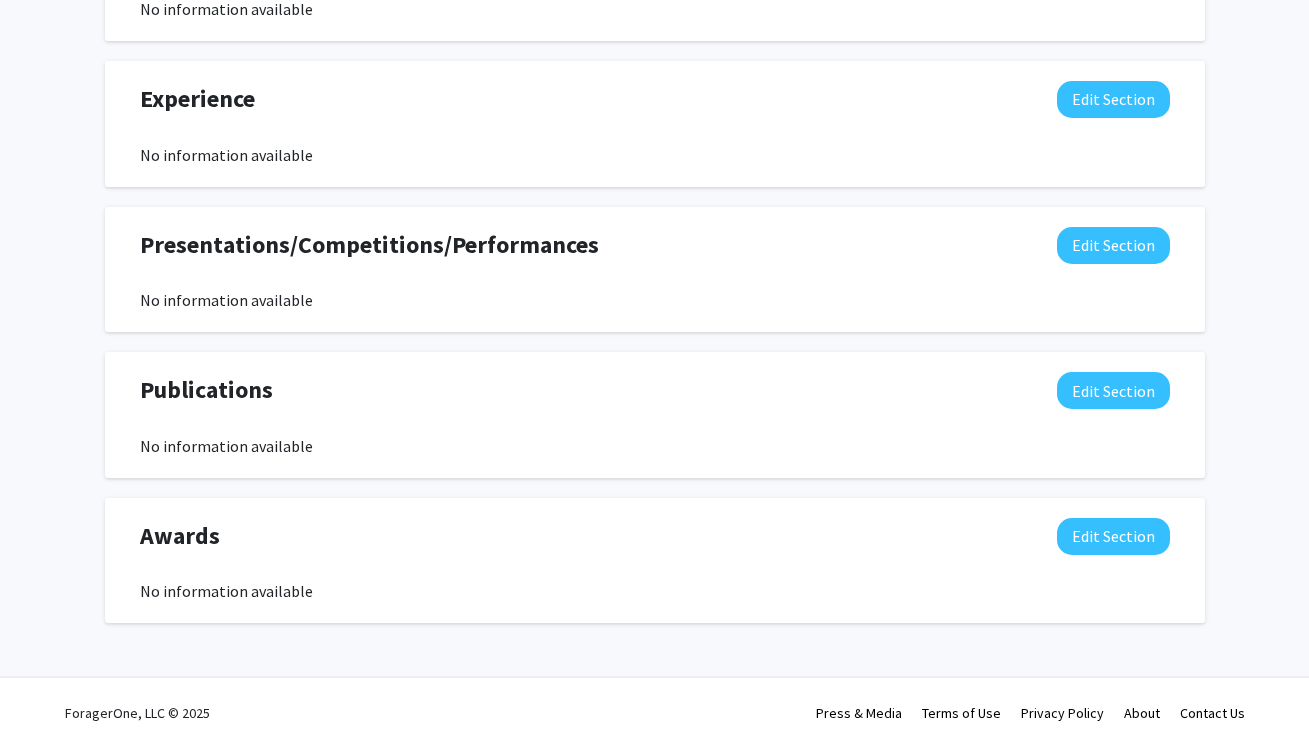 scroll, scrollTop: 0, scrollLeft: 0, axis: both 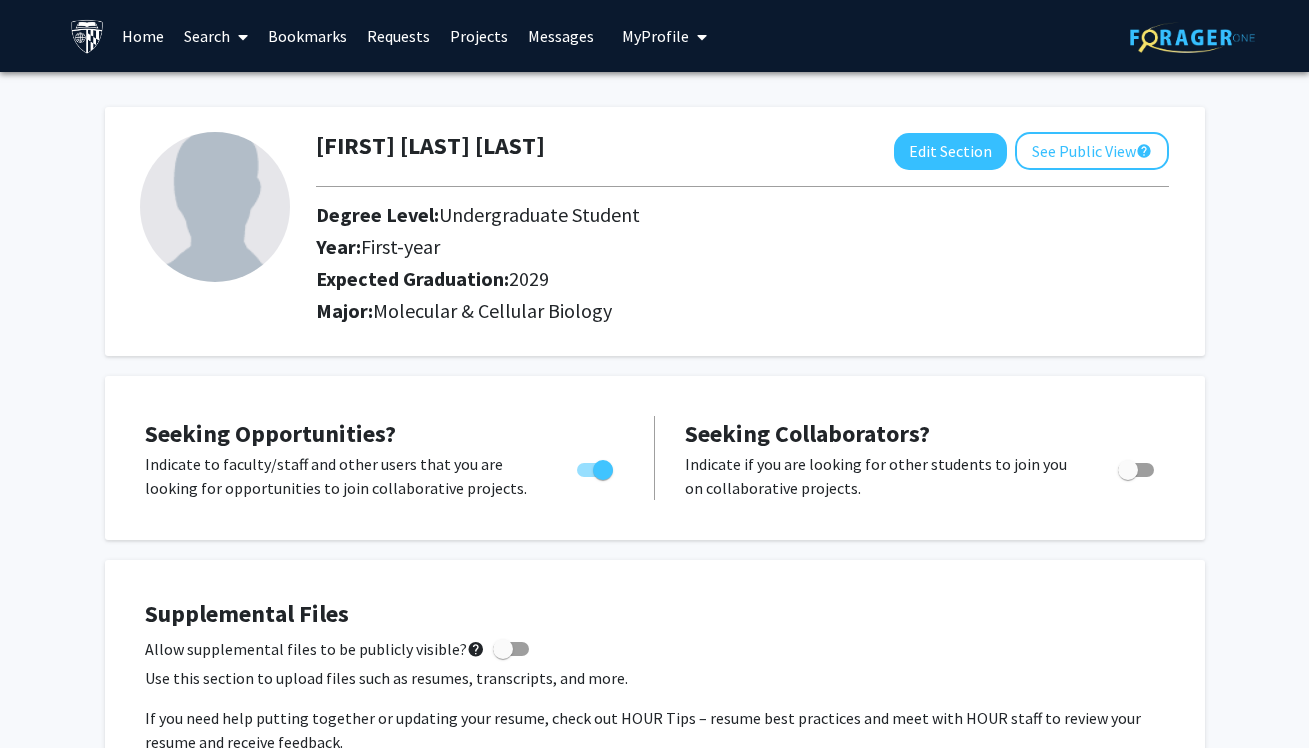 click on "Search" at bounding box center [216, 36] 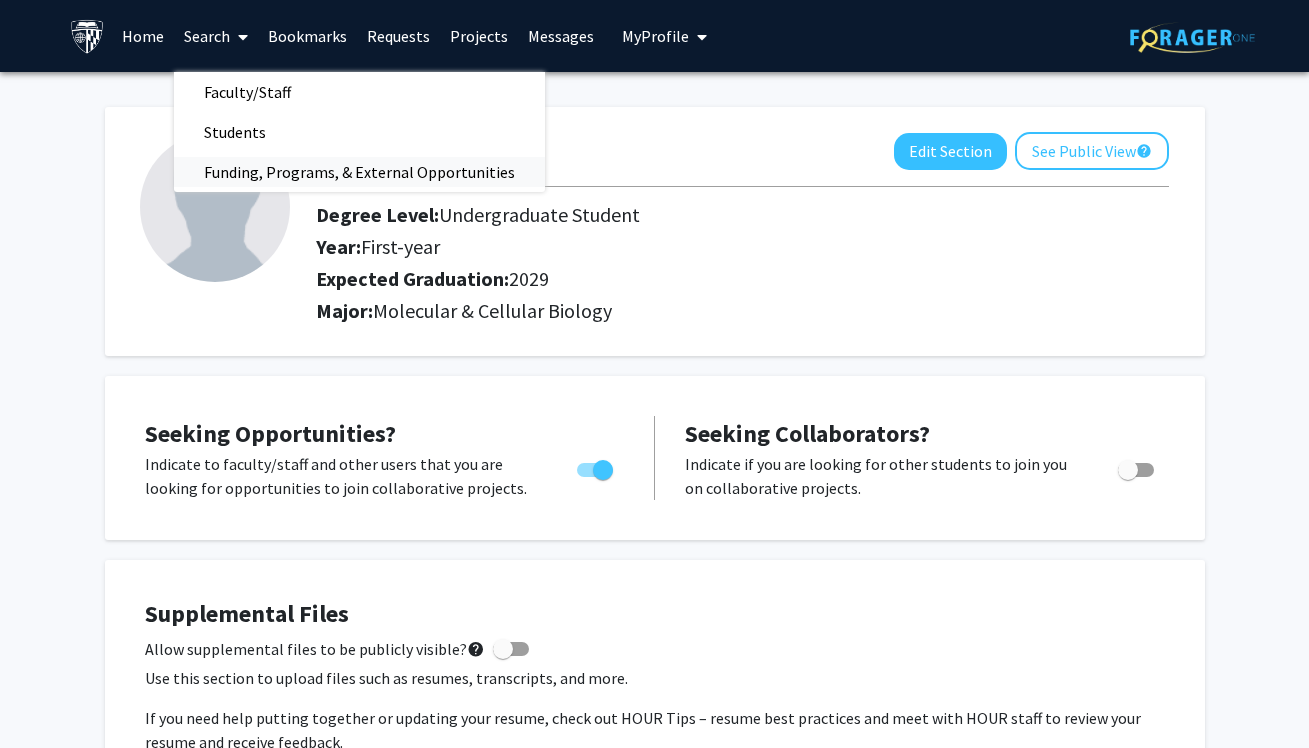 click on "Funding, Programs, & External Opportunities" at bounding box center (359, 172) 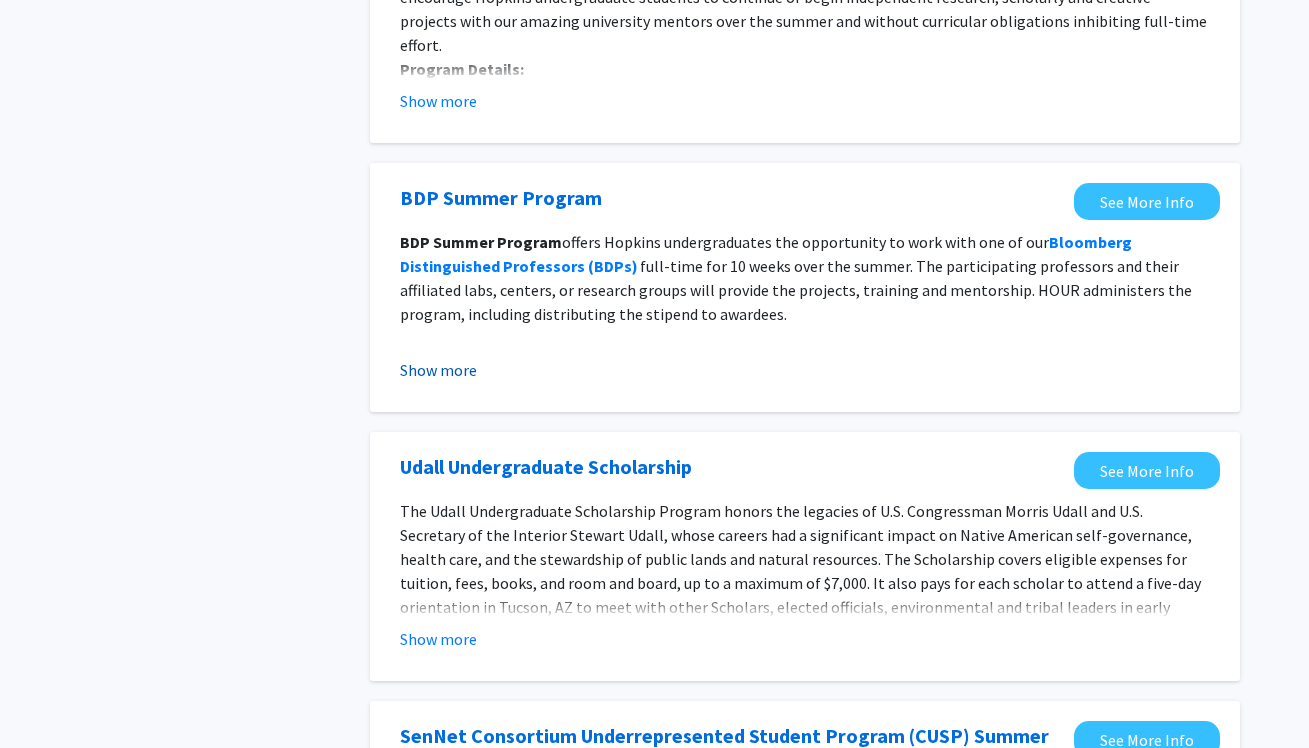 scroll, scrollTop: 0, scrollLeft: 0, axis: both 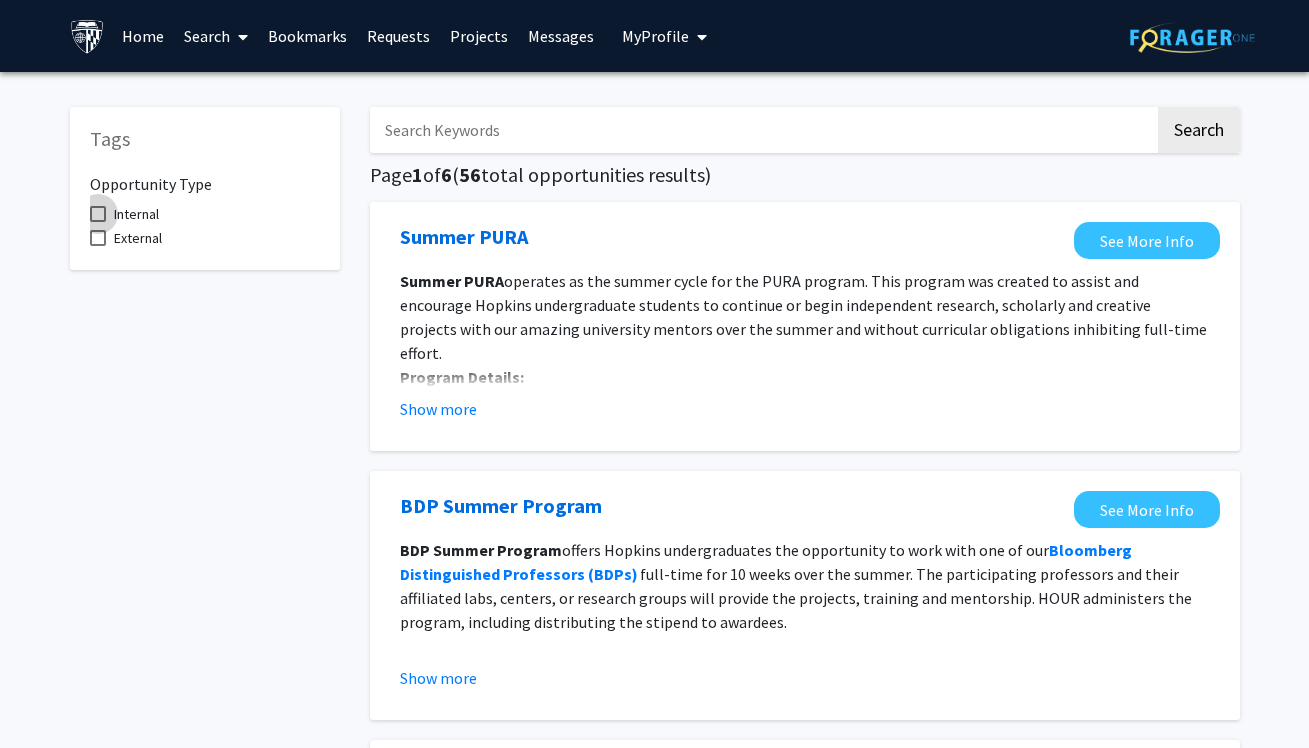 click on "Internal" at bounding box center [136, 214] 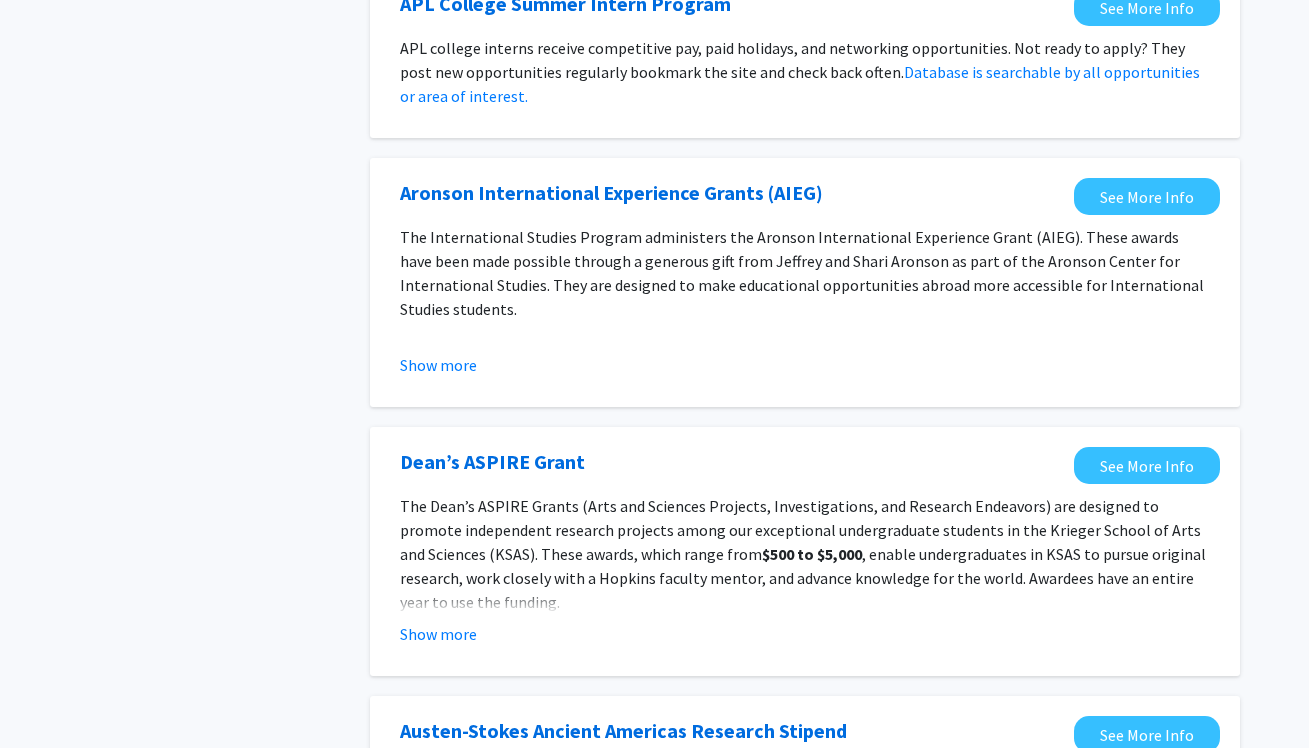 scroll, scrollTop: 2230, scrollLeft: 0, axis: vertical 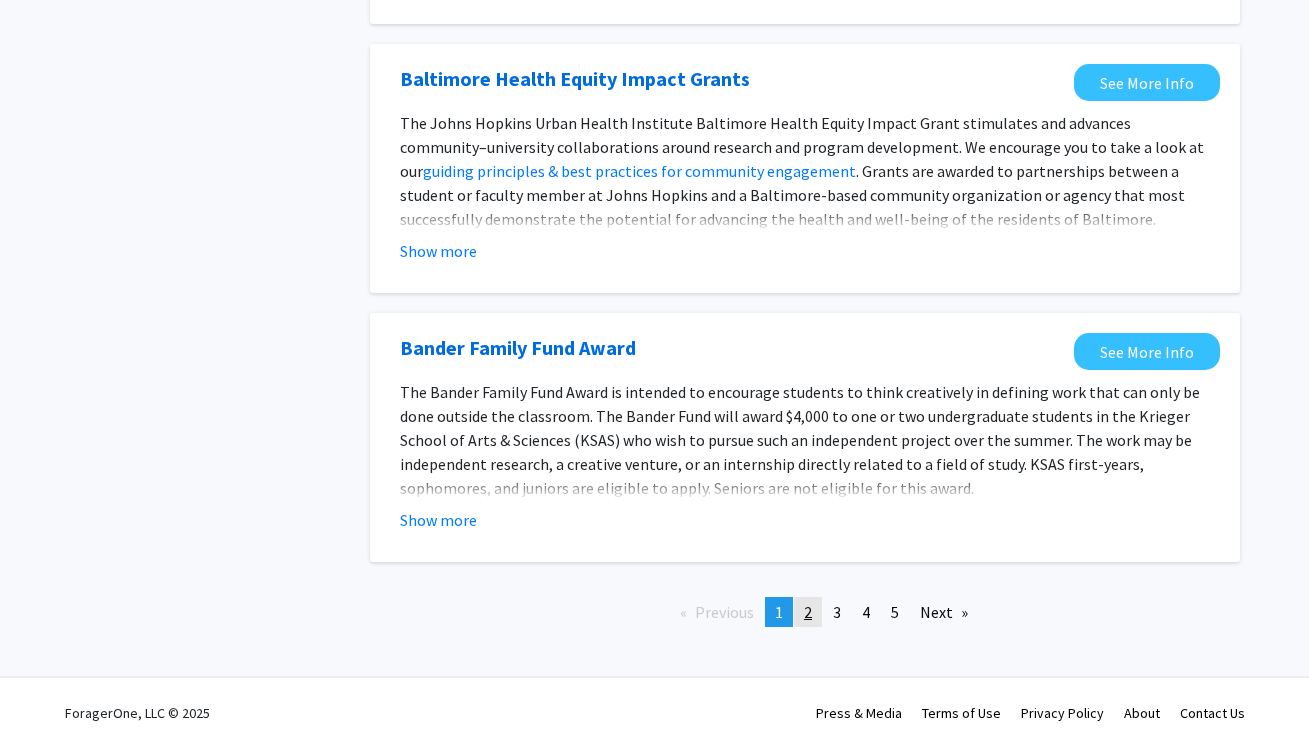 click on "page  2" 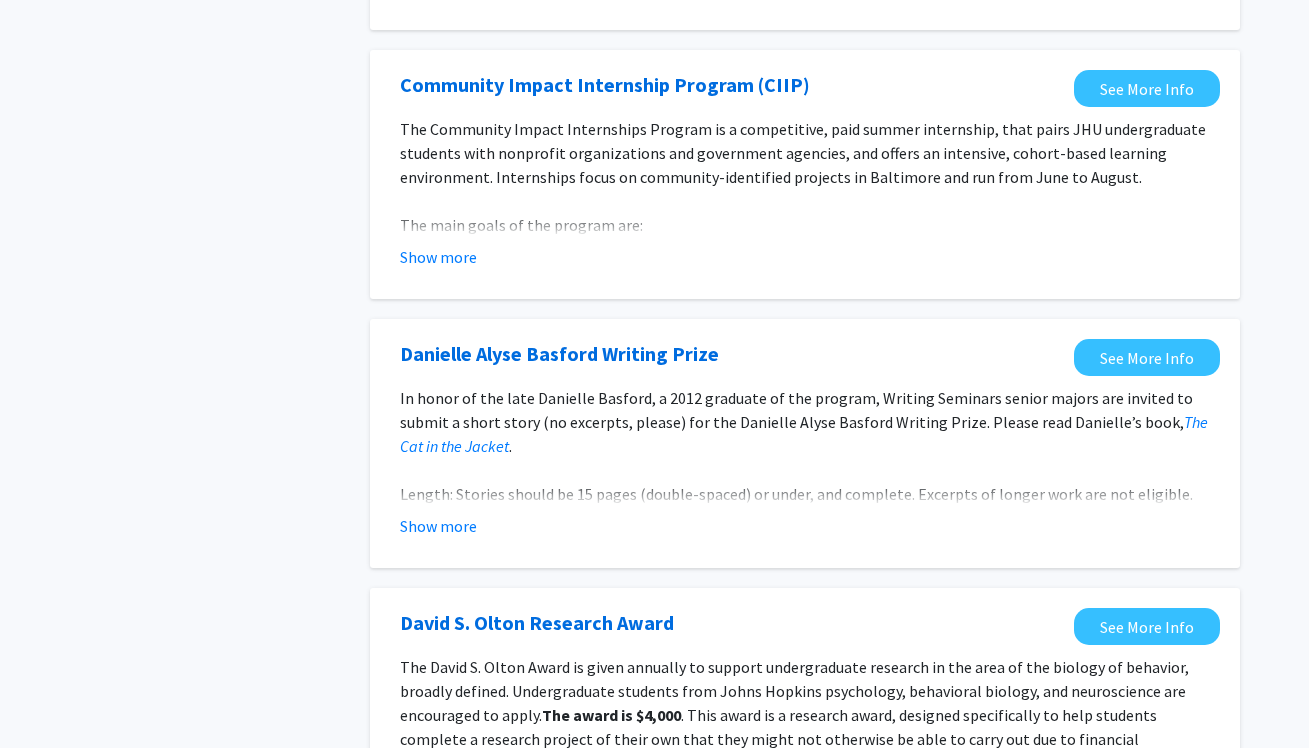 scroll, scrollTop: 2333, scrollLeft: 0, axis: vertical 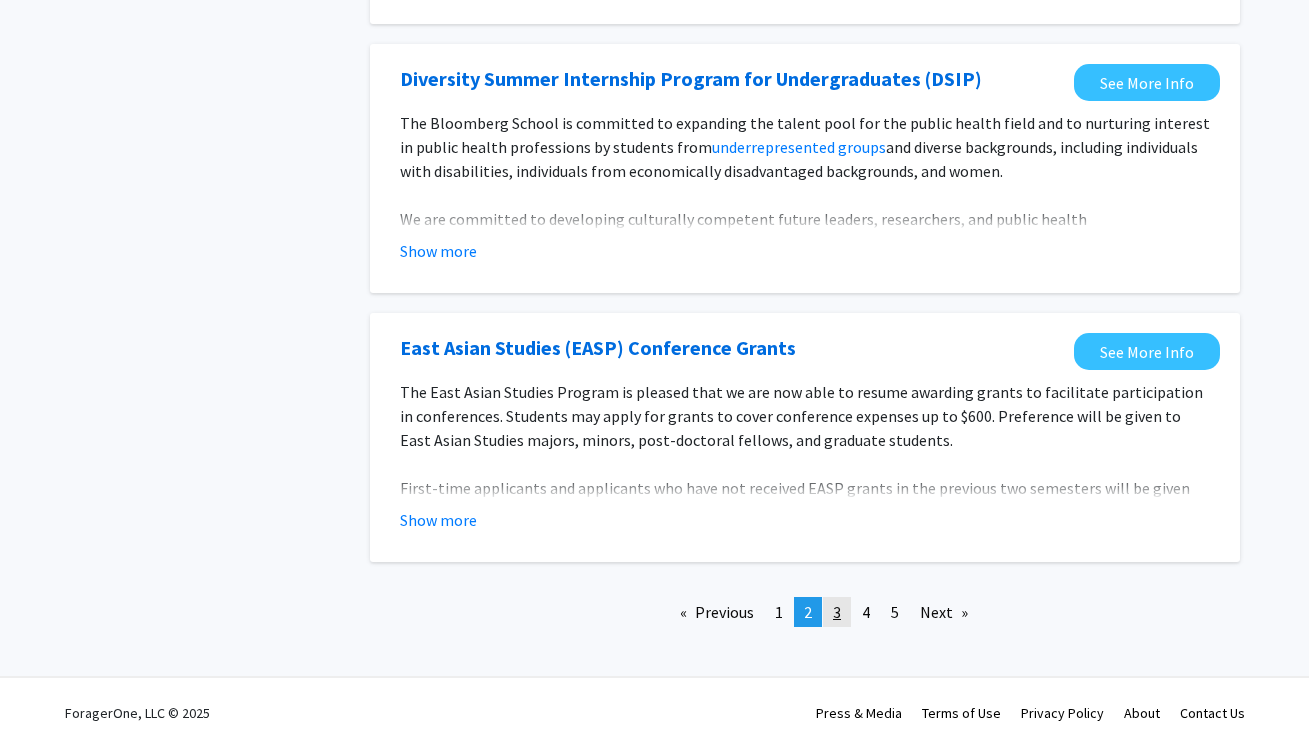 click on "page  3" 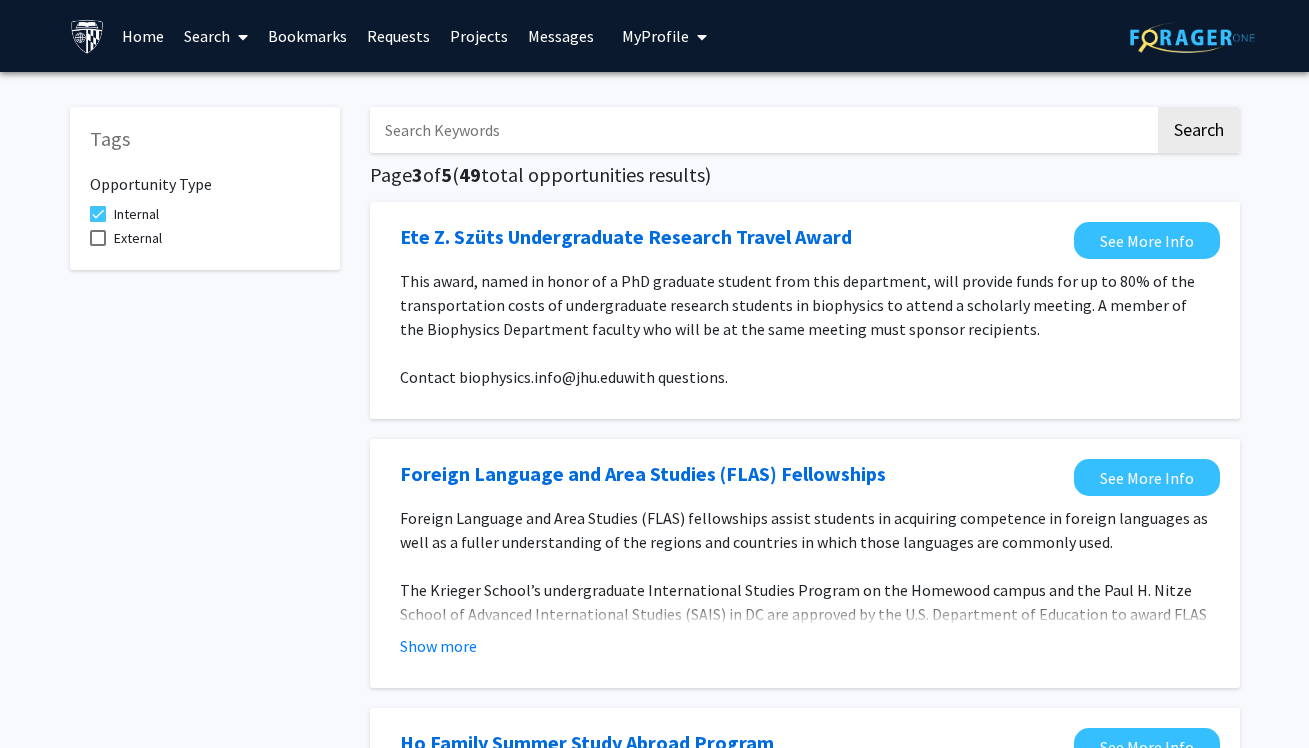 click on "Projects" at bounding box center [479, 36] 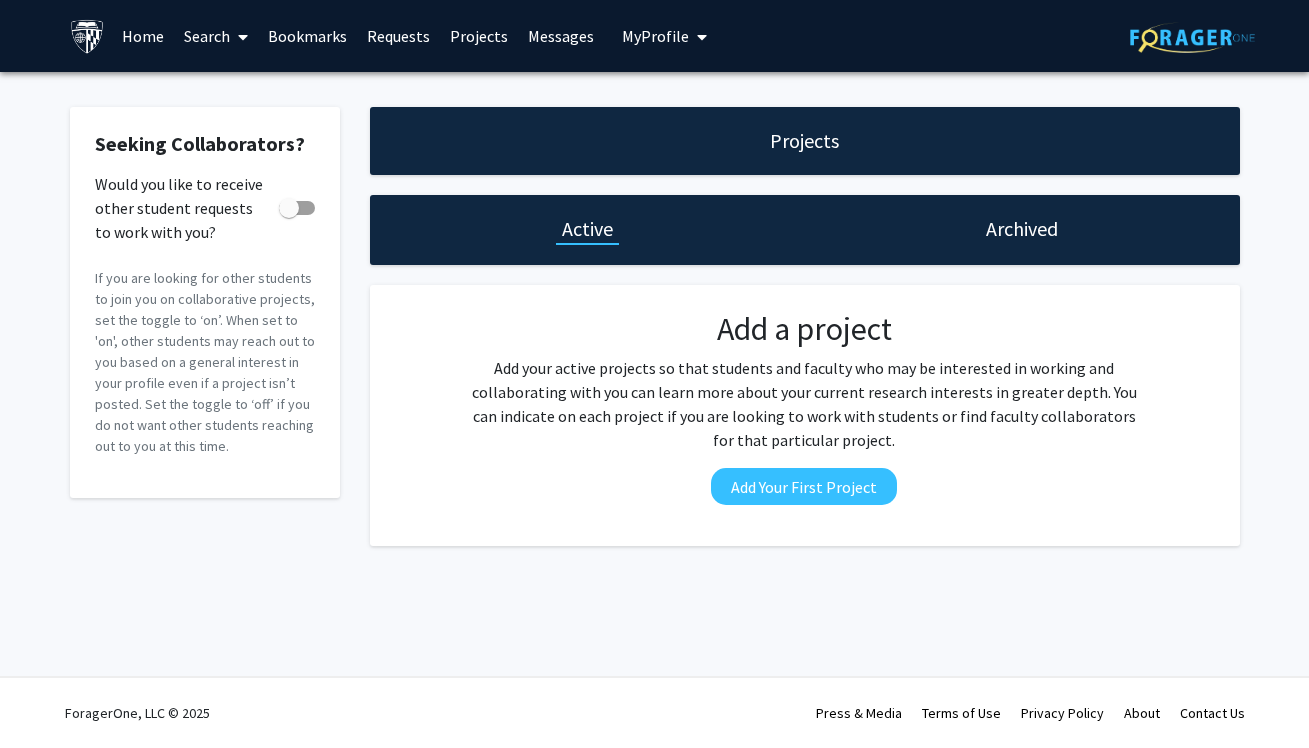click on "My   Profile" at bounding box center [655, 36] 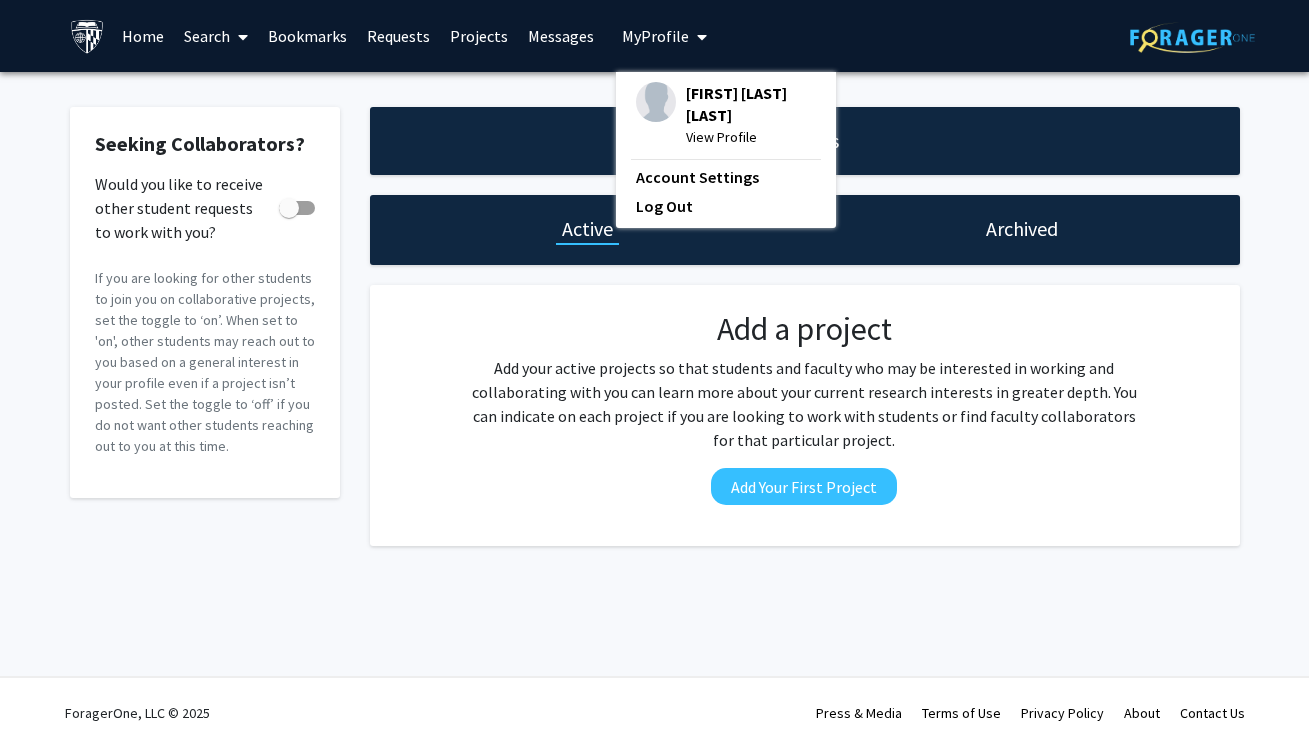 click on "Search" at bounding box center (216, 36) 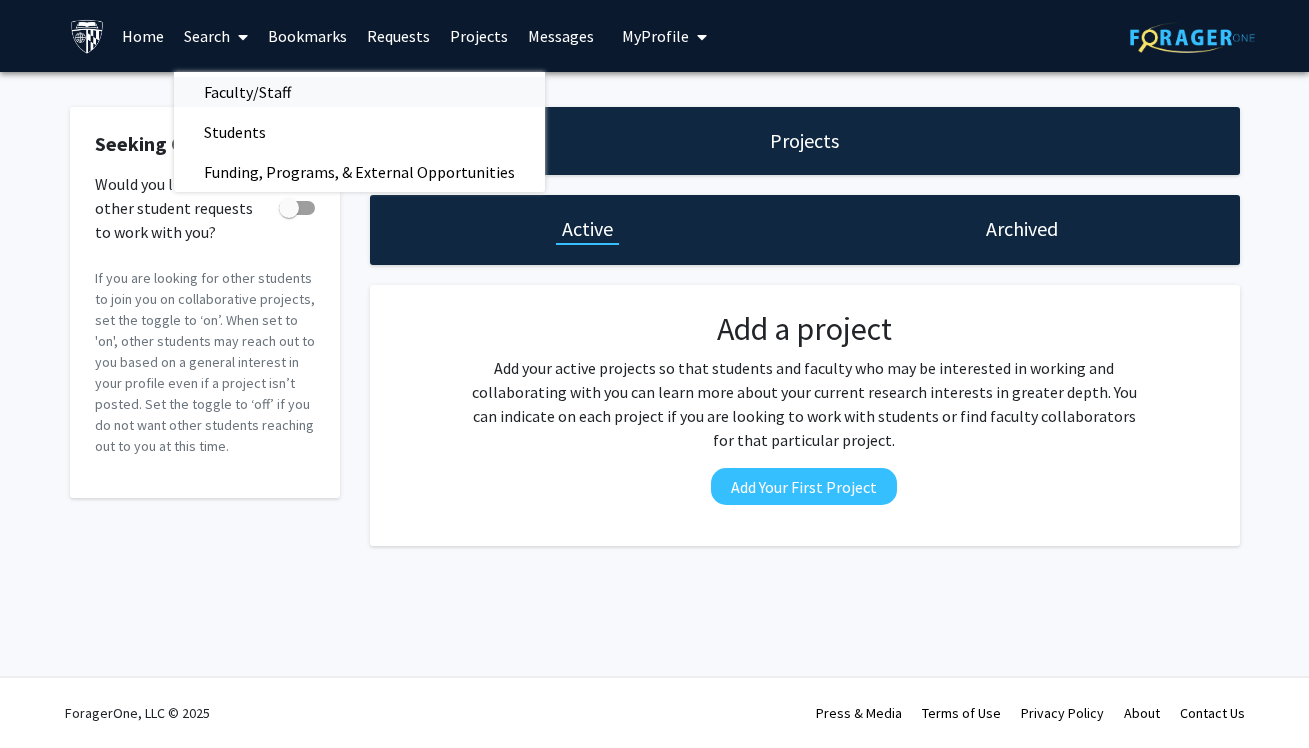 click on "Faculty/Staff" at bounding box center (247, 92) 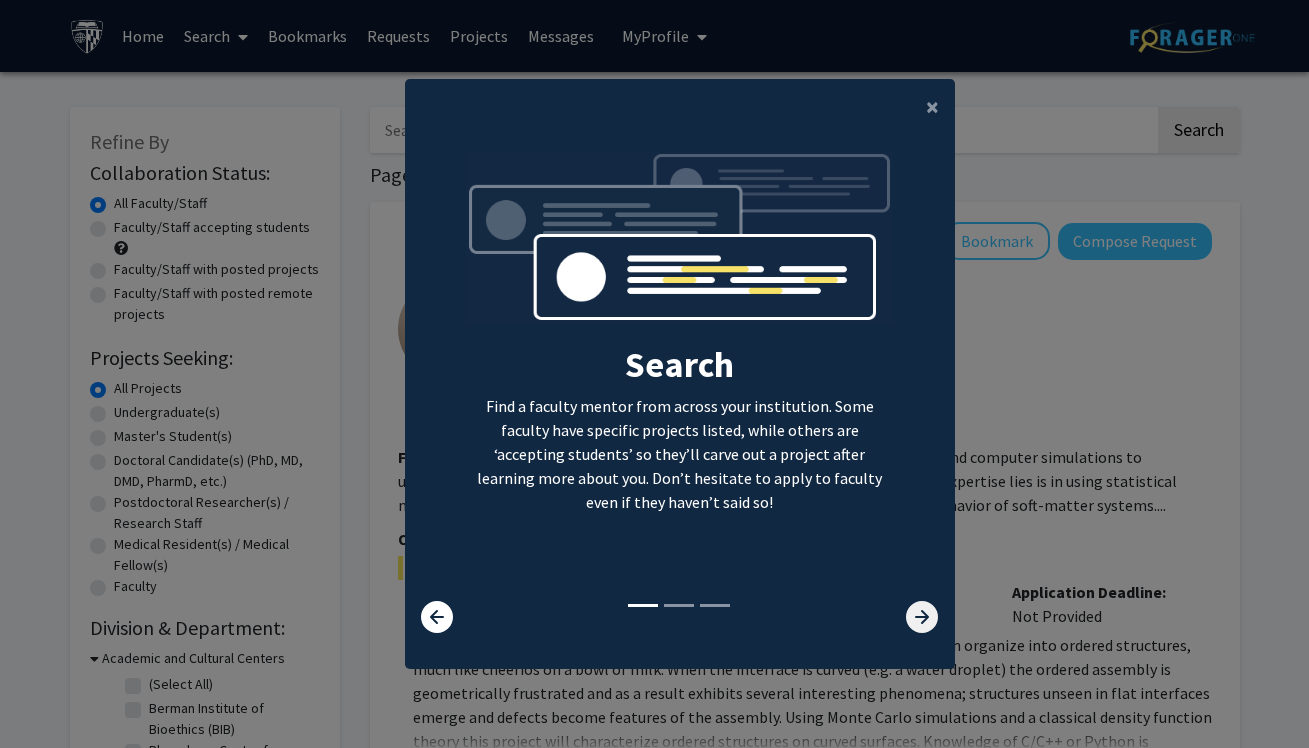 click 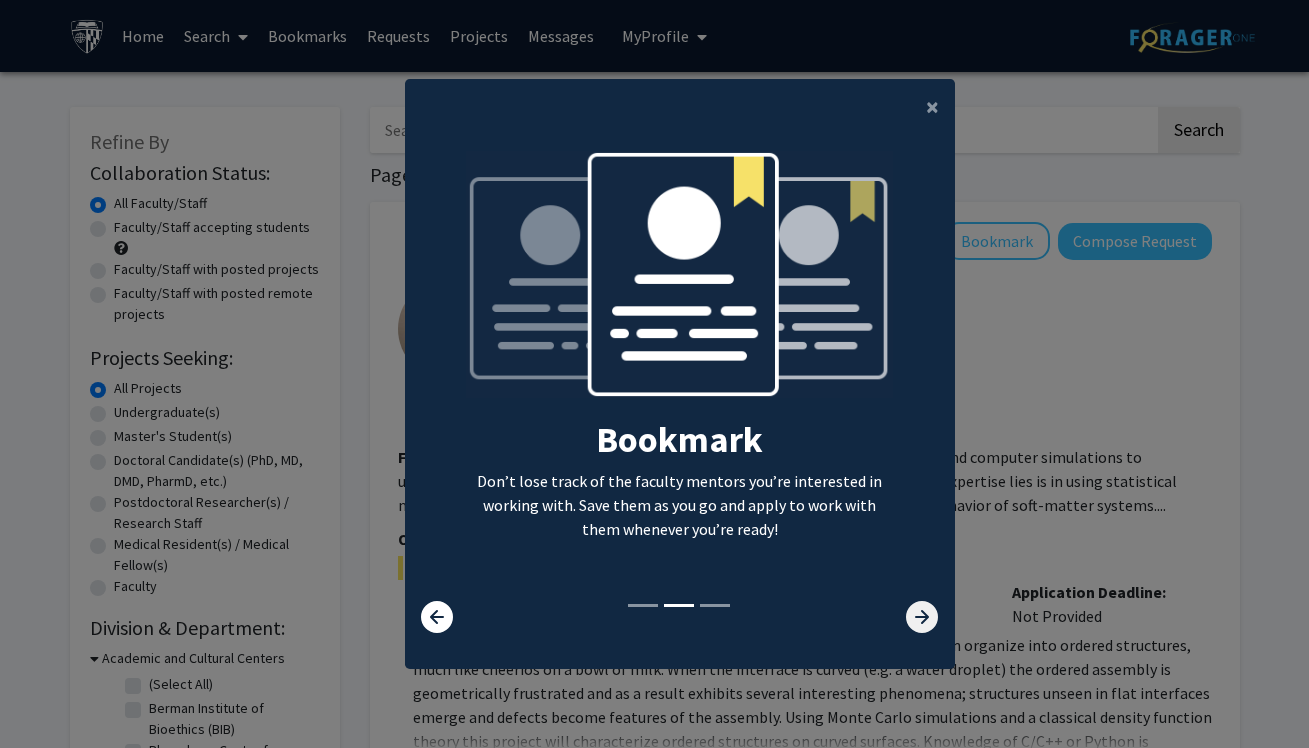 click 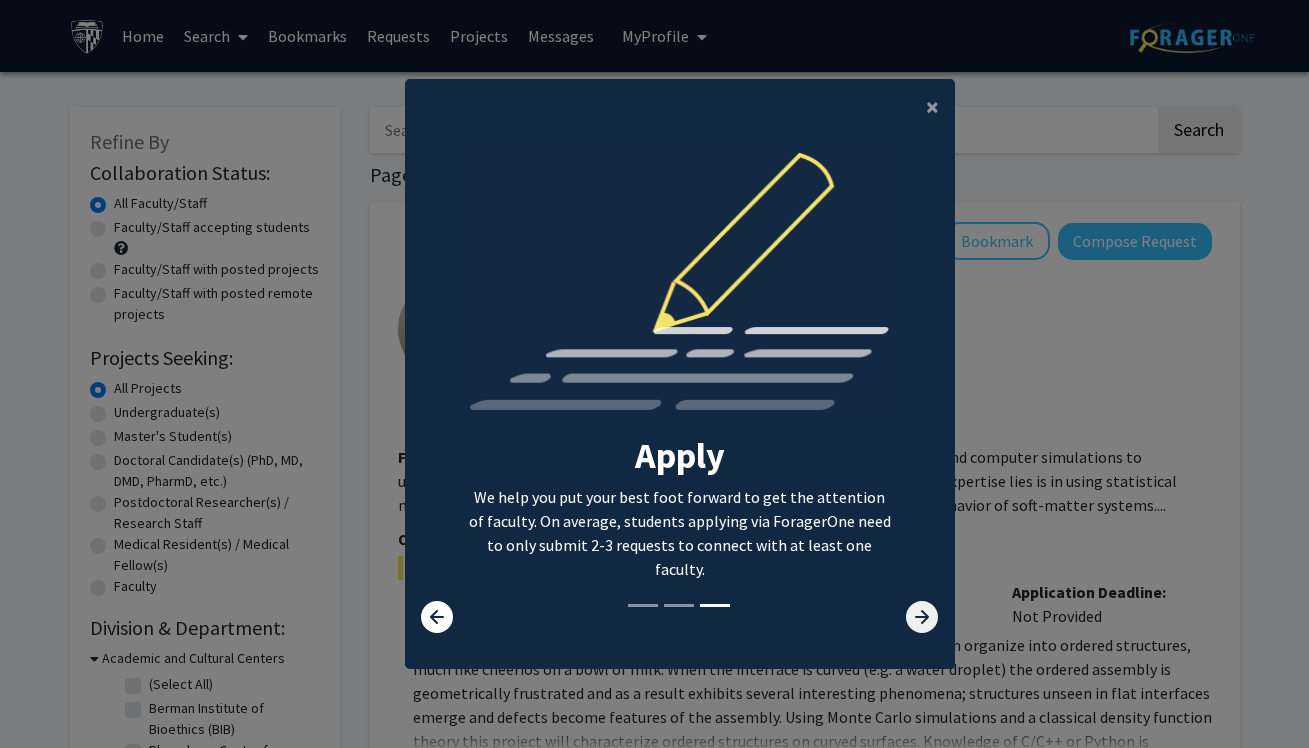 click 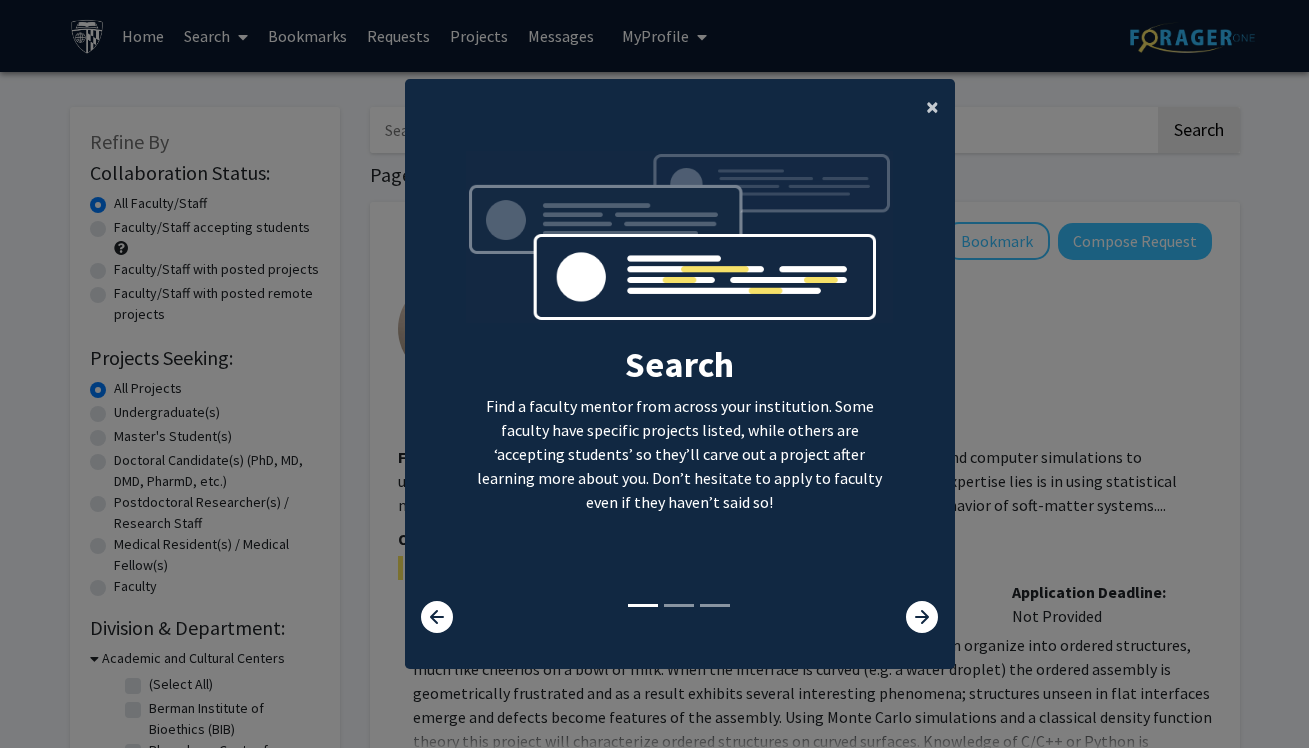 click on "×" 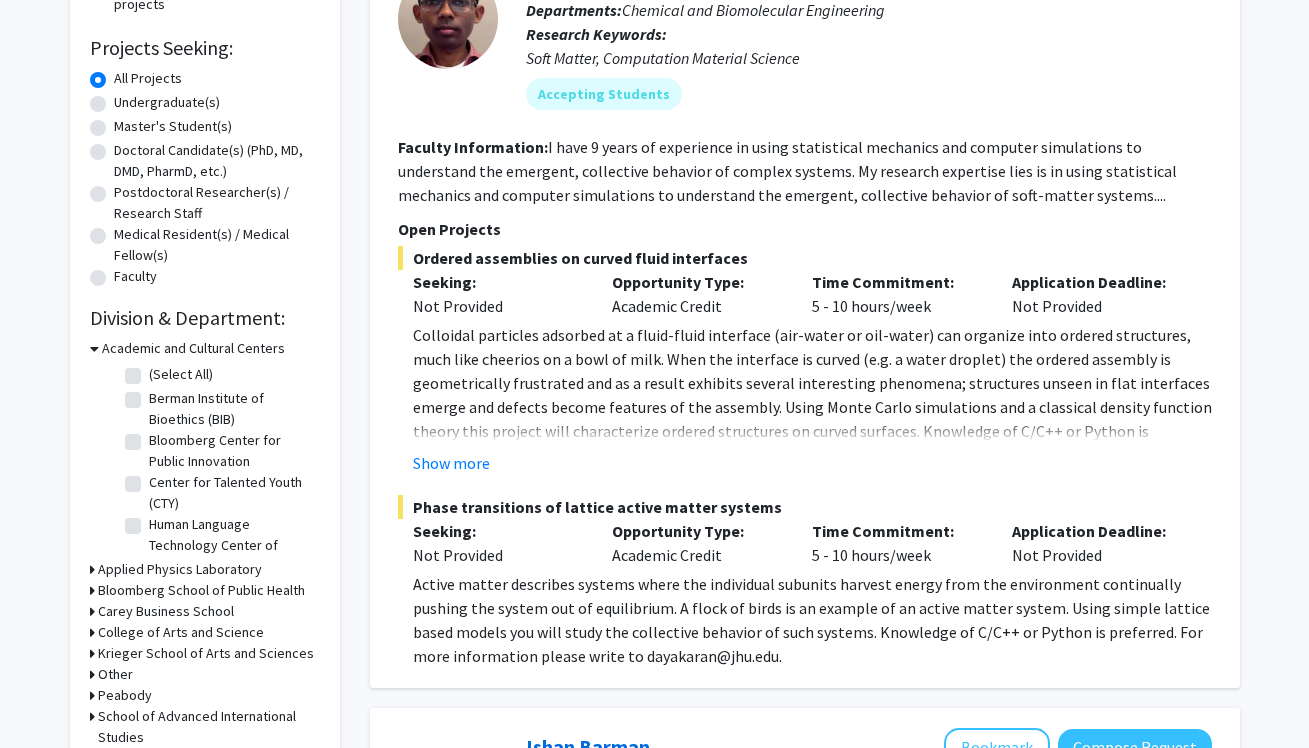 scroll, scrollTop: 312, scrollLeft: 0, axis: vertical 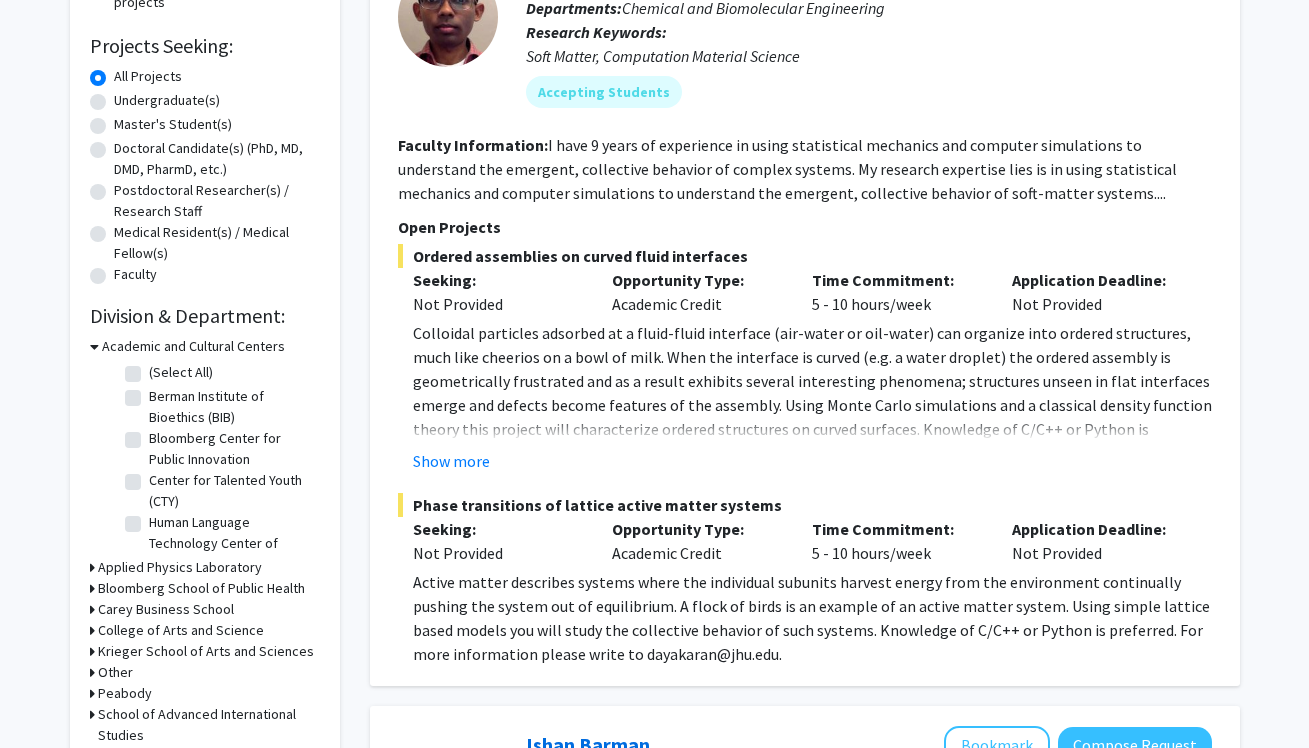 click on "Undergraduate(s)" 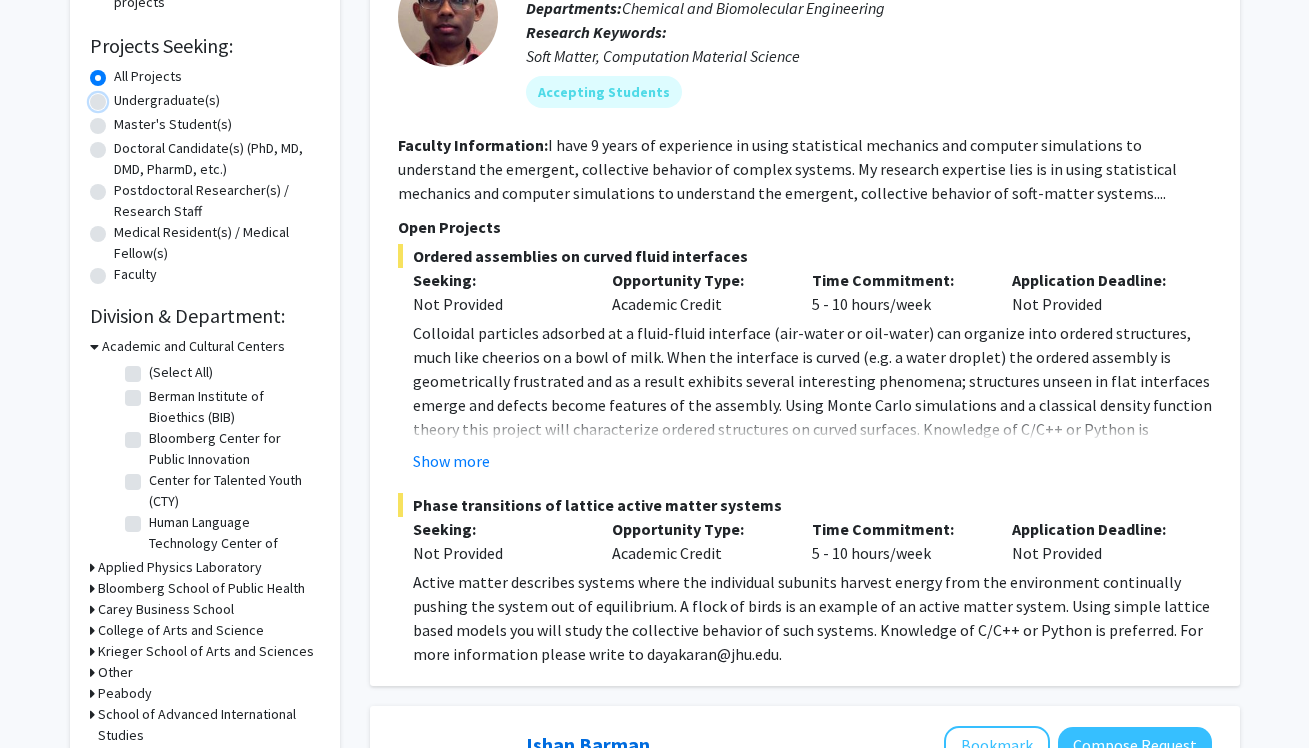 click on "Undergraduate(s)" at bounding box center (120, 96) 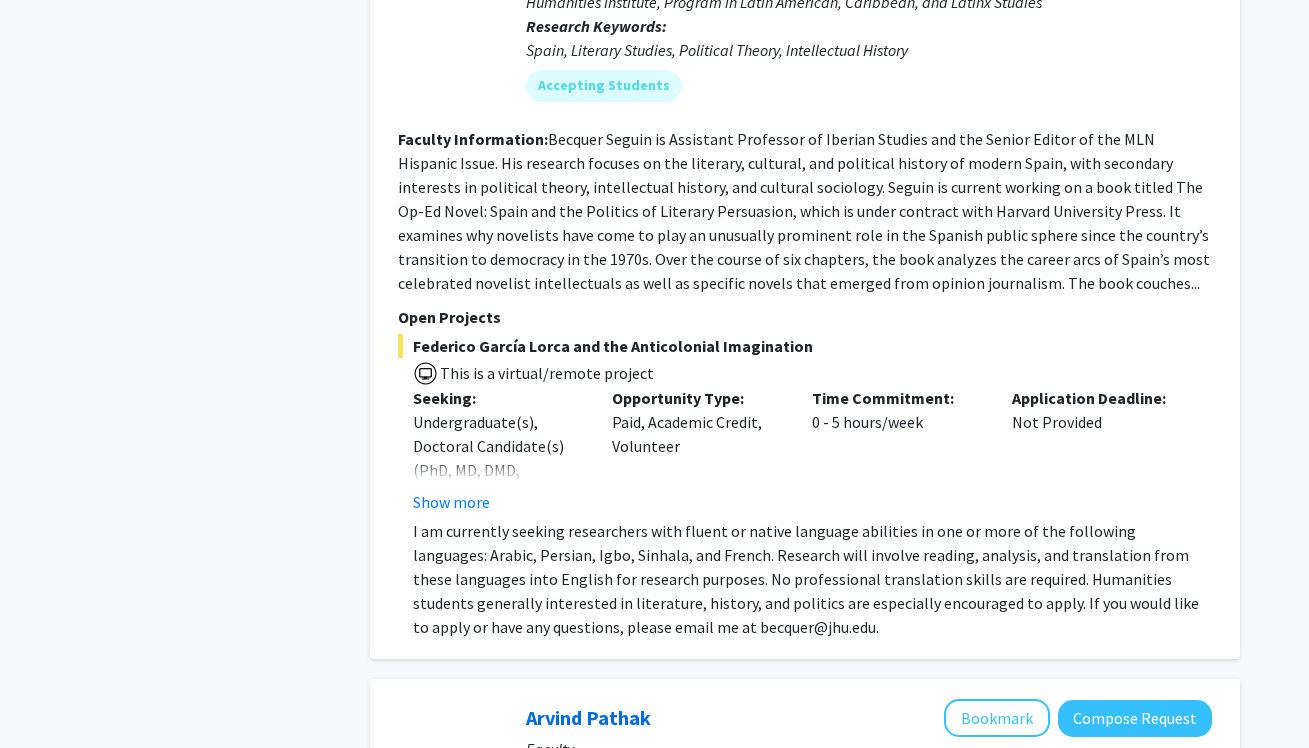 scroll, scrollTop: 1984, scrollLeft: 0, axis: vertical 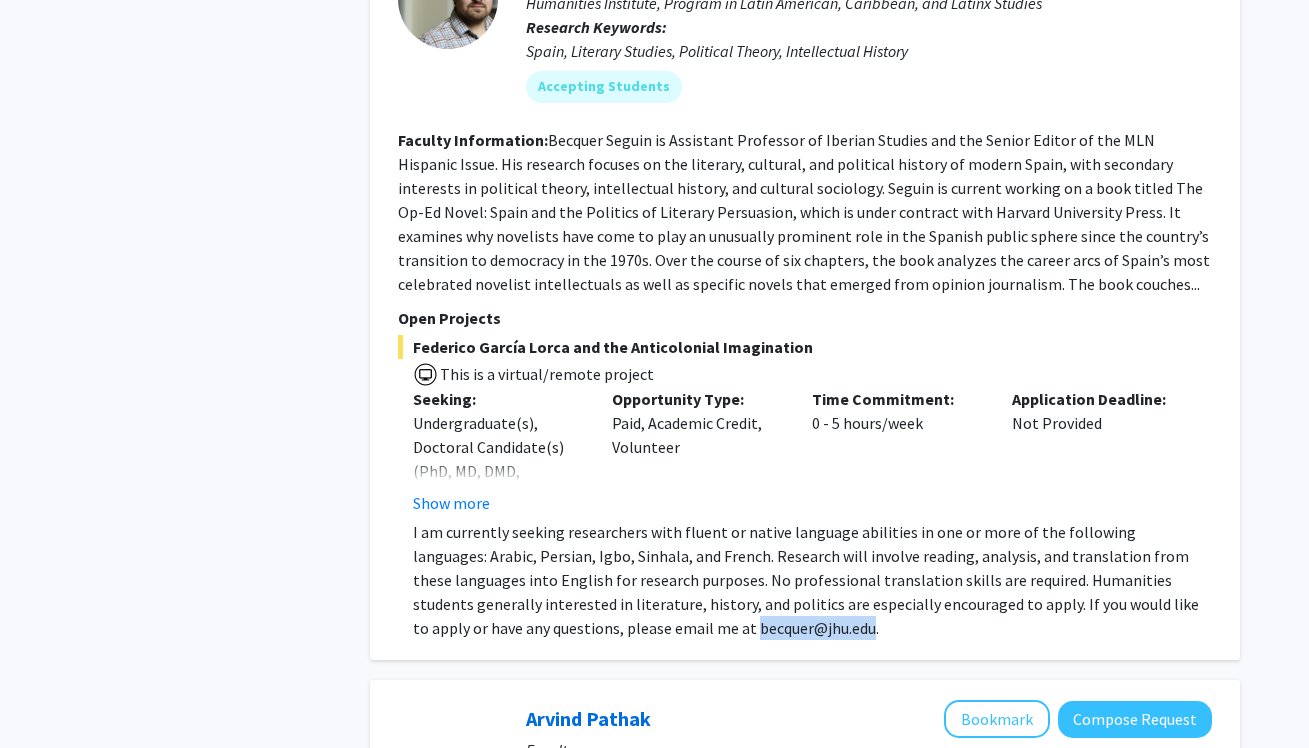 drag, startPoint x: 729, startPoint y: 629, endPoint x: 613, endPoint y: 626, distance: 116.03879 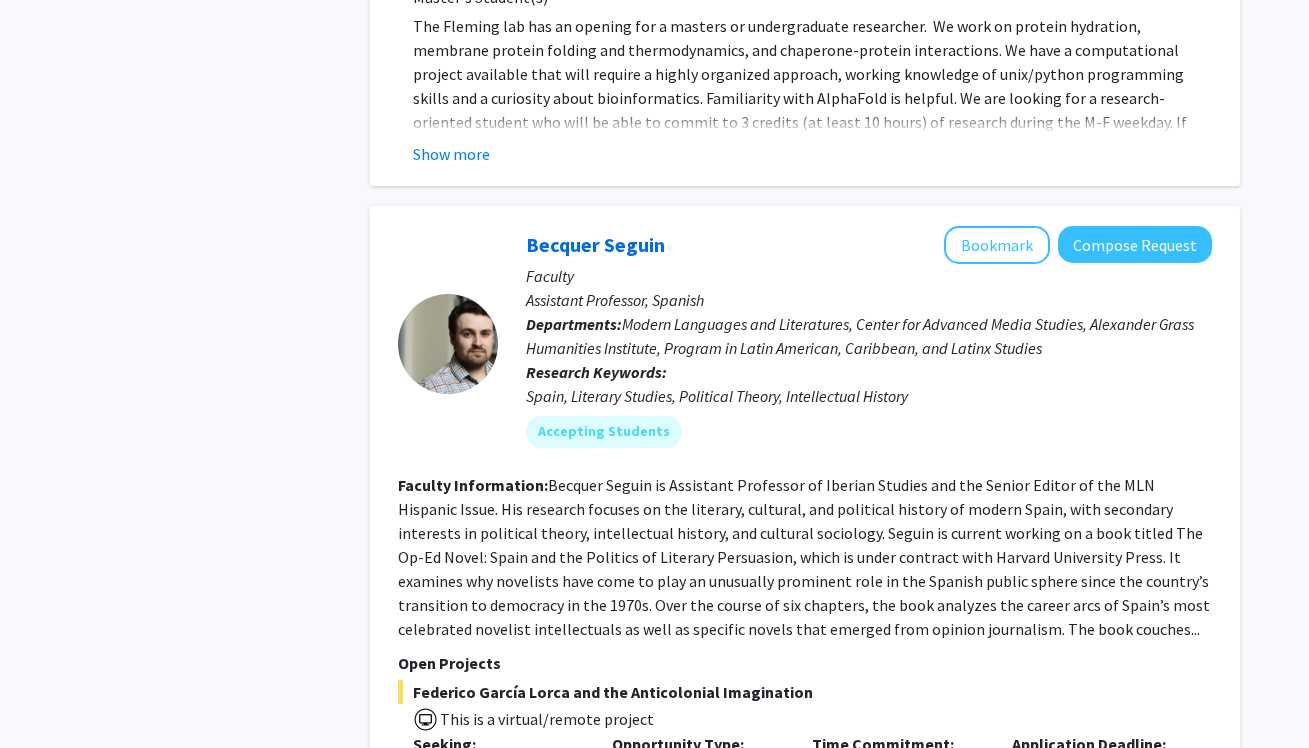 scroll, scrollTop: 1618, scrollLeft: 0, axis: vertical 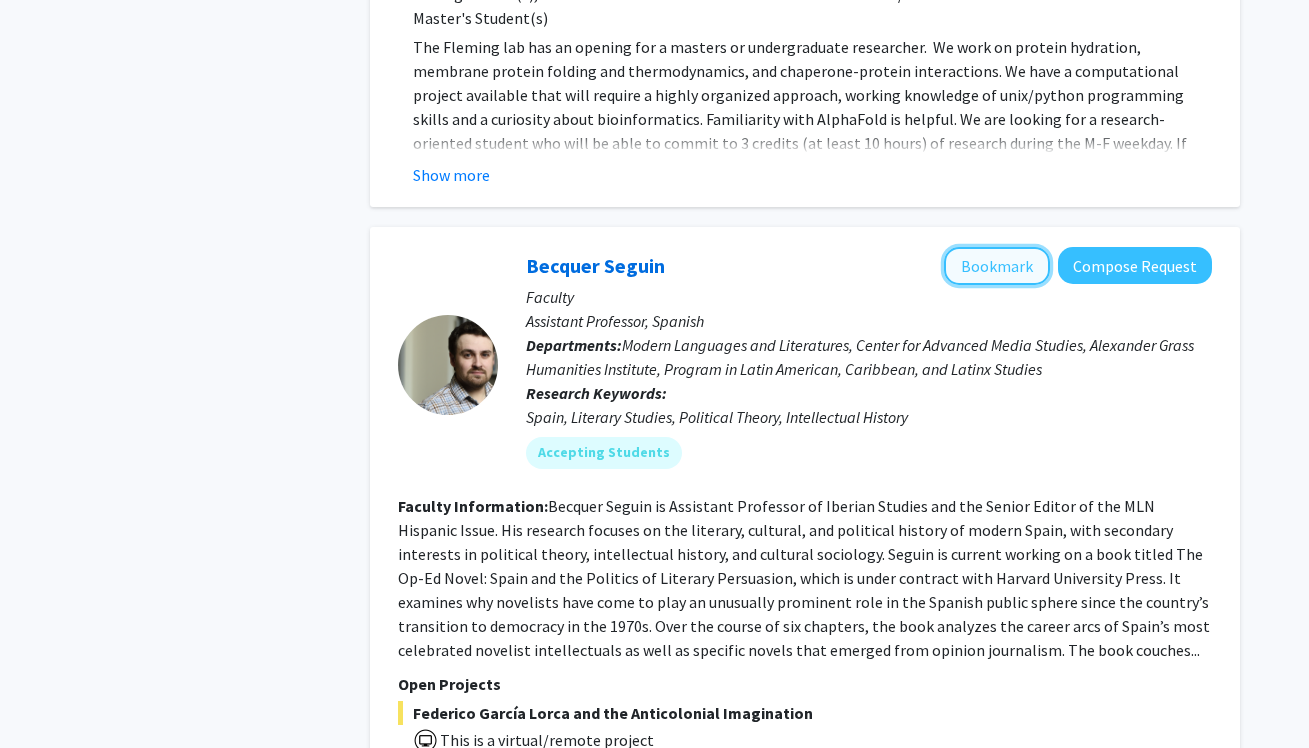 click on "Bookmark" 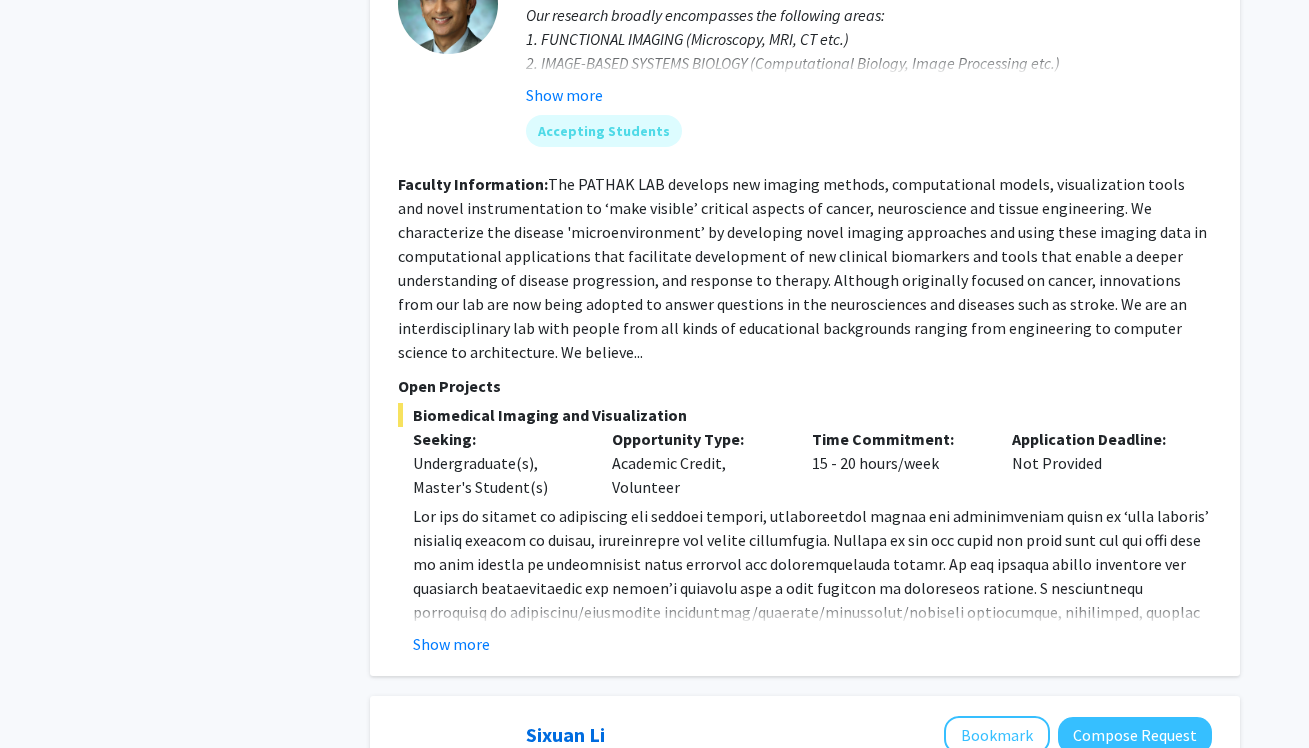 scroll, scrollTop: 2844, scrollLeft: 0, axis: vertical 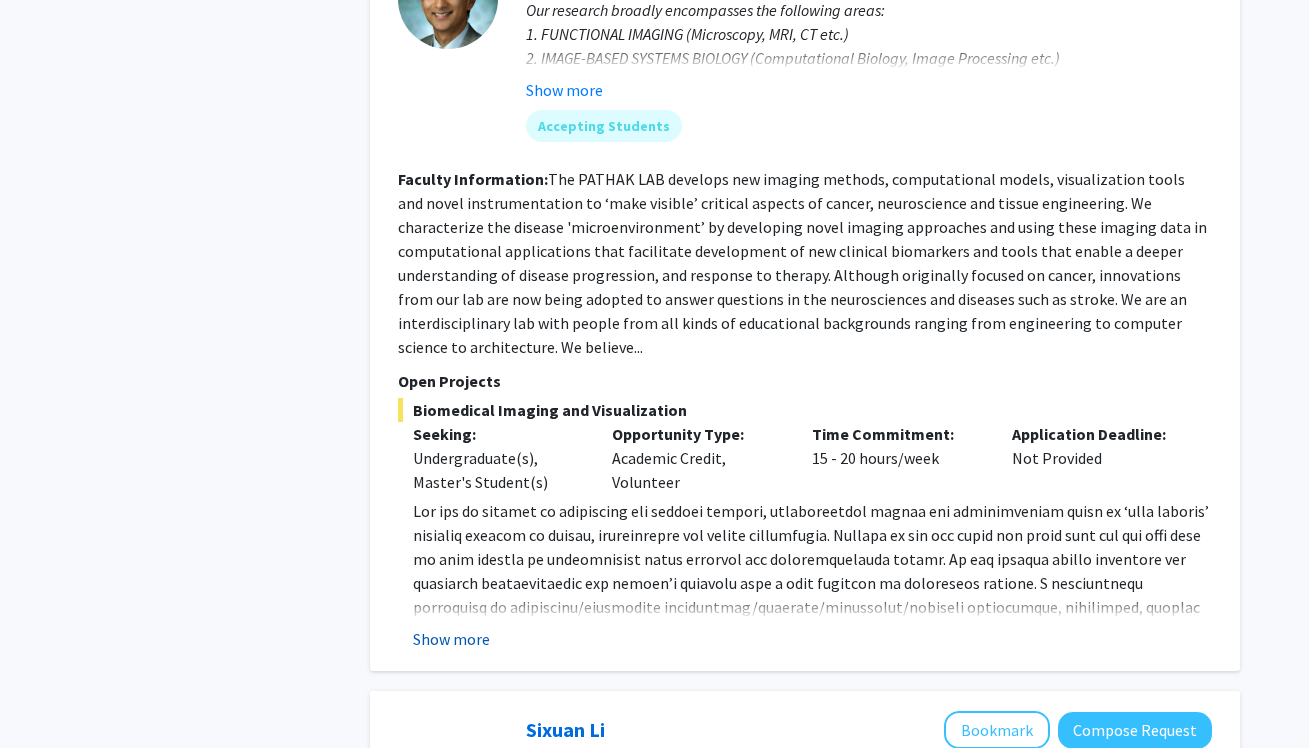 click on "Show more" 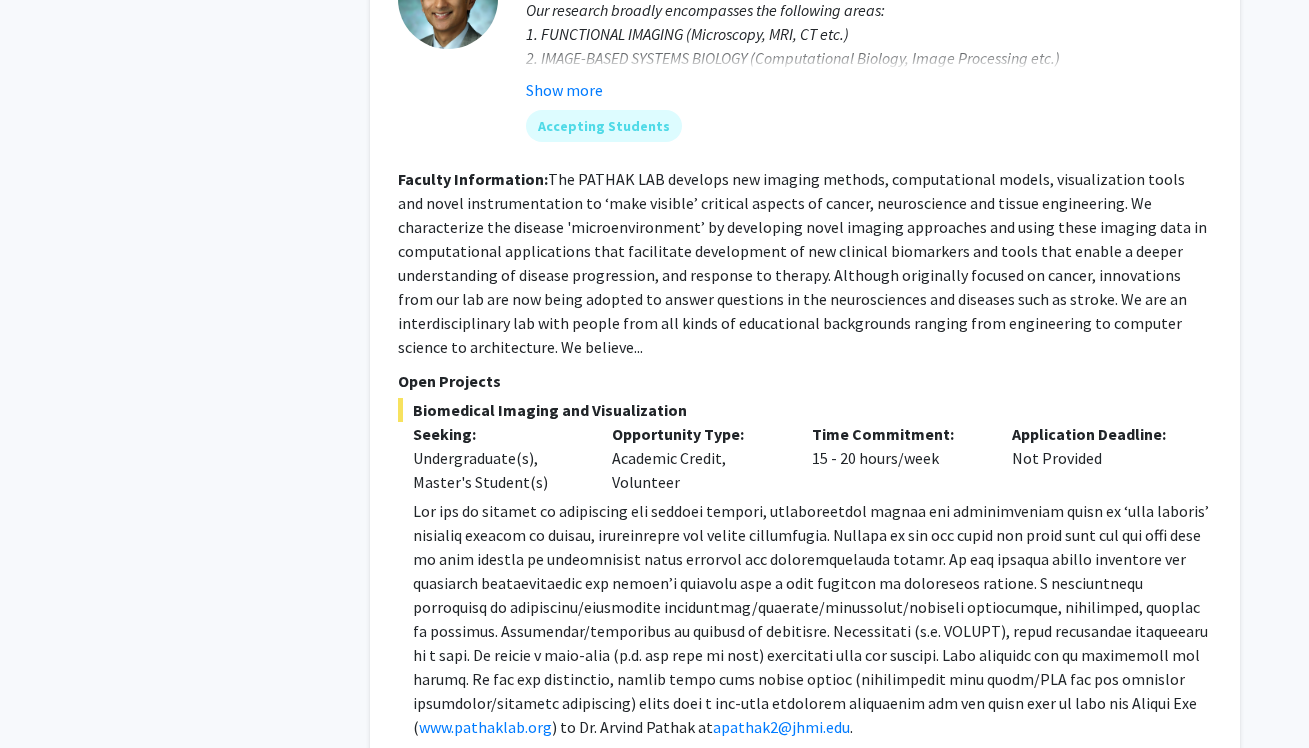 scroll, scrollTop: 2854, scrollLeft: 0, axis: vertical 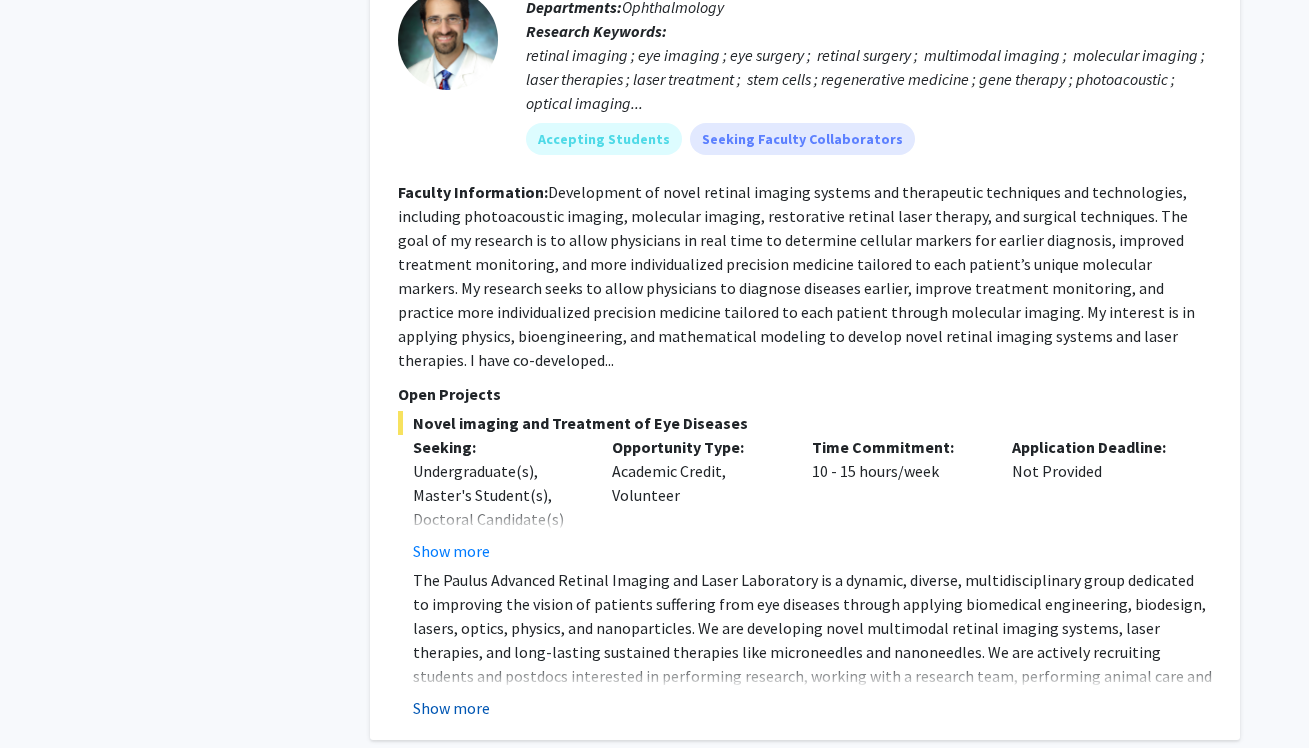 click on "Show more" 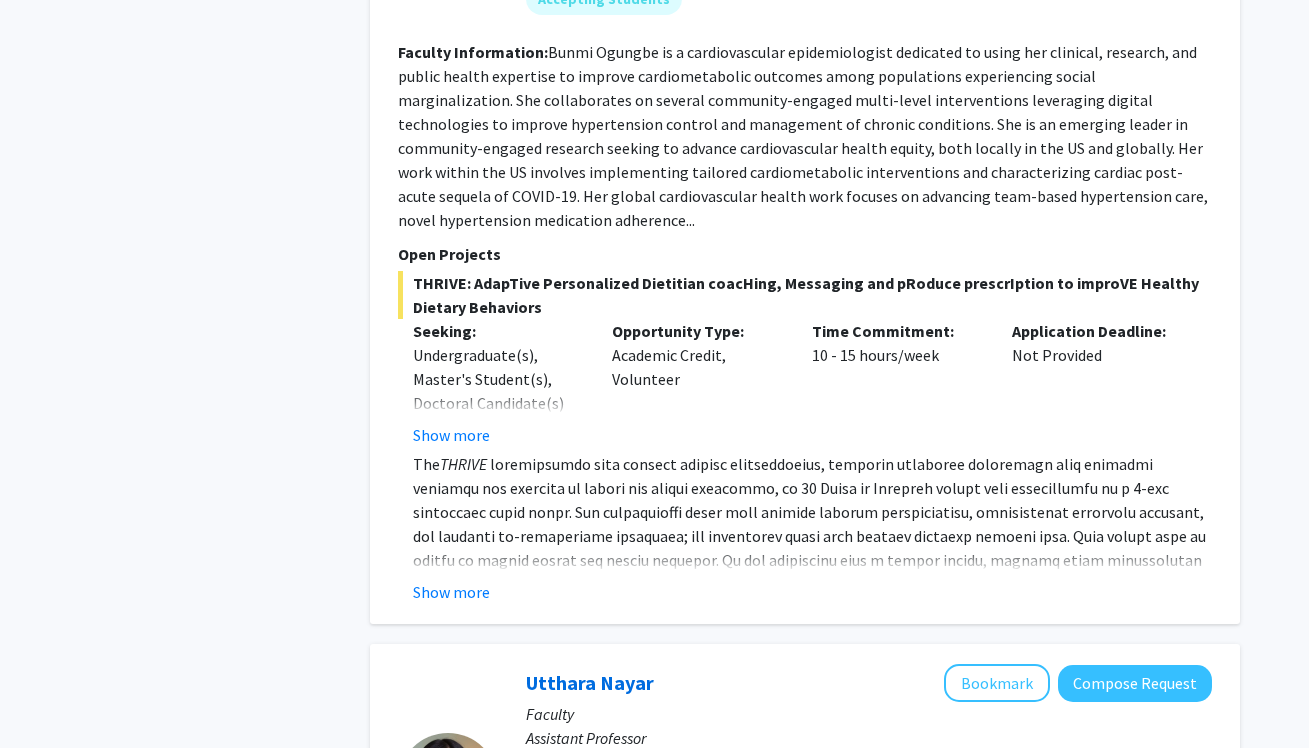 scroll, scrollTop: 7109, scrollLeft: 0, axis: vertical 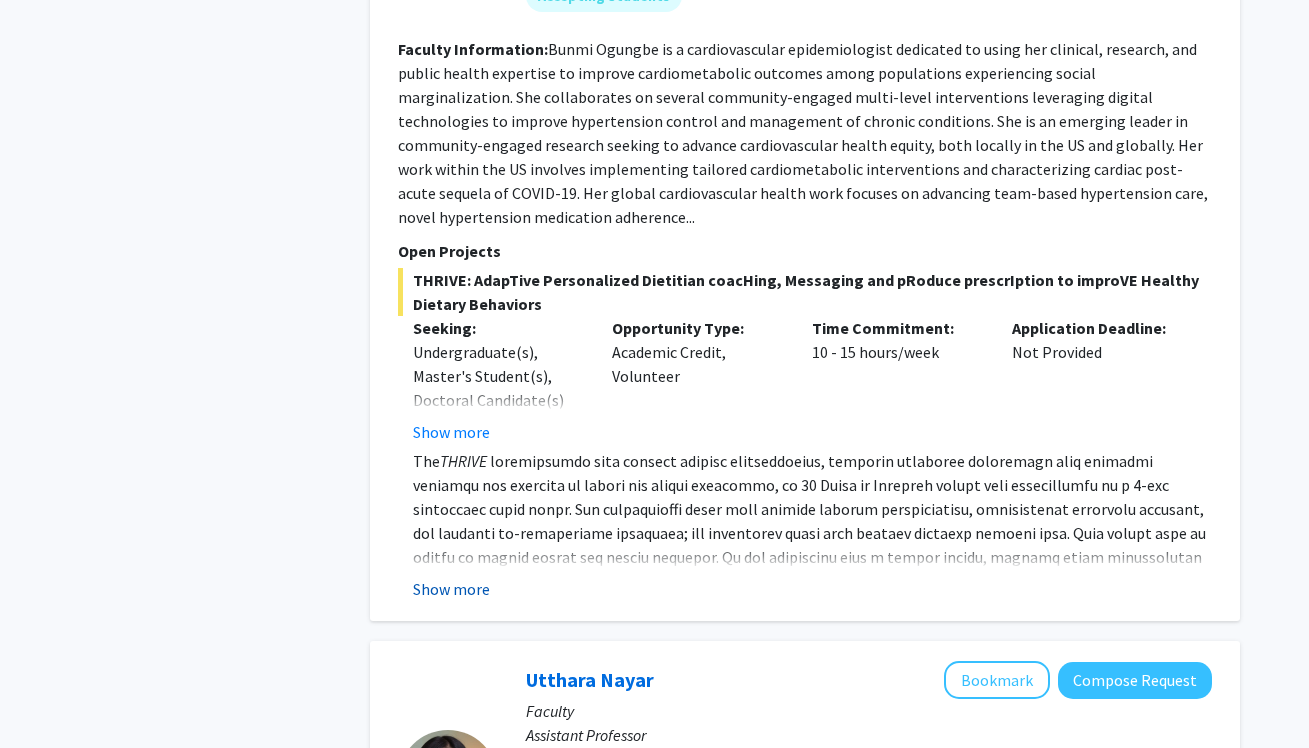 click on "Show more" 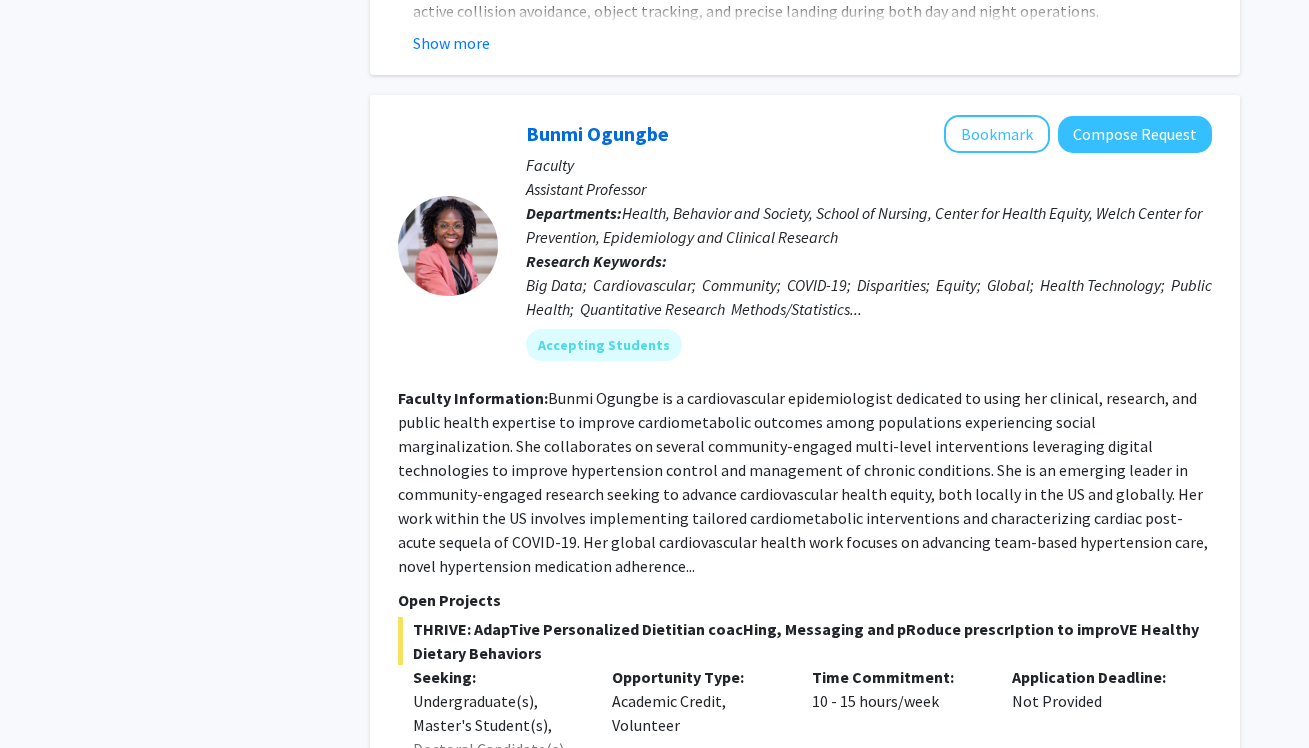 scroll, scrollTop: 6755, scrollLeft: 0, axis: vertical 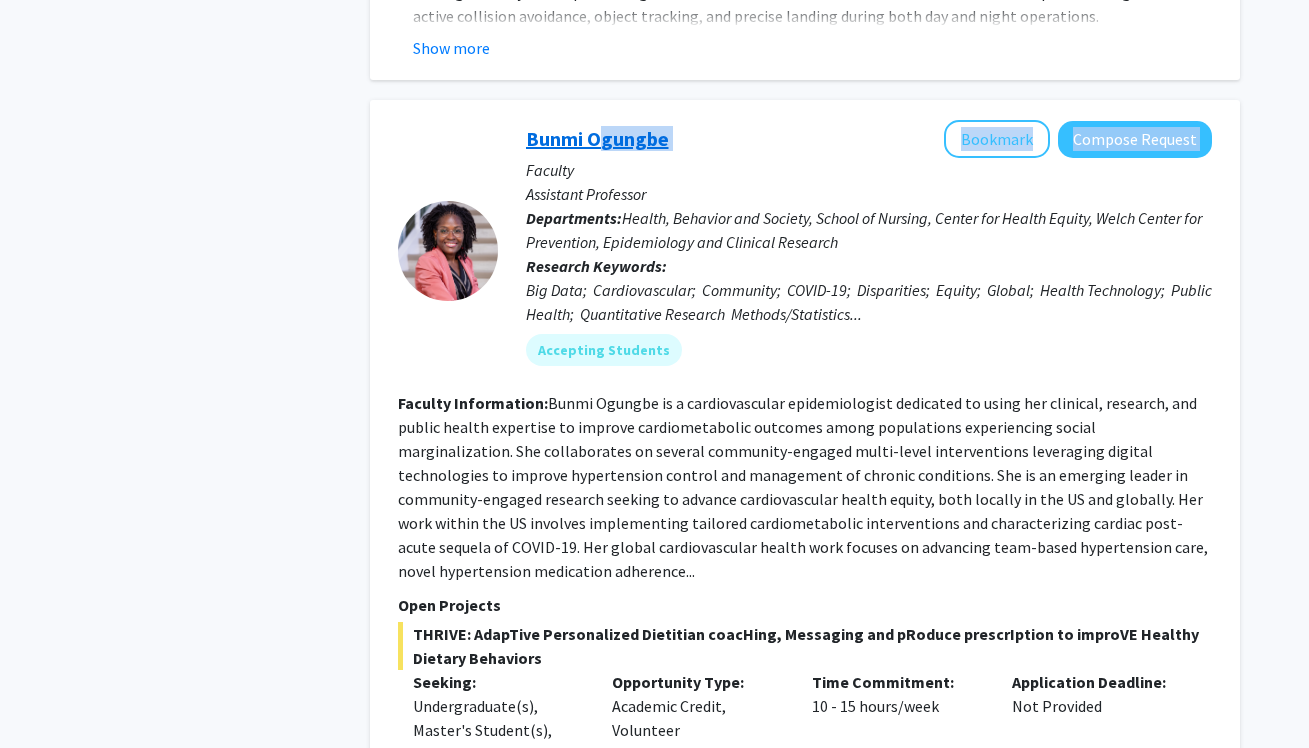 drag, startPoint x: 687, startPoint y: 99, endPoint x: 590, endPoint y: 93, distance: 97.18539 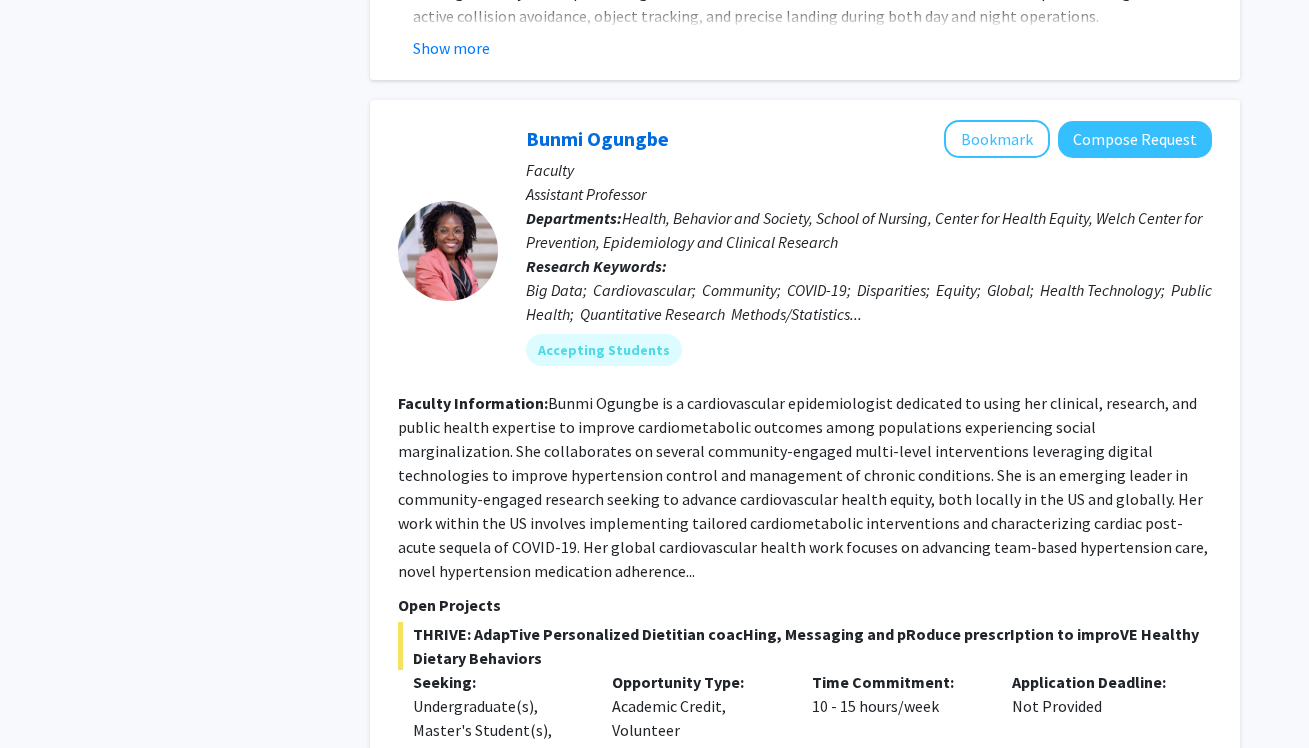 click on "Bunmi Ogungbe is a cardiovascular epidemiologist dedicated to using her clinical, research, and public health expertise to improve cardiometabolic outcomes among populations experiencing social marginalization. She collaborates on several community-engaged multi-level interventions leveraging digital technologies to improve hypertension control and management of chronic conditions. She is an emerging leader in community-engaged research seeking to advance cardiovascular health equity, both locally in the US and globally.
Her work within the US involves implementing tailored cardiometabolic interventions and characterizing cardiac post-acute sequela of COVID-19. Her global cardiovascular health work focuses on advancing team-based hypertension care, novel hypertension medication adherence..." 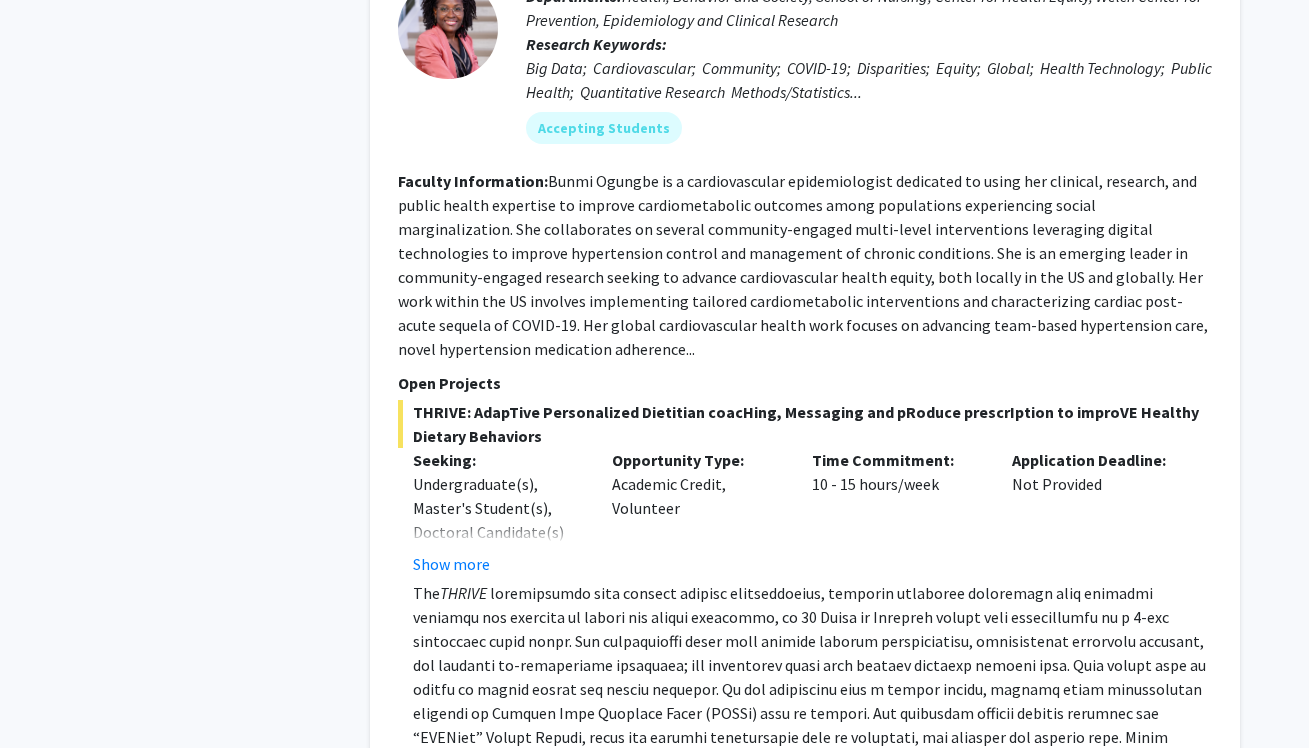 scroll, scrollTop: 6980, scrollLeft: 0, axis: vertical 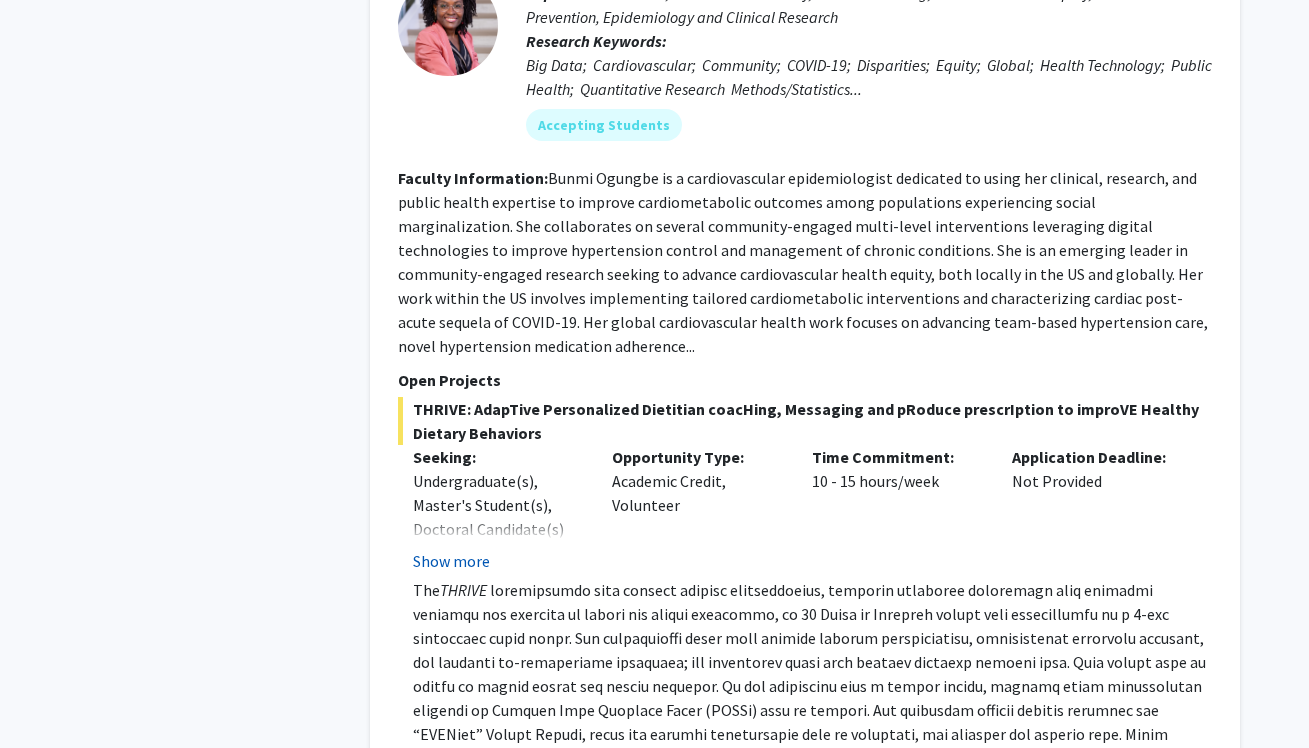 click on "Show more" 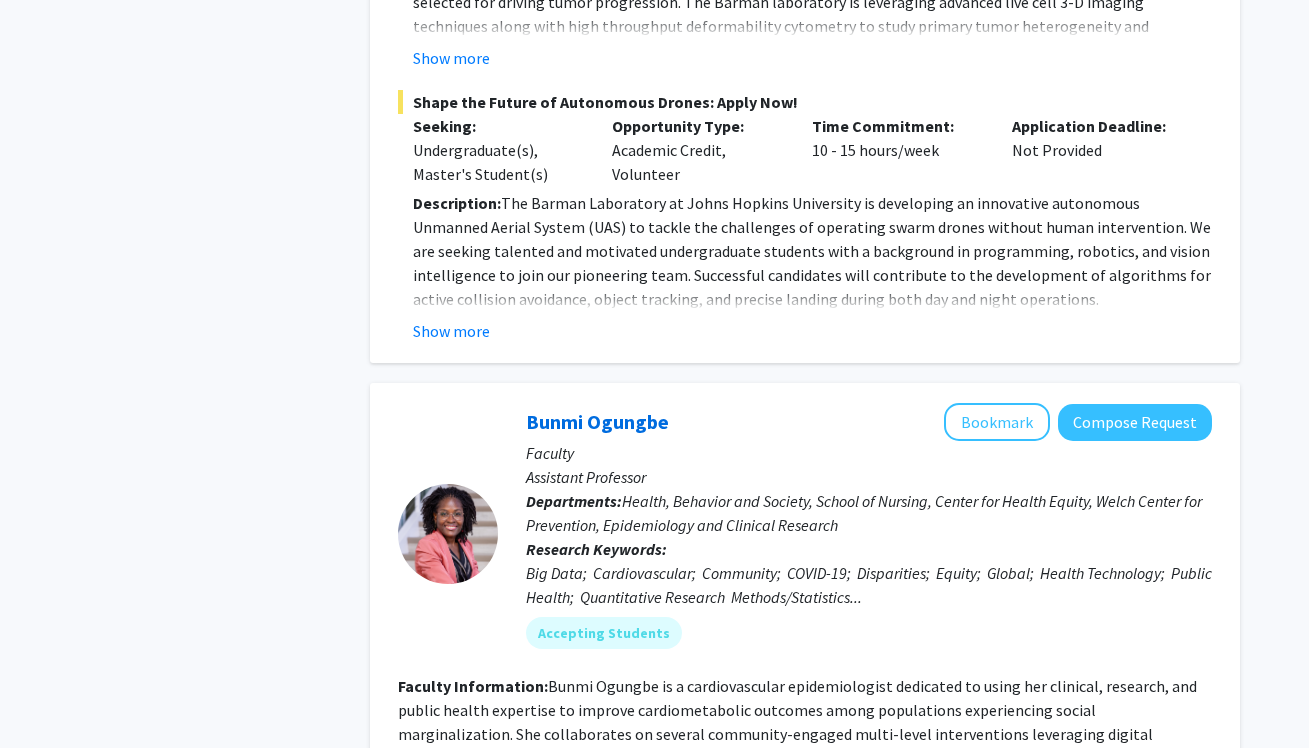 scroll, scrollTop: 6487, scrollLeft: 0, axis: vertical 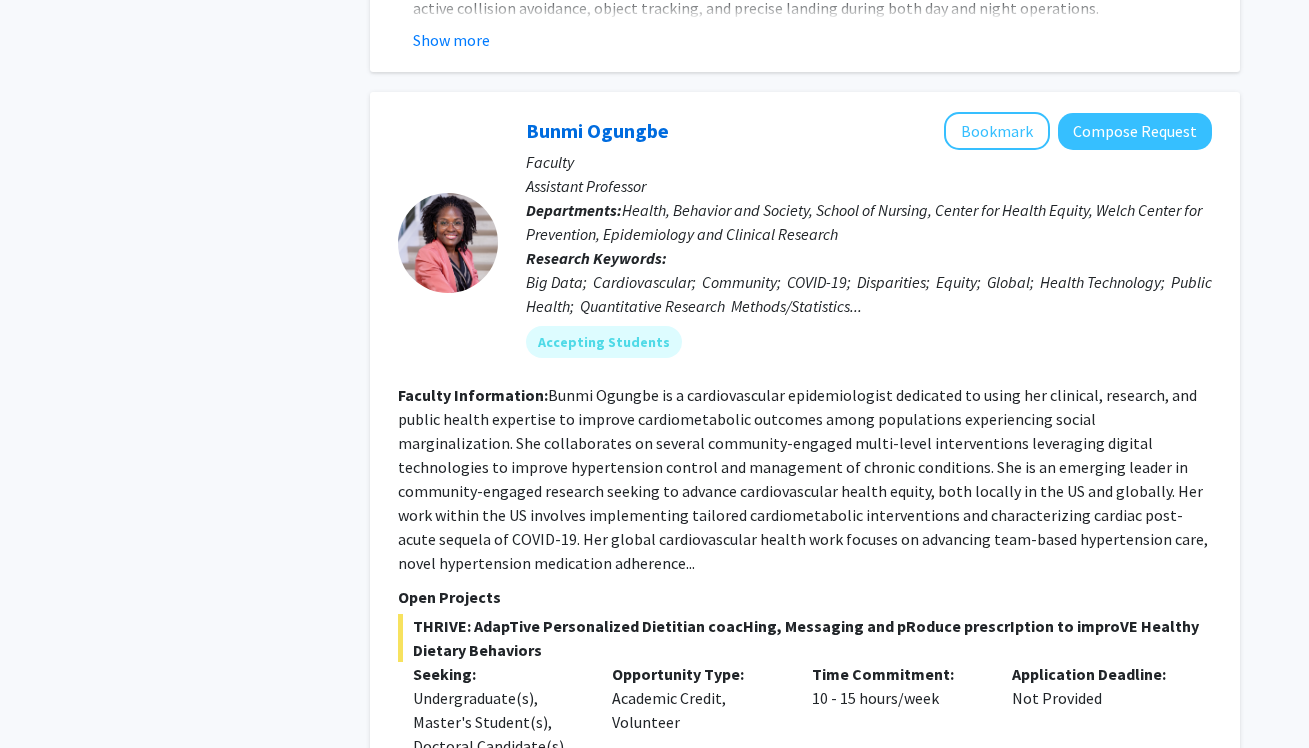 click on "Refine By Collaboration Status: Collaboration Status  All Faculty/Staff    Collaboration Status  Faculty/Staff accepting students    Collaboration Status  Faculty/Staff with posted projects    Collaboration Status  Faculty/Staff with posted remote projects    Projects Seeking: Projects Seeking Level  All Projects    Projects Seeking Level  Undergraduate(s)    Projects Seeking Level  Master's Student(s)    Projects Seeking Level  Doctoral Candidate(s) (PhD, MD, DMD, PharmD, etc.)    Projects Seeking Level  Postdoctoral Researcher(s) / Research Staff    Projects Seeking Level  Medical Resident(s) / Medical Fellow(s)    Projects Seeking Level  Faculty    Division & Department:      Bloomberg School of Public Health  (Select All)  (Select All)  Biochemistry and Molecular Biology  Biochemistry and Molecular Biology  Center for Health Equity  Center for Health Equity  Health, Behavior and Society  Health, Behavior and Society  Welch Center for Prevention, Epidemiology and Clinical Research         1 2" 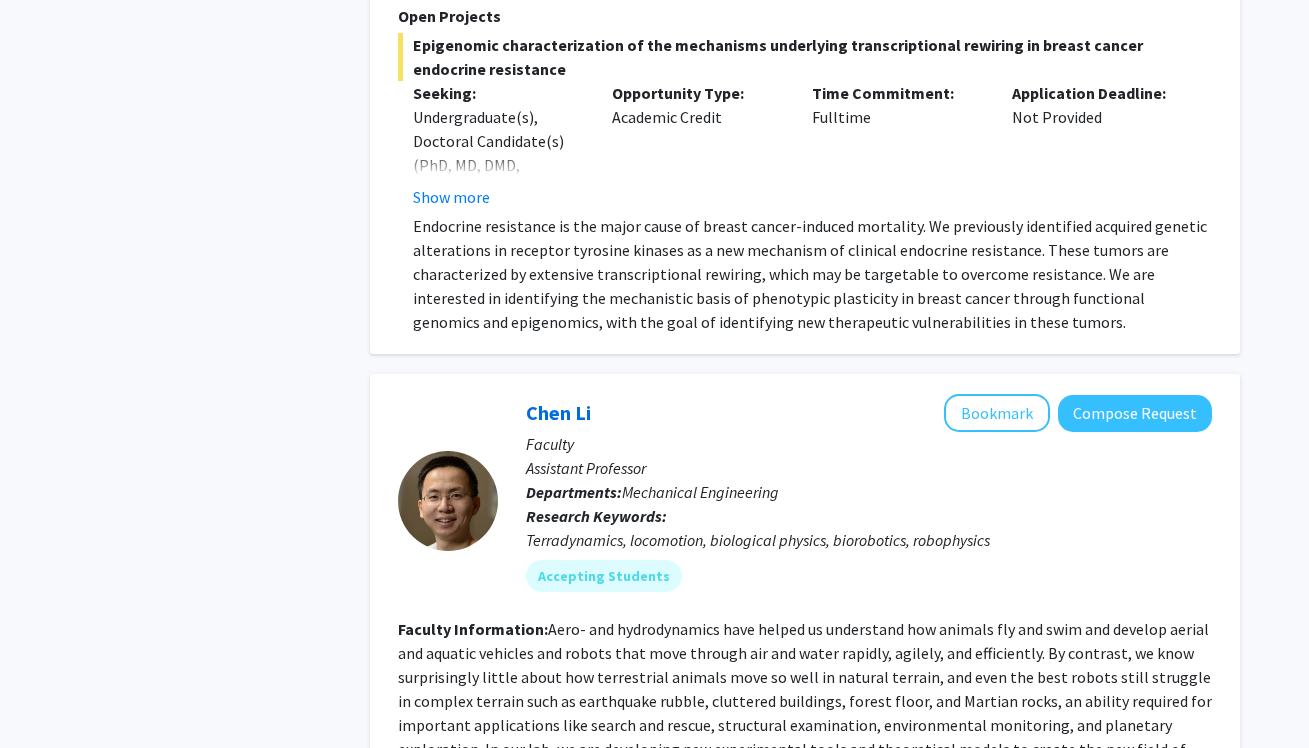 scroll, scrollTop: 8873, scrollLeft: 0, axis: vertical 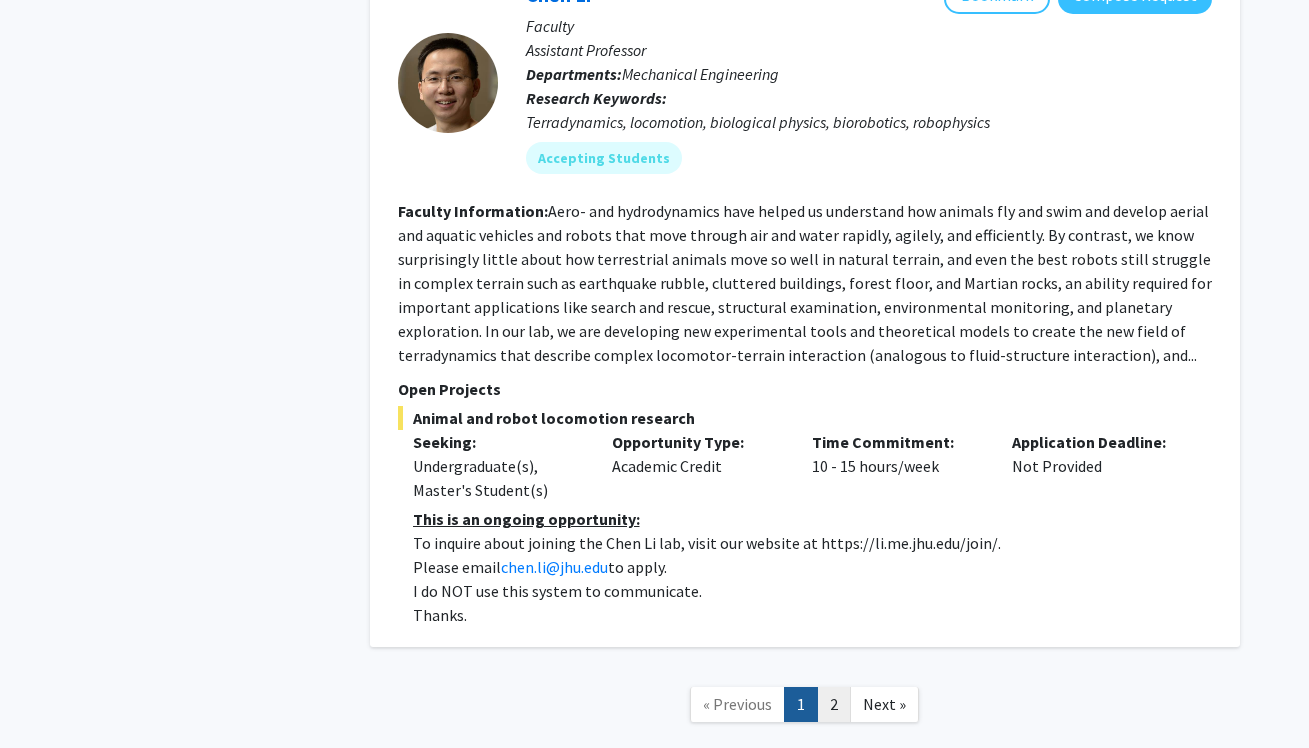 click on "2" 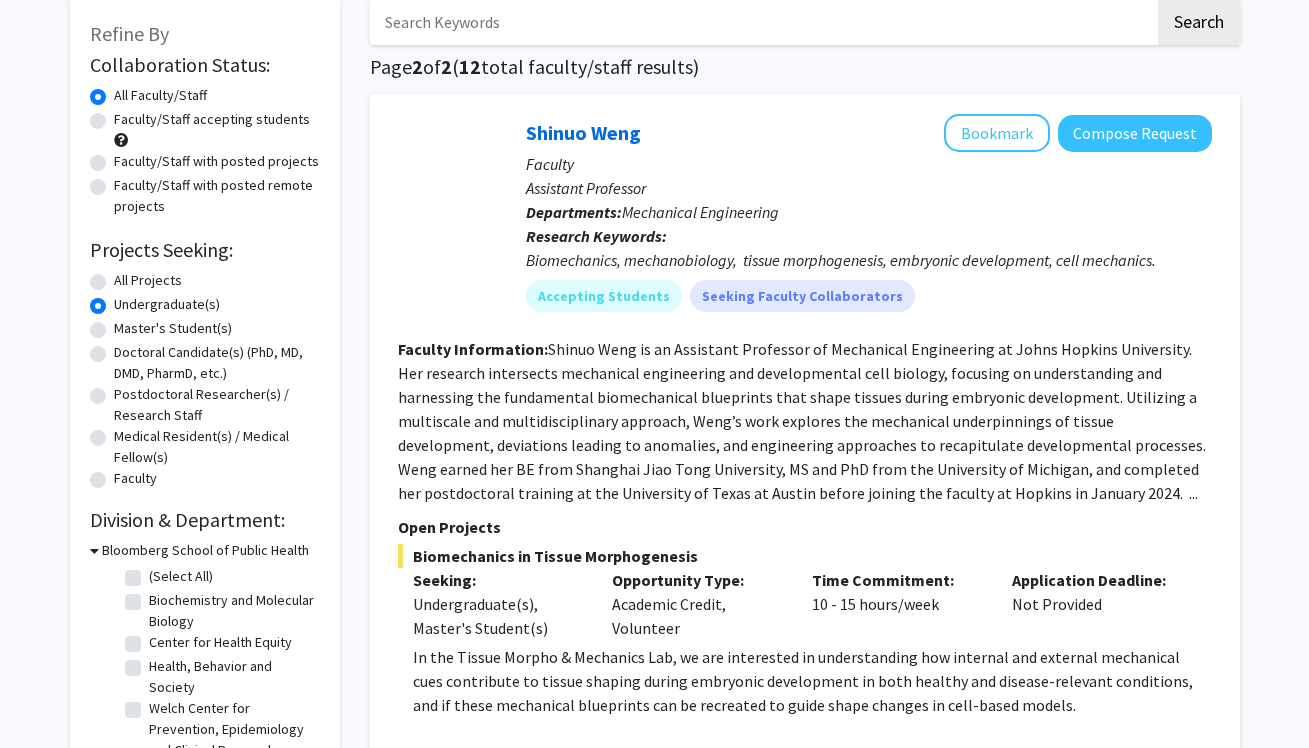 scroll, scrollTop: 250, scrollLeft: 0, axis: vertical 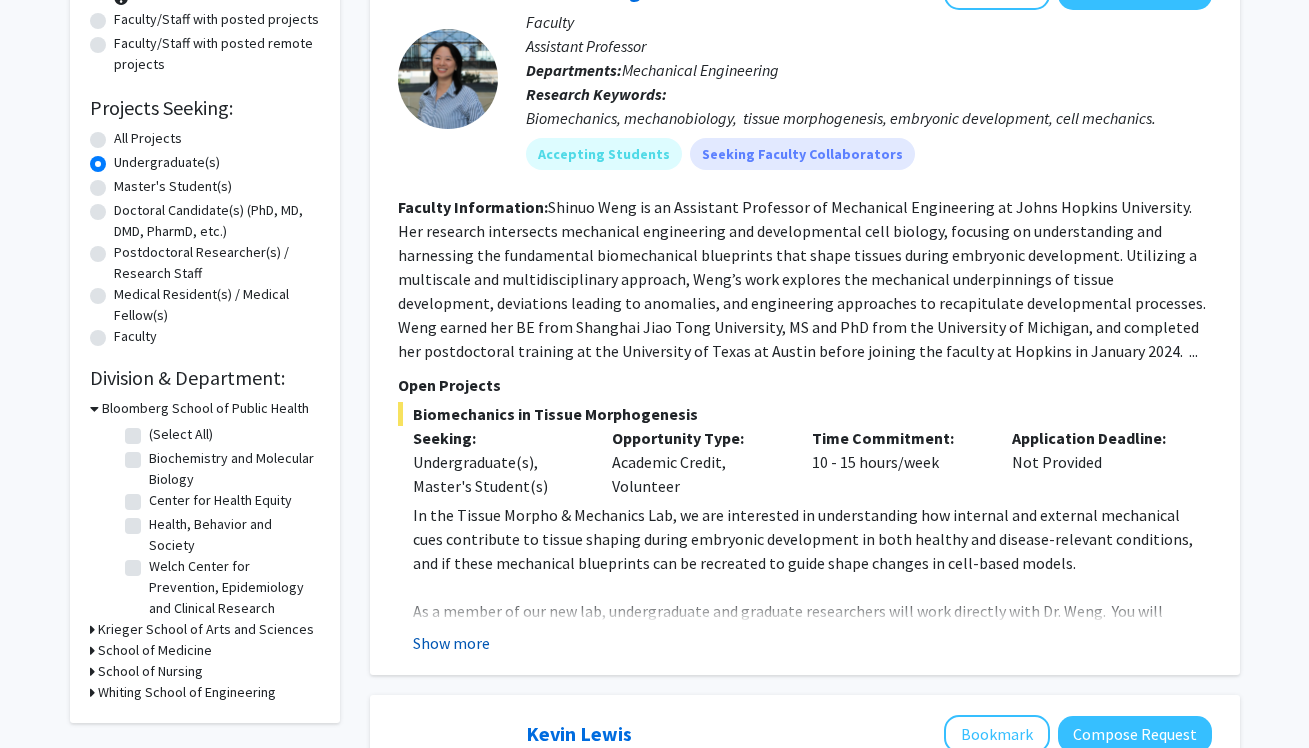 click on "Show more" 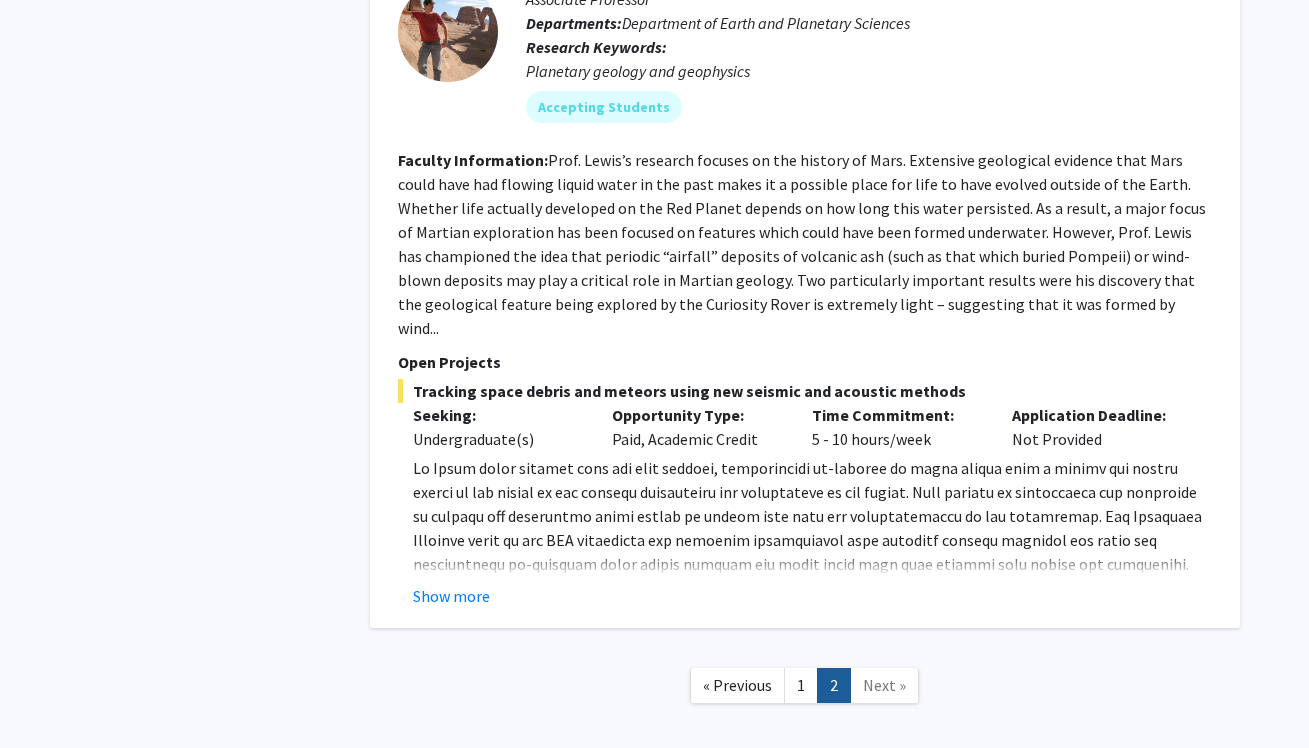 scroll, scrollTop: 1741, scrollLeft: 0, axis: vertical 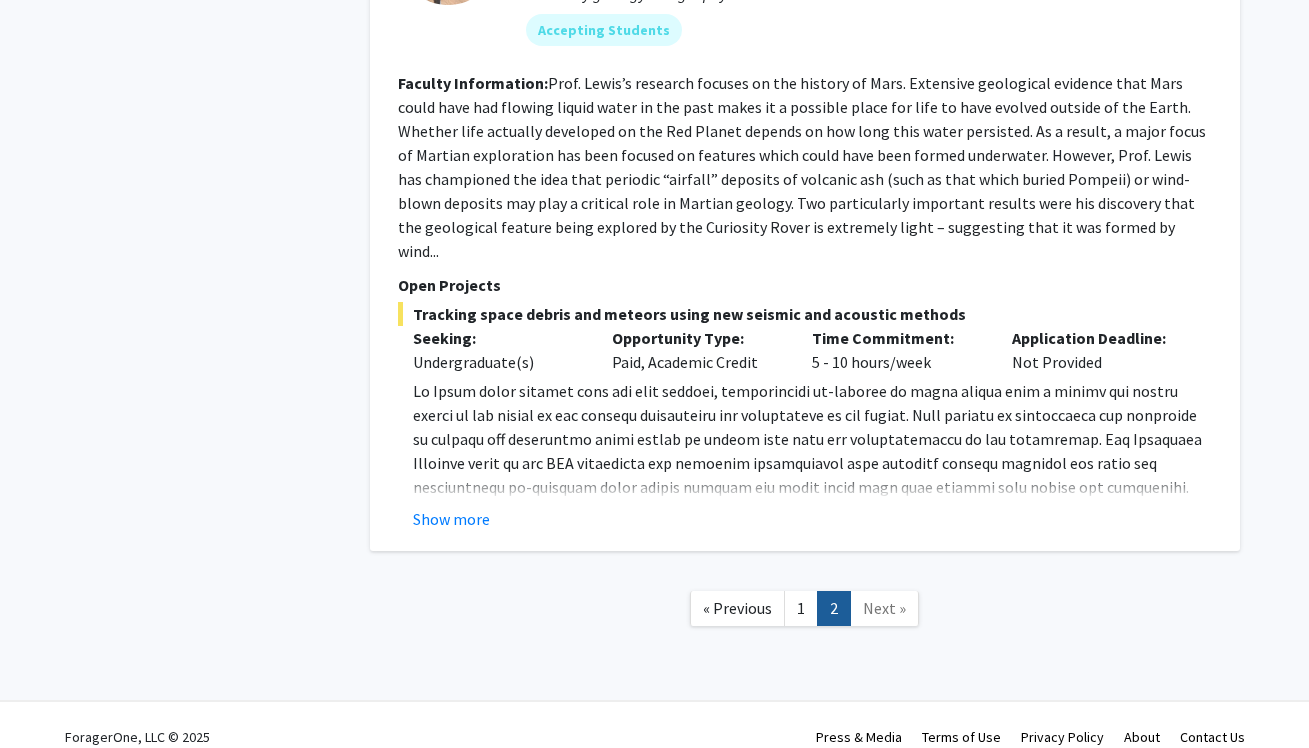 click on "Next »" 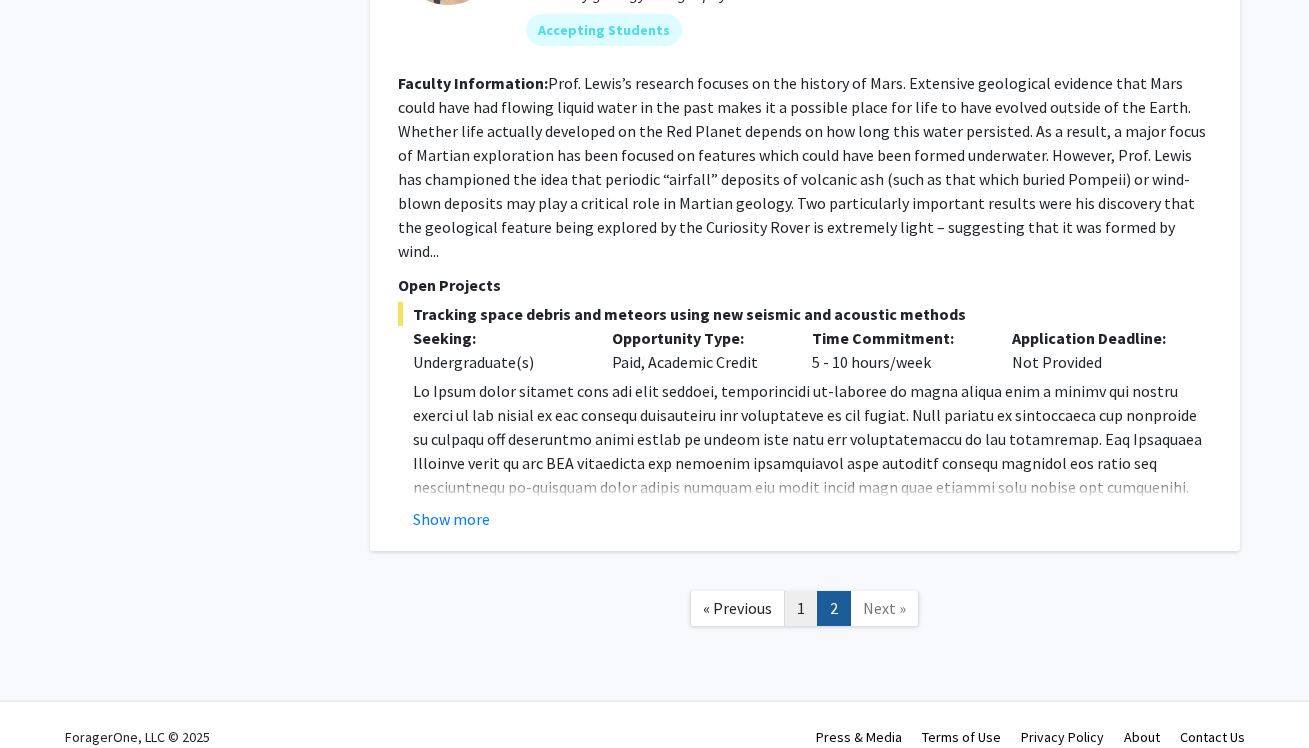 click on "1" 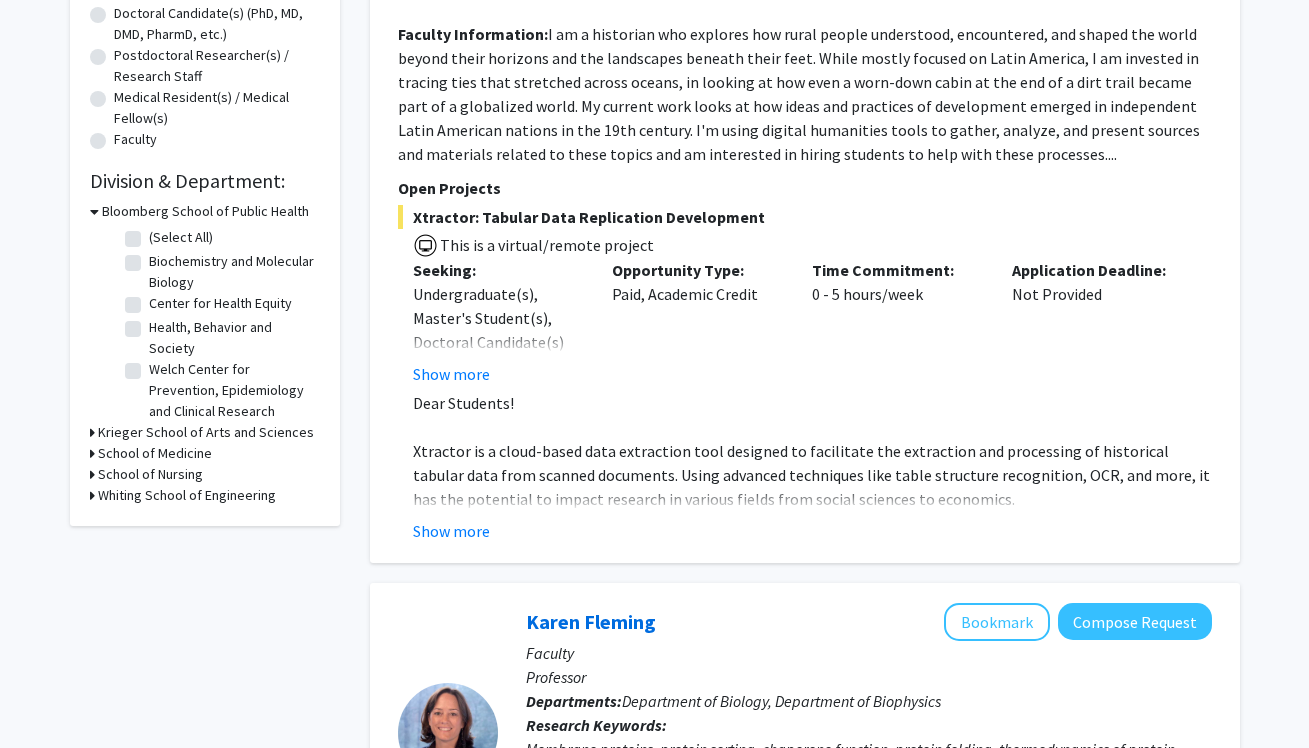 scroll, scrollTop: 530, scrollLeft: 0, axis: vertical 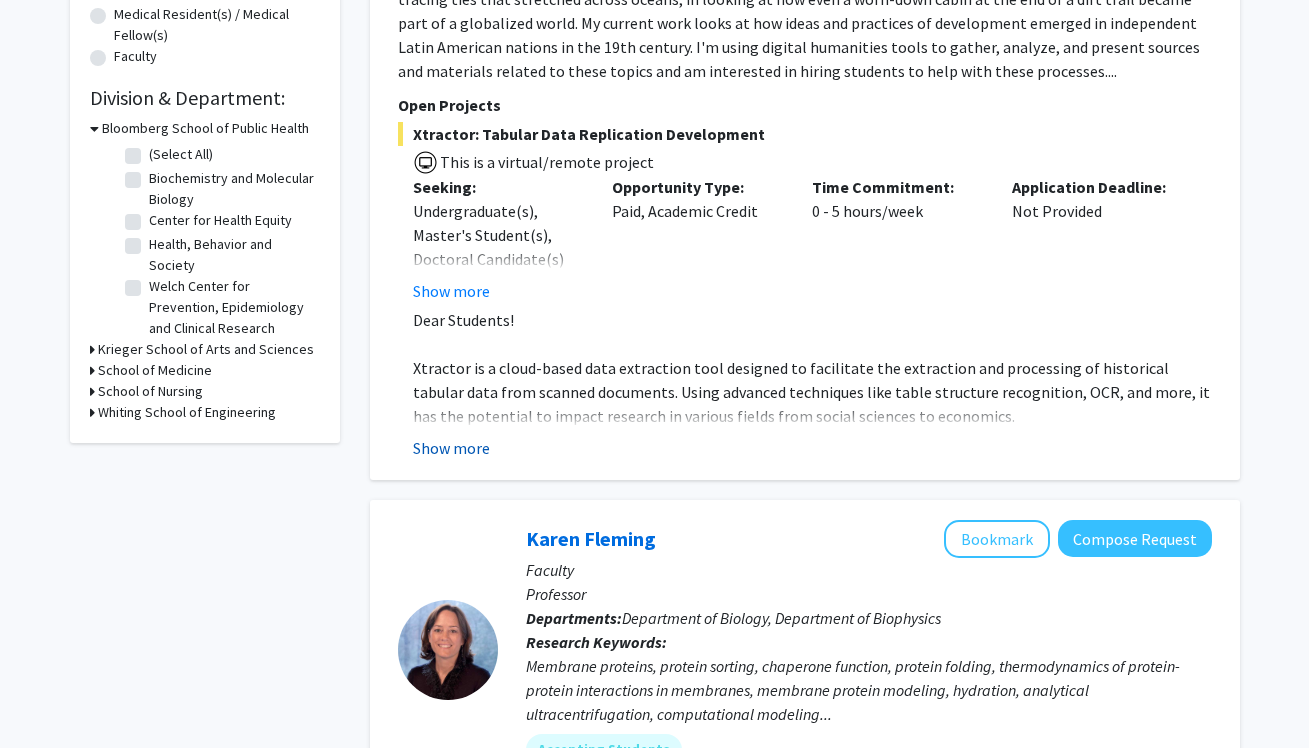 click on "Show more" 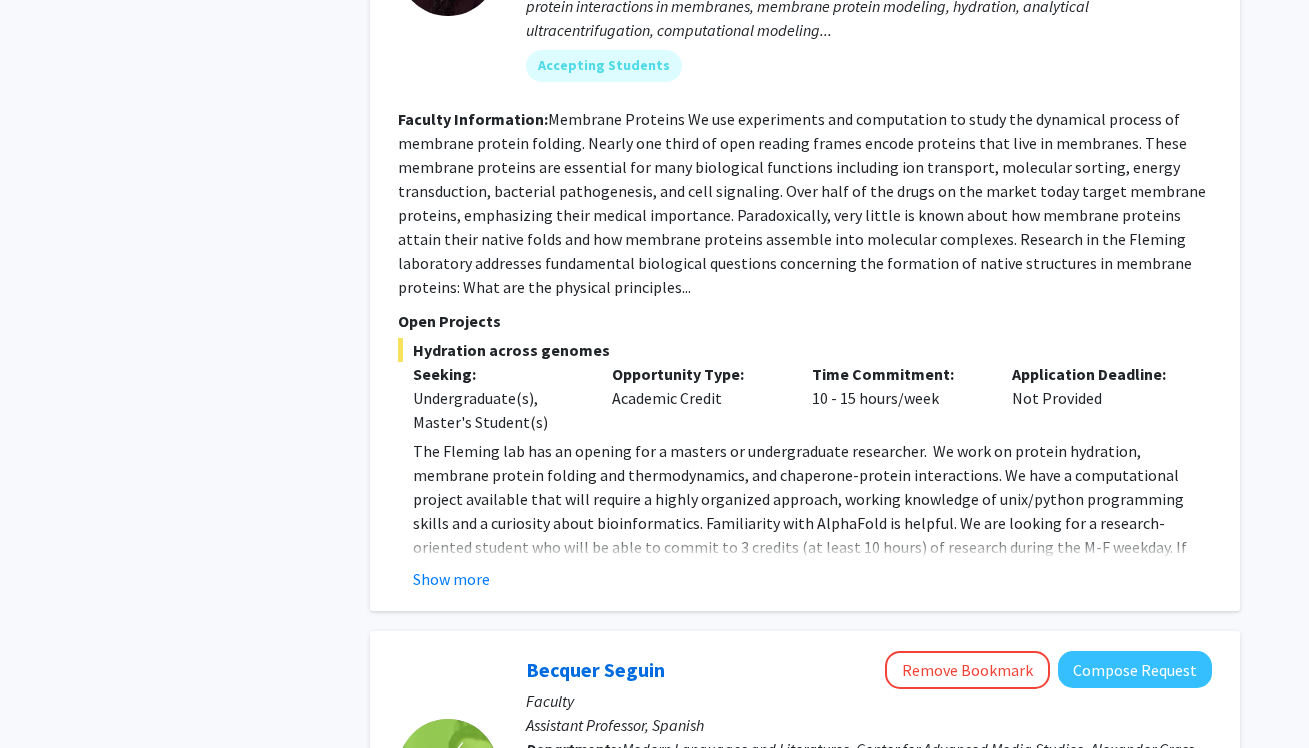 scroll, scrollTop: 1829, scrollLeft: 0, axis: vertical 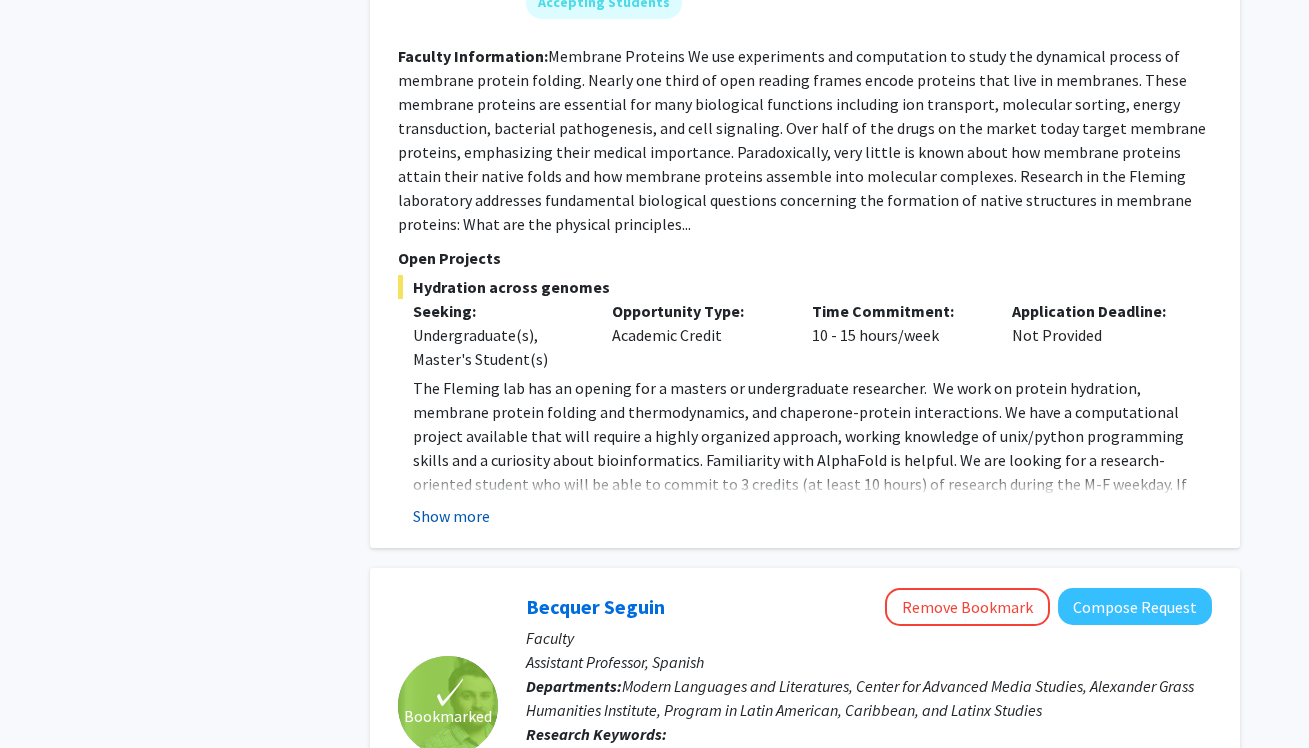 click on "Show more" 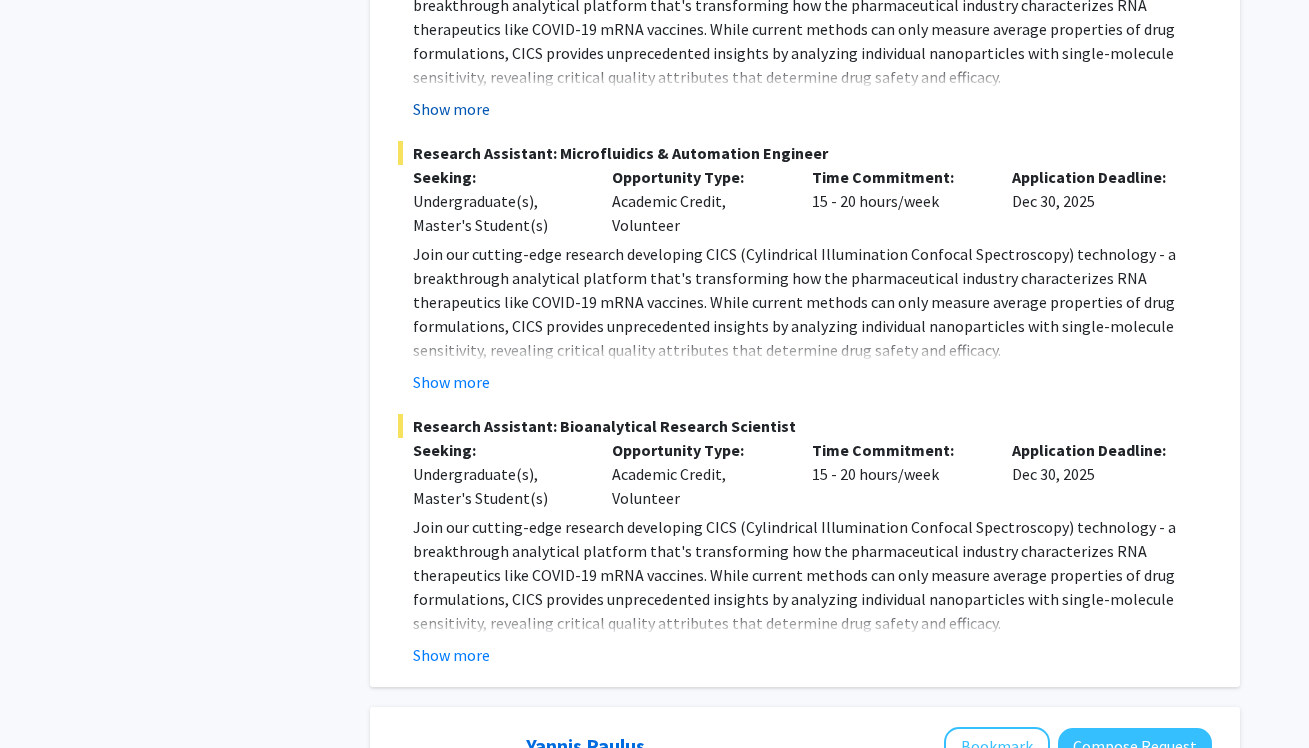 scroll, scrollTop: 4814, scrollLeft: 0, axis: vertical 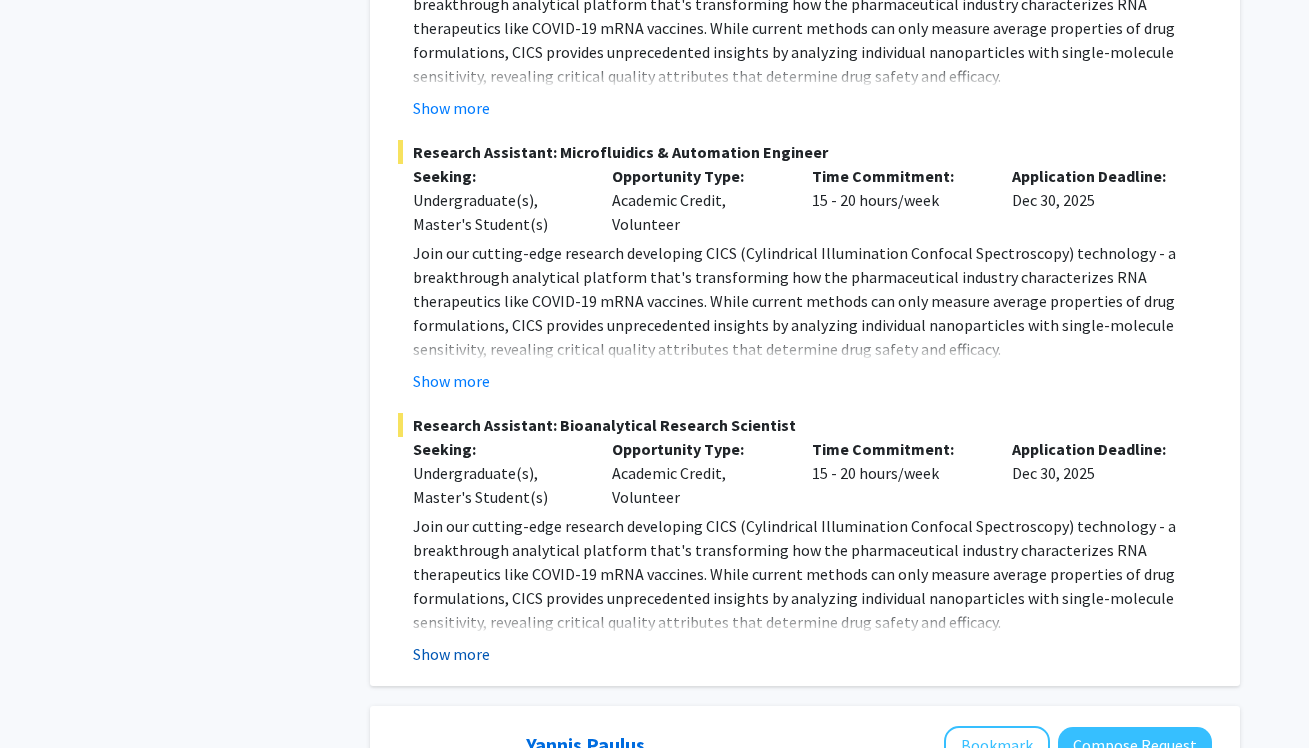 click on "Show more" 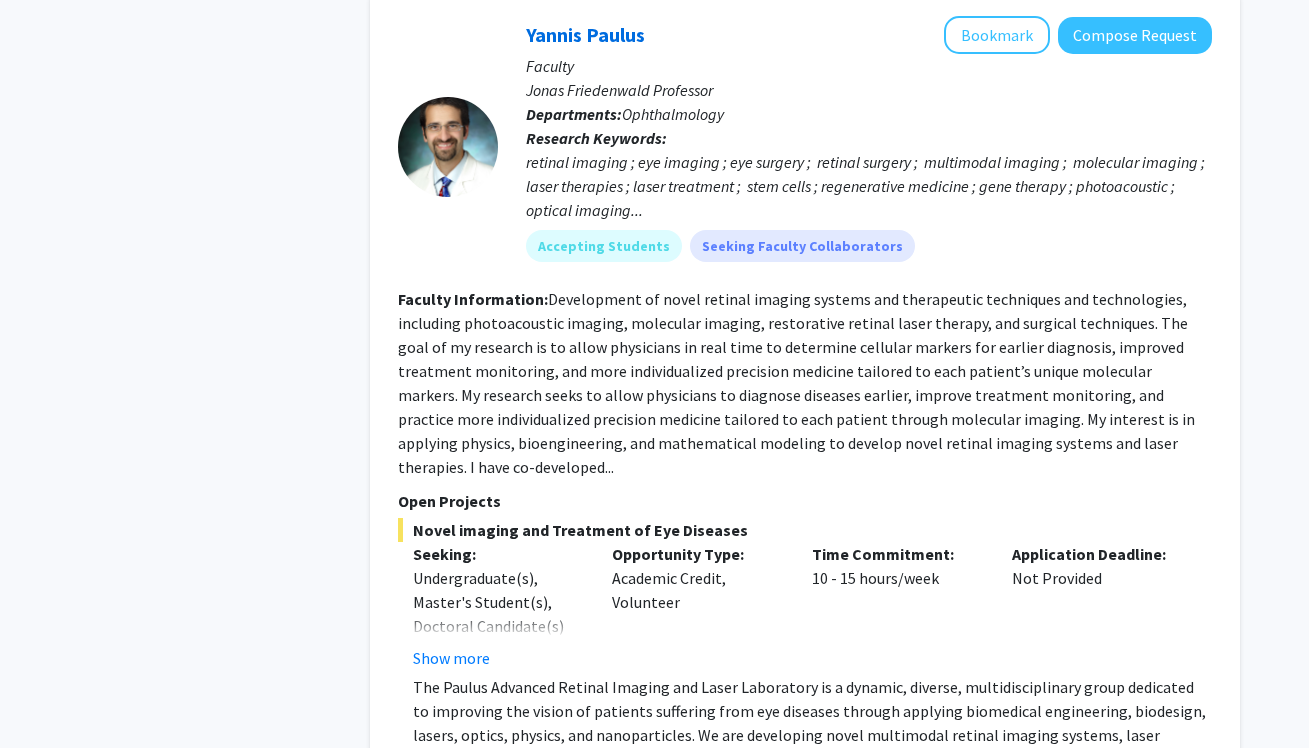 scroll, scrollTop: 6401, scrollLeft: 0, axis: vertical 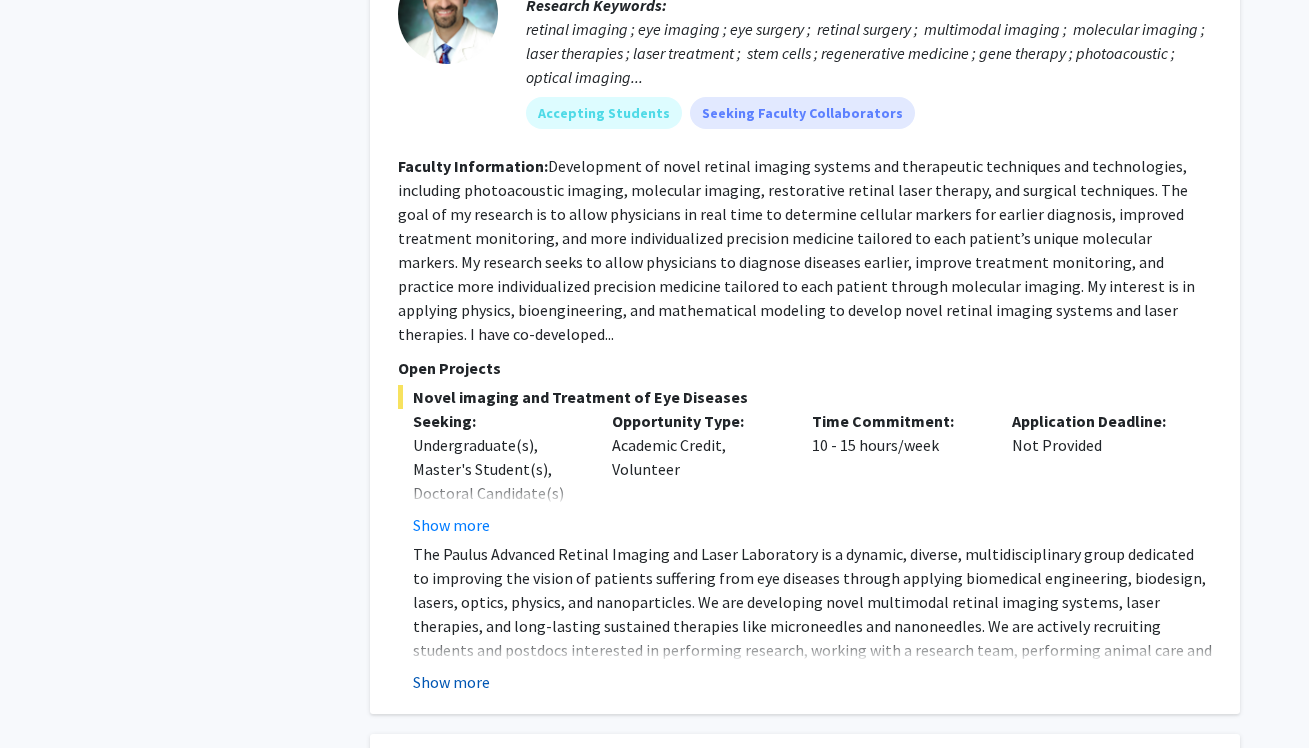 click on "Show more" 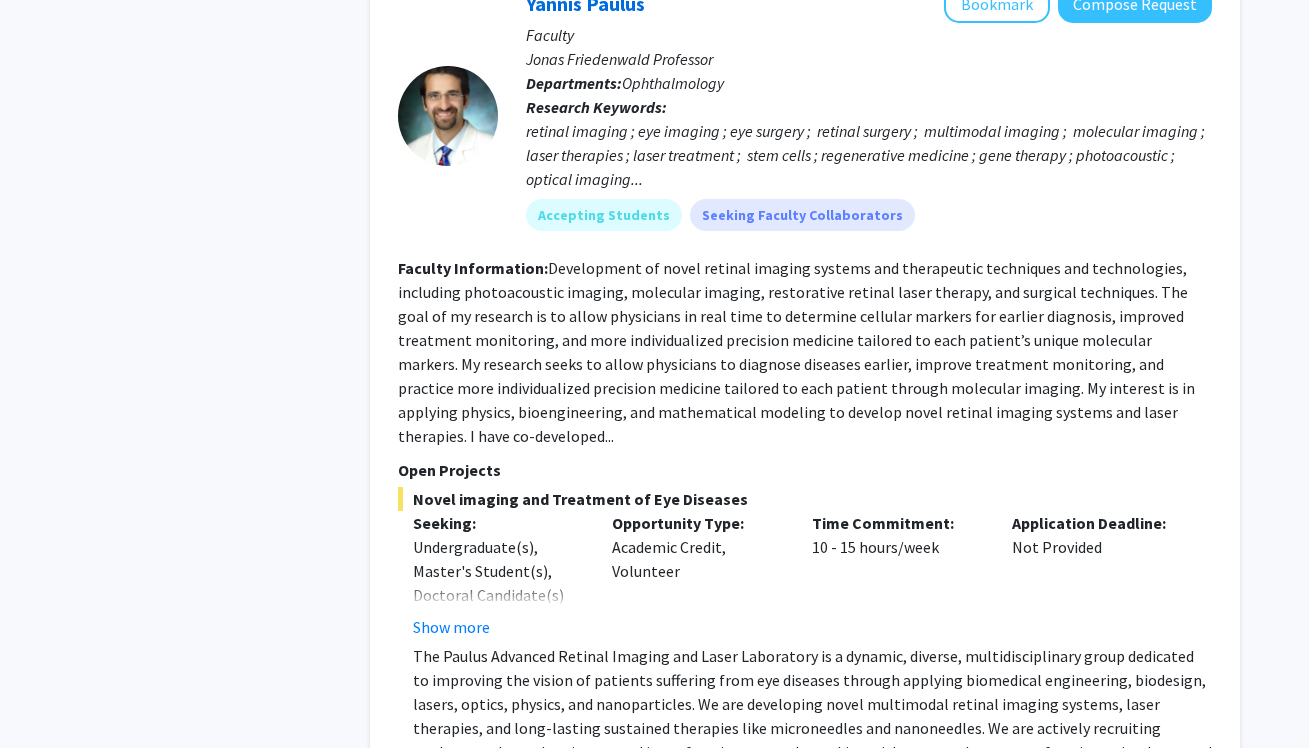 scroll, scrollTop: 6248, scrollLeft: 0, axis: vertical 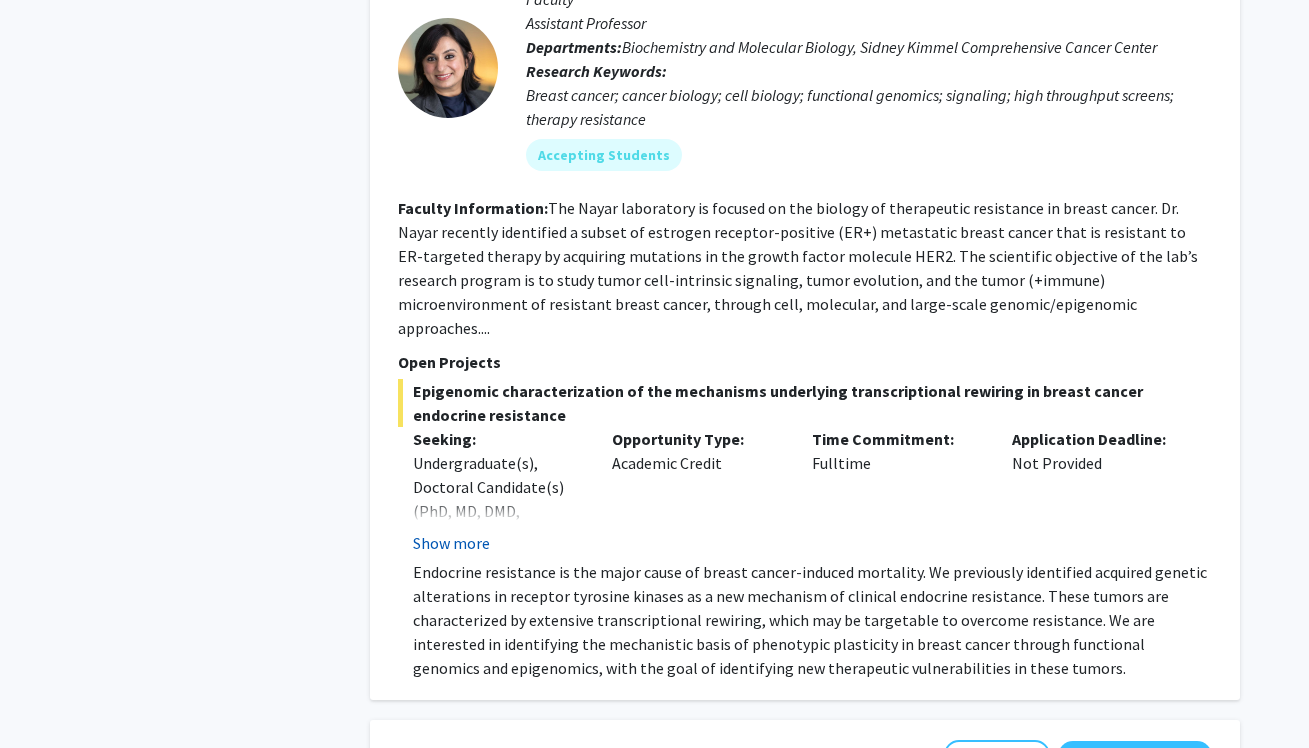 click on "Show more" 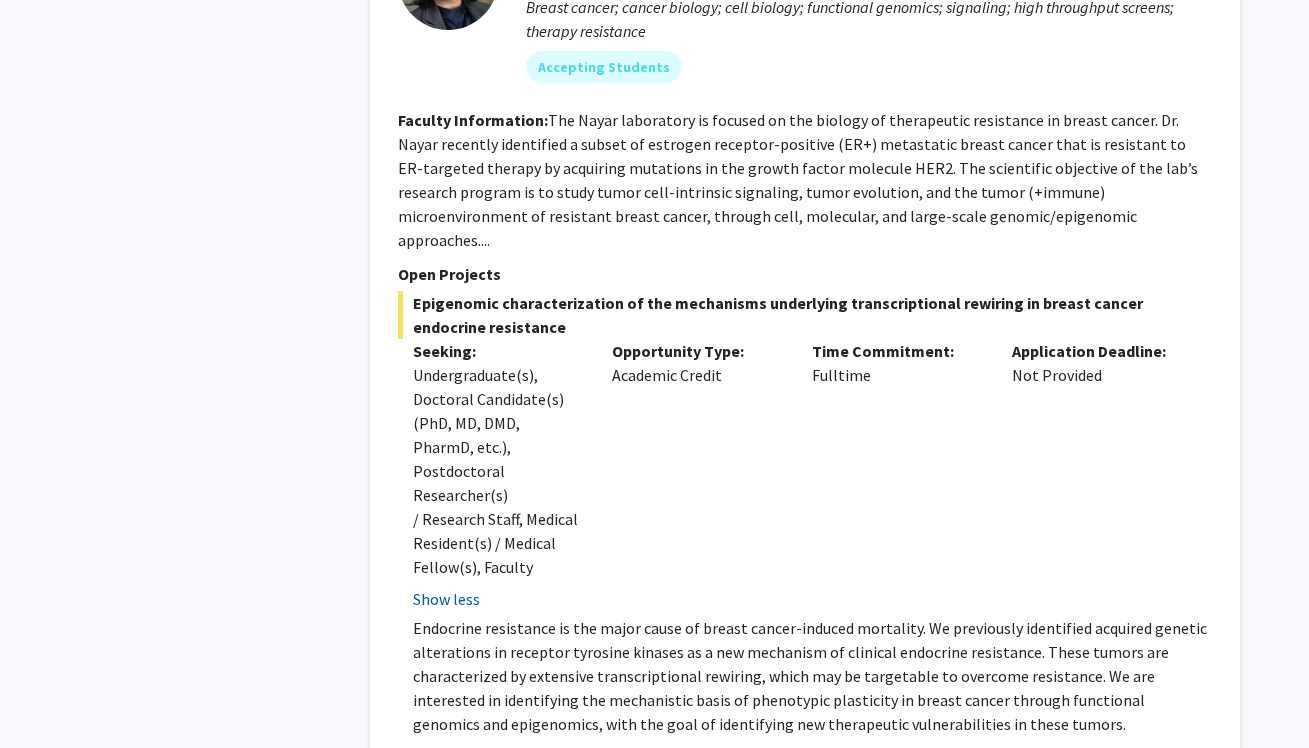 scroll, scrollTop: 9348, scrollLeft: 0, axis: vertical 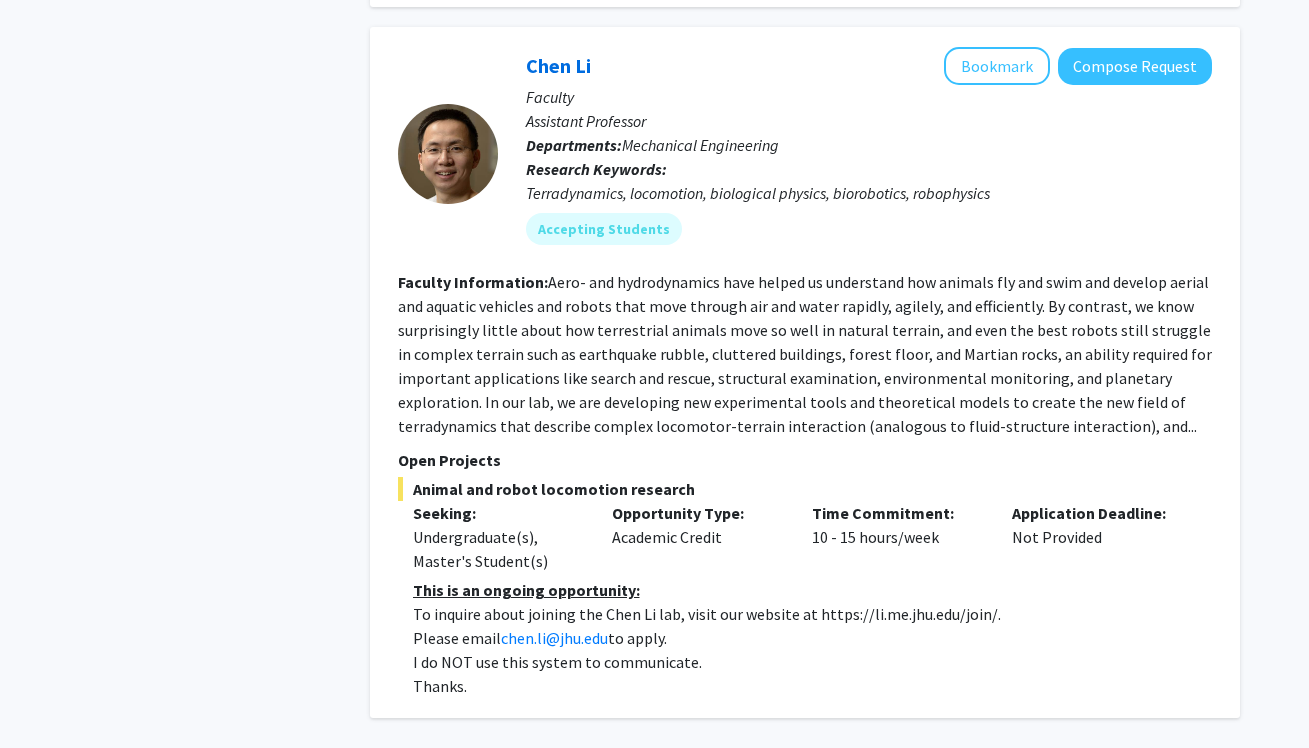 click on "2" 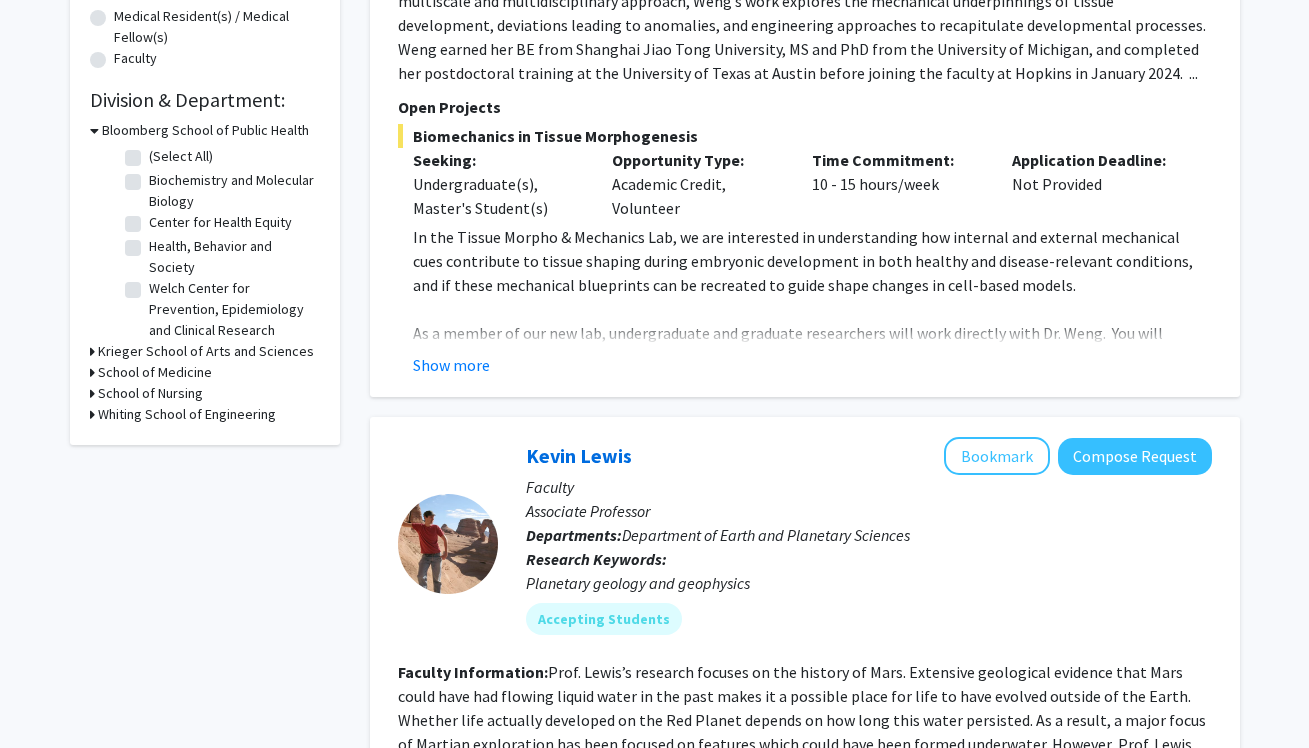 scroll, scrollTop: 551, scrollLeft: 0, axis: vertical 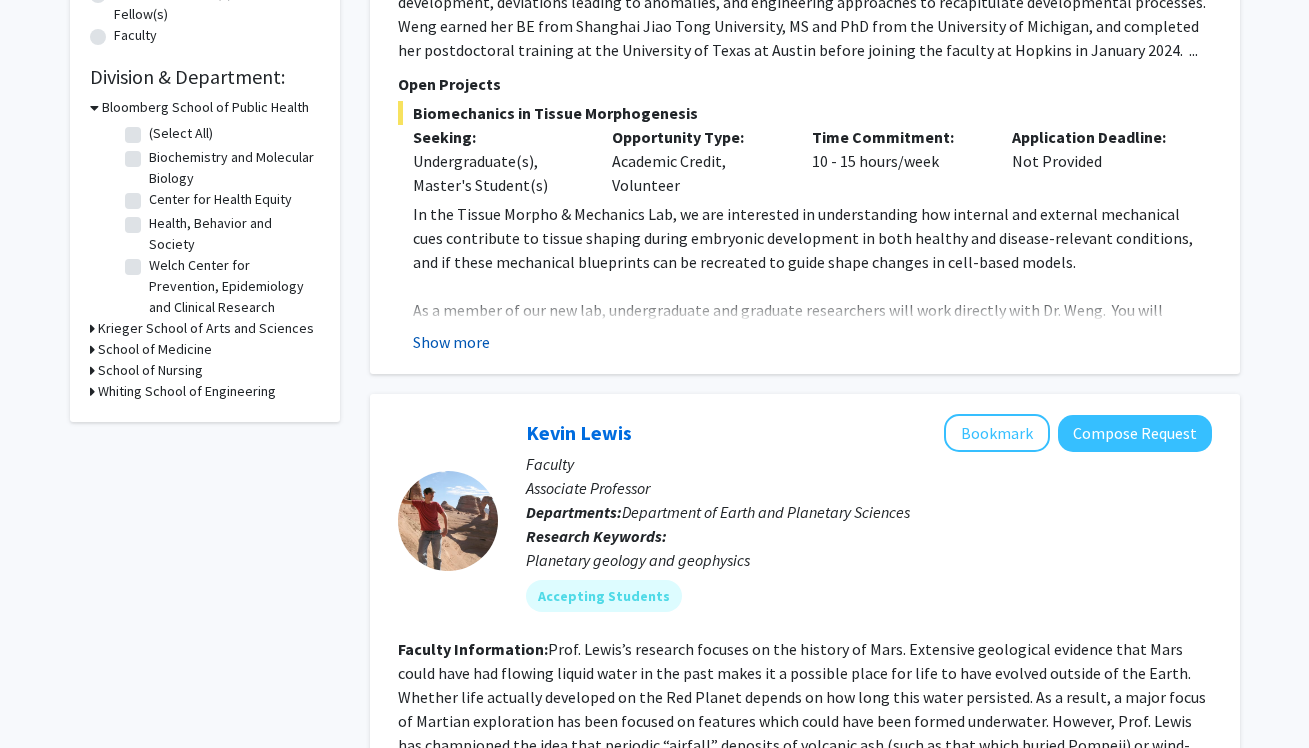 click on "Show more" 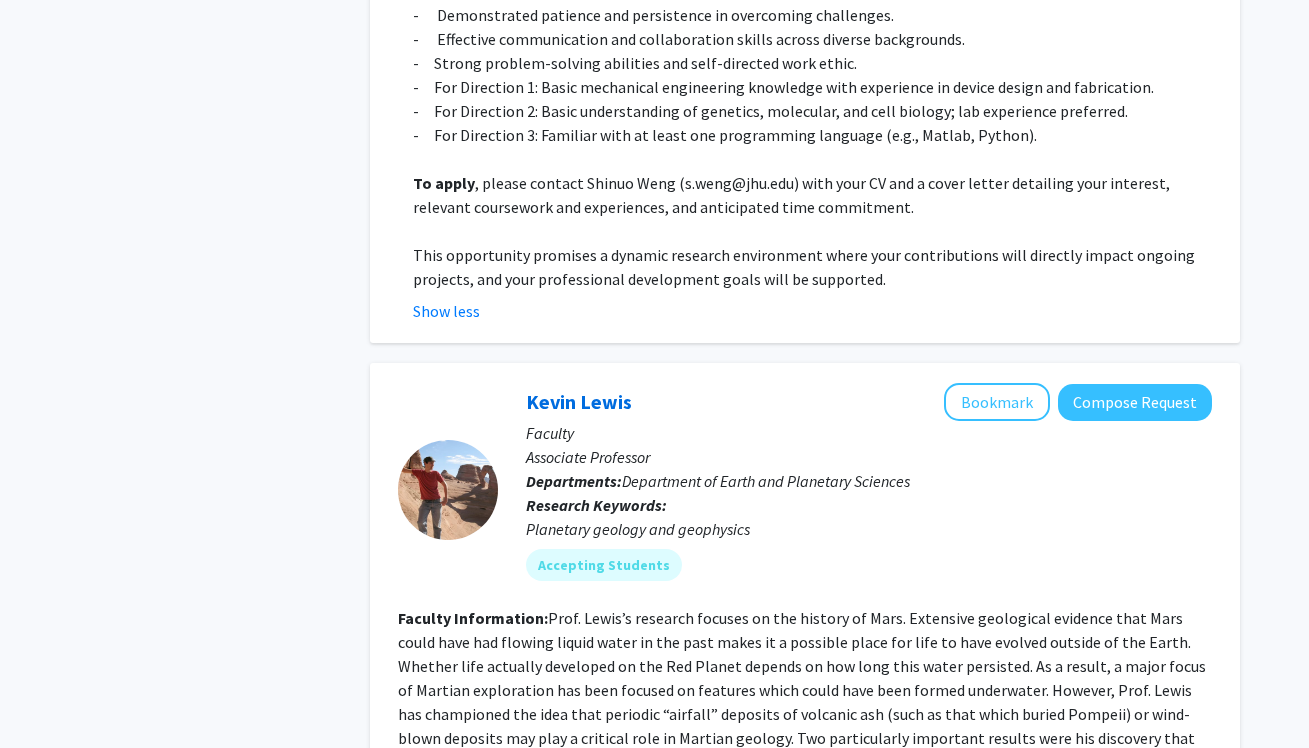 scroll, scrollTop: 1741, scrollLeft: 0, axis: vertical 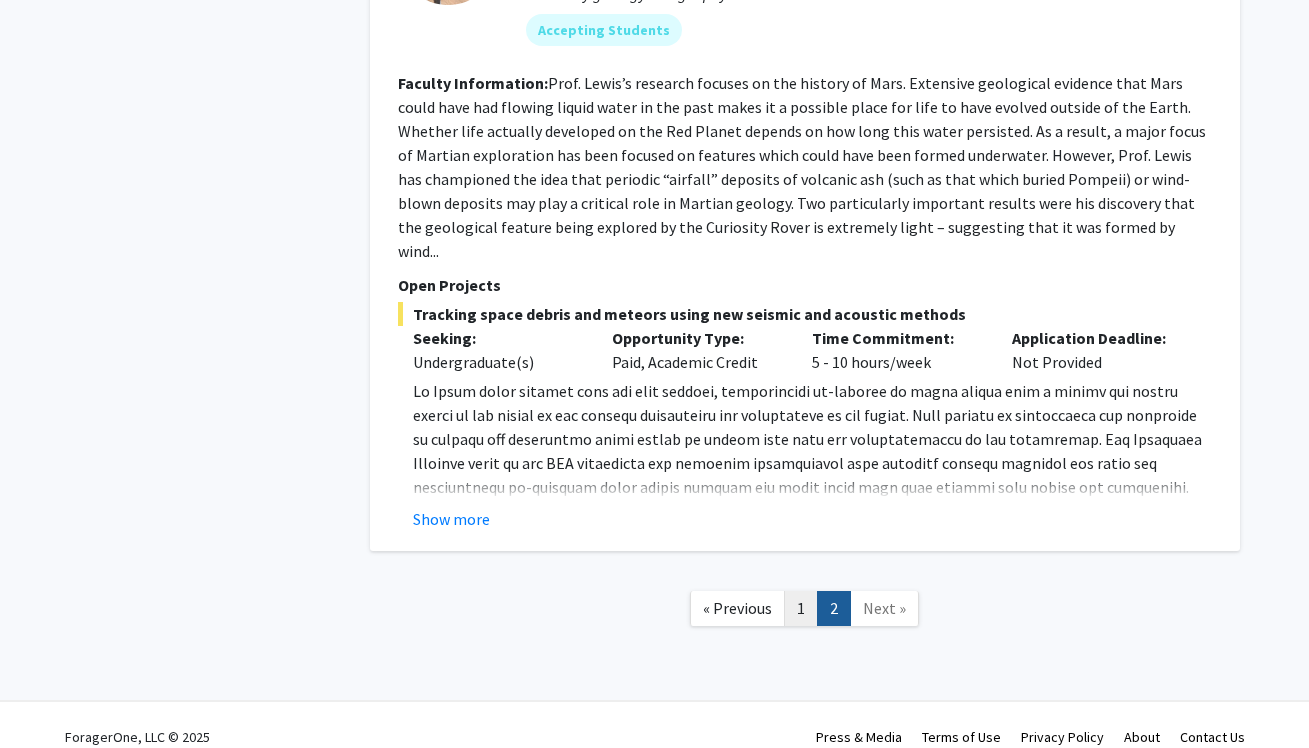 click on "1" 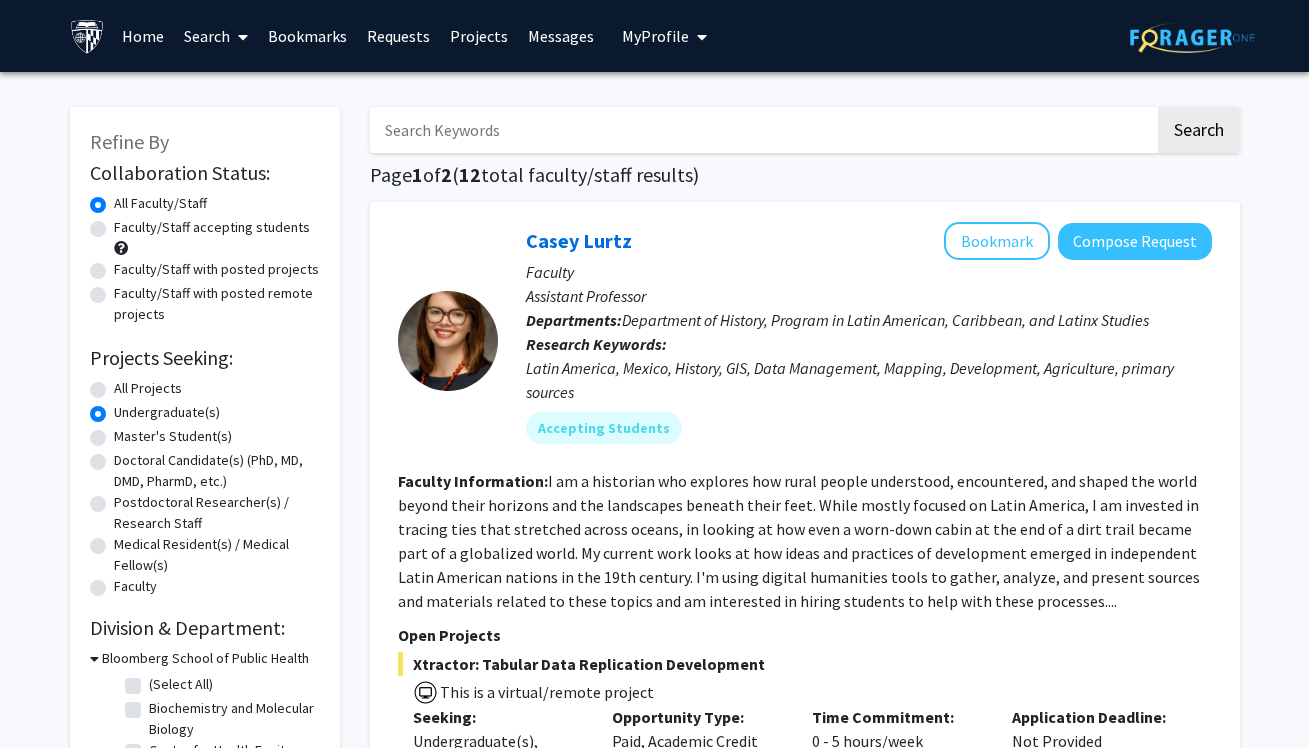 click on "Faculty/Staff accepting students" 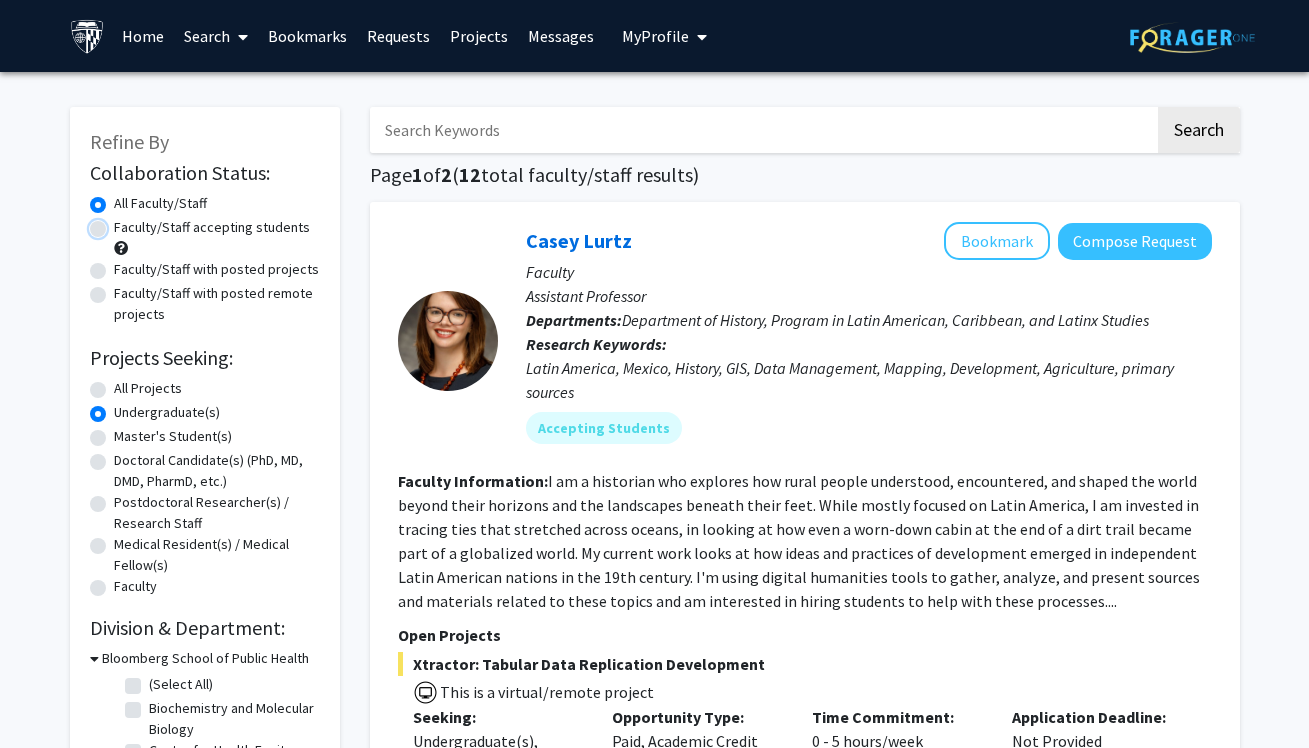 click on "Faculty/Staff accepting students" at bounding box center [120, 223] 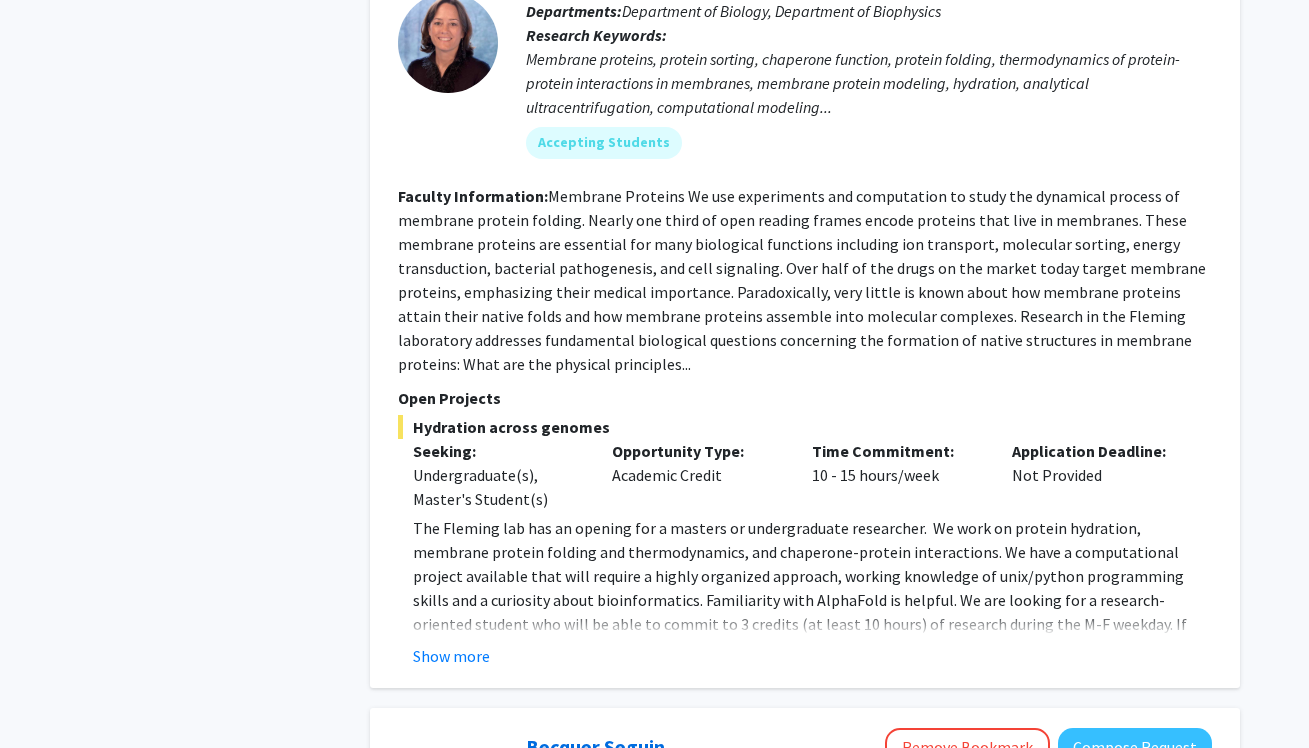 scroll, scrollTop: 1139, scrollLeft: 0, axis: vertical 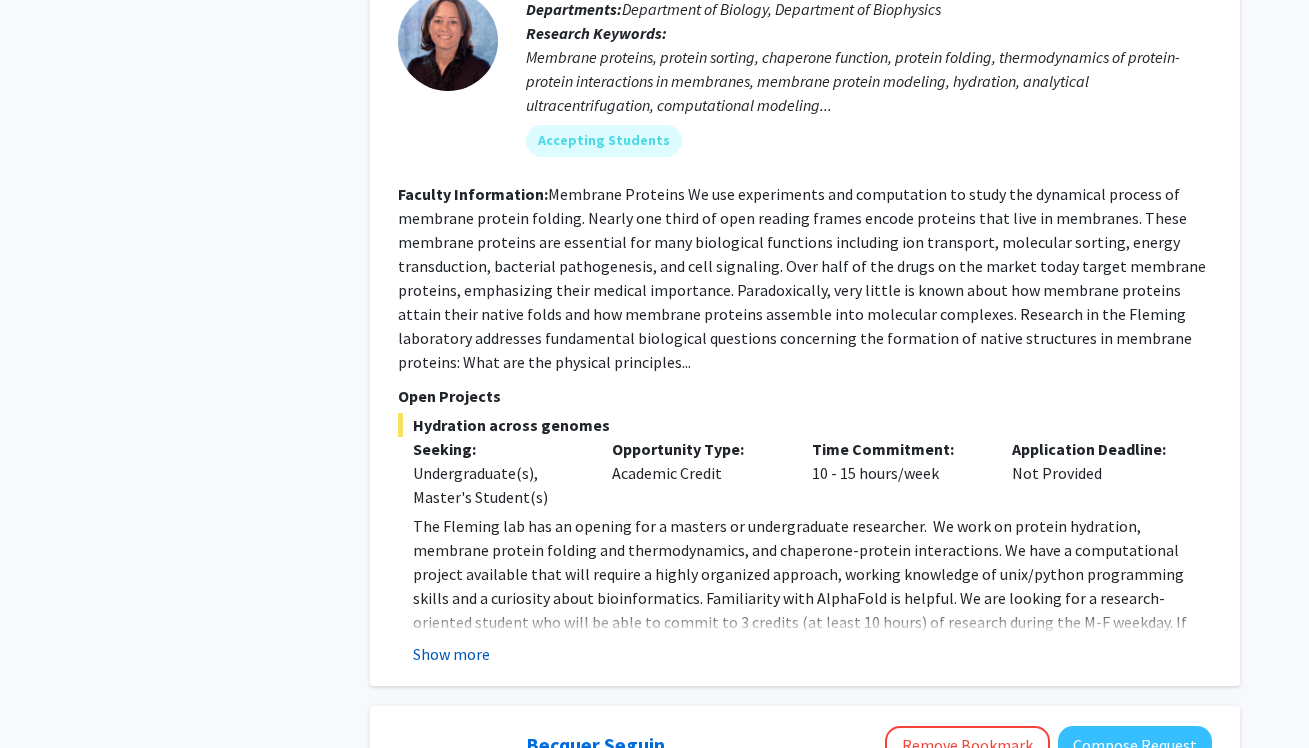 click on "Show more" 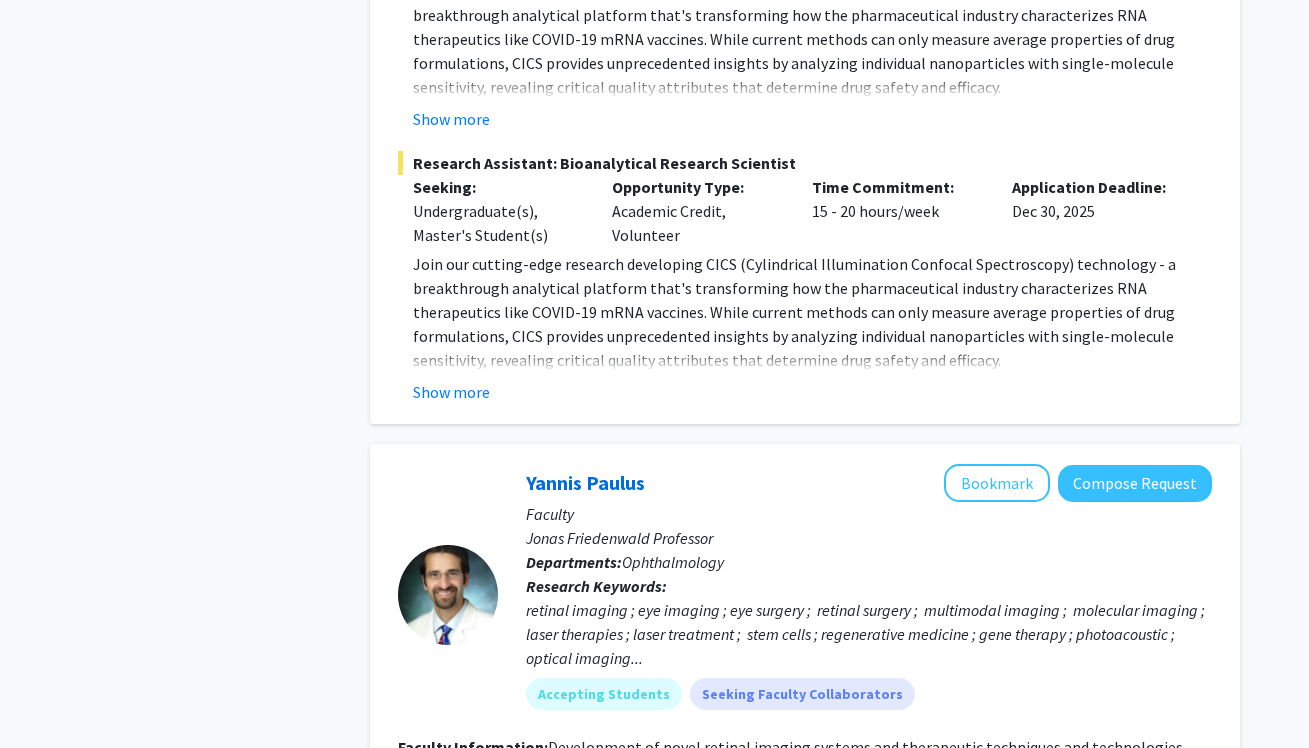 scroll, scrollTop: 4571, scrollLeft: 0, axis: vertical 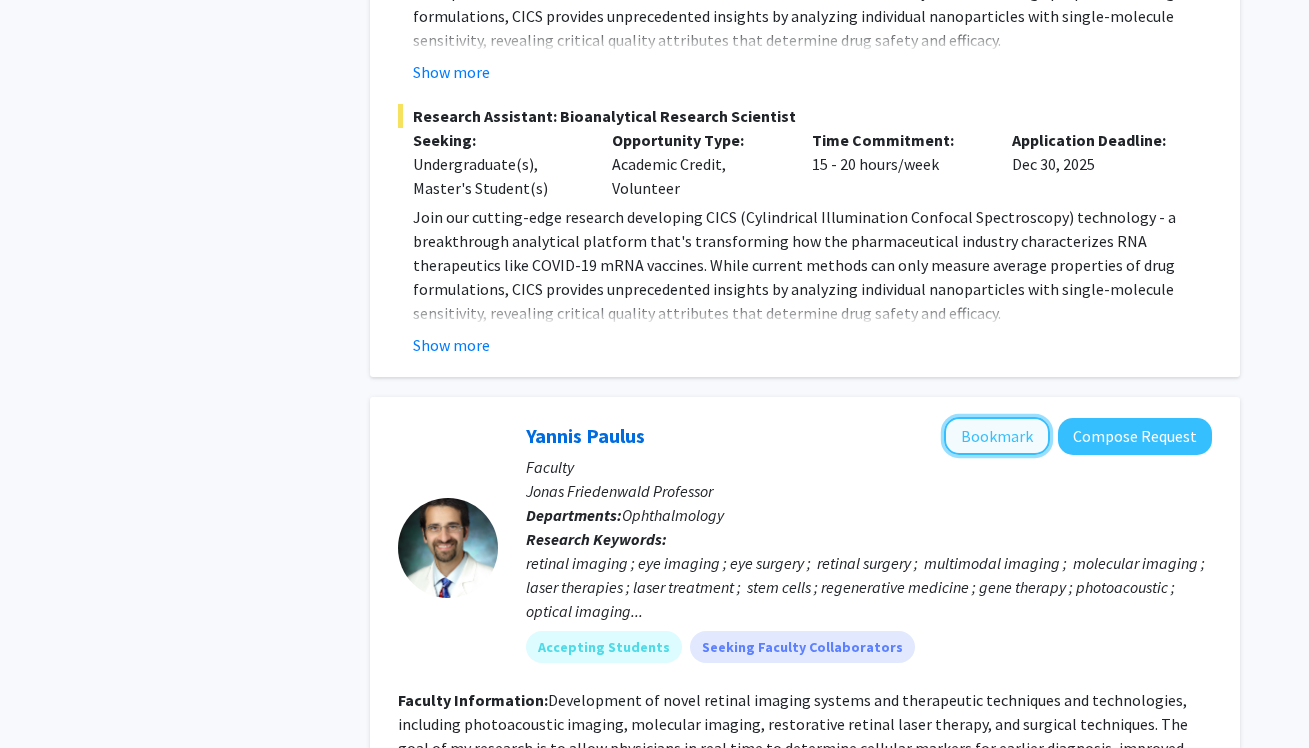 click on "Bookmark" 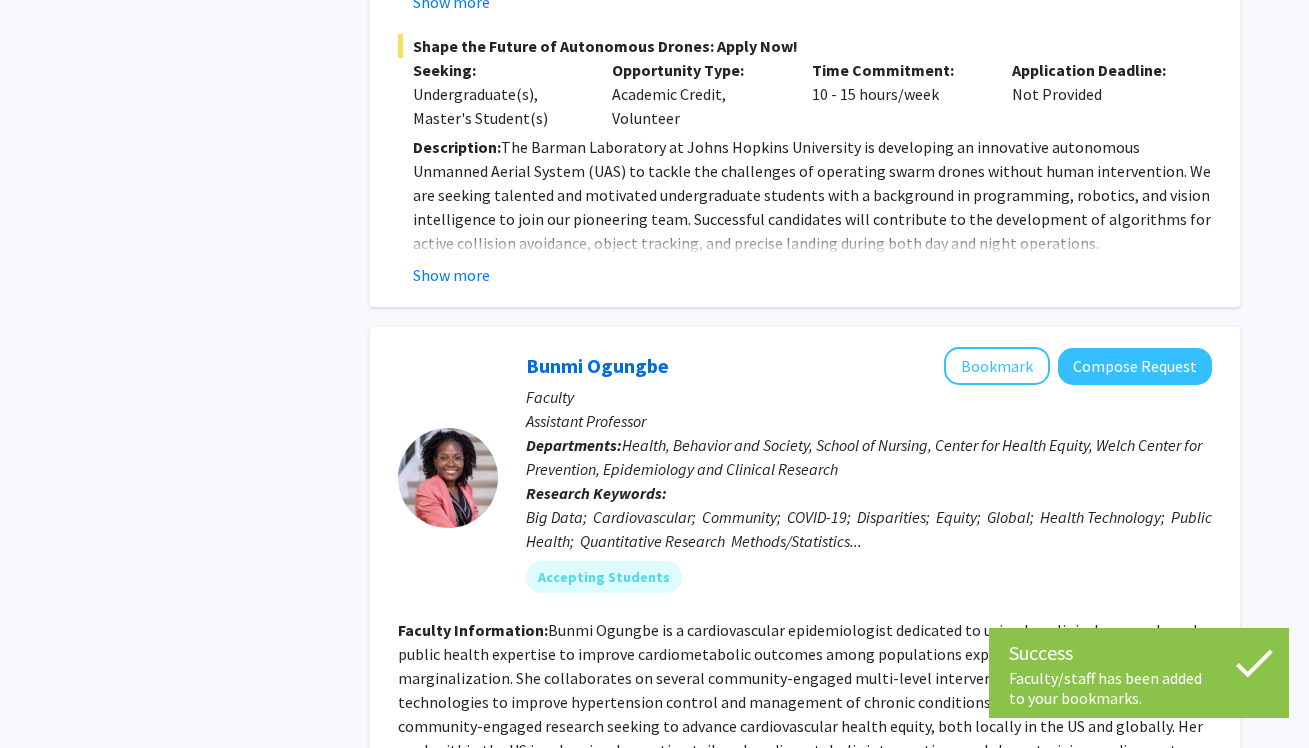 scroll, scrollTop: 6722, scrollLeft: 0, axis: vertical 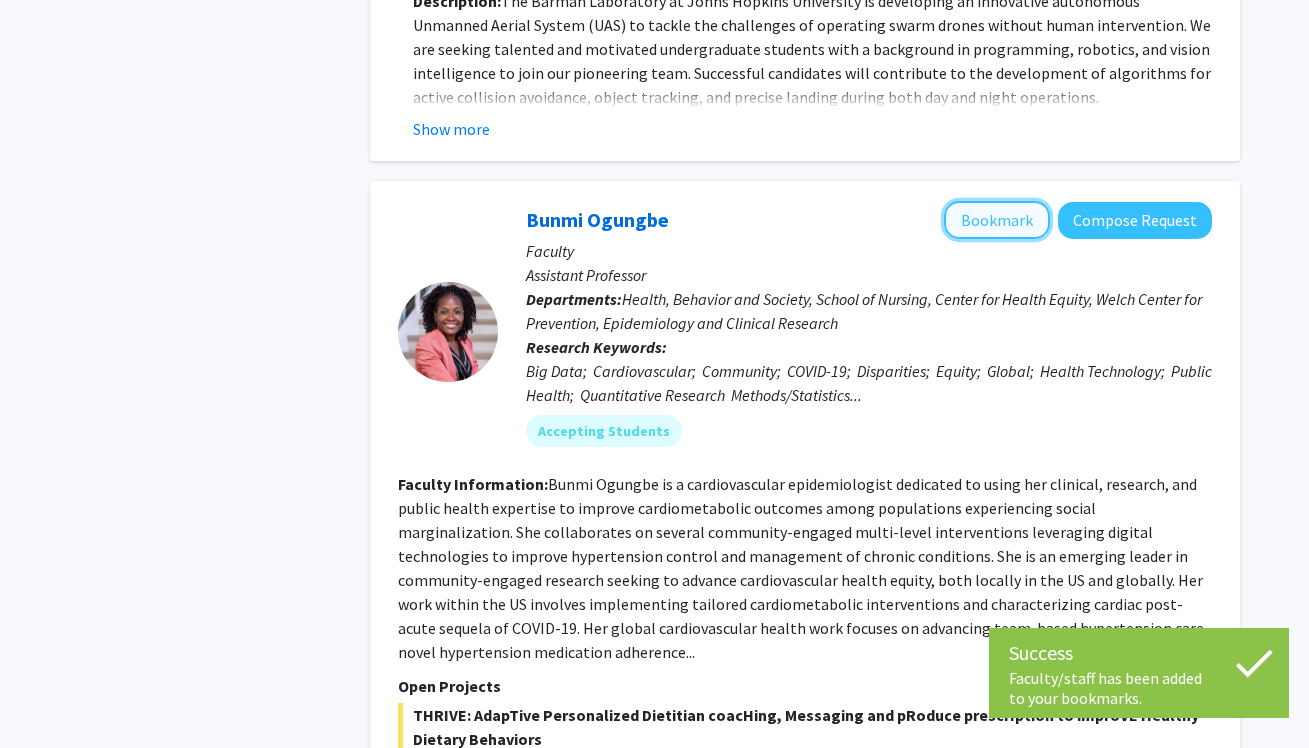 click on "Bookmark" 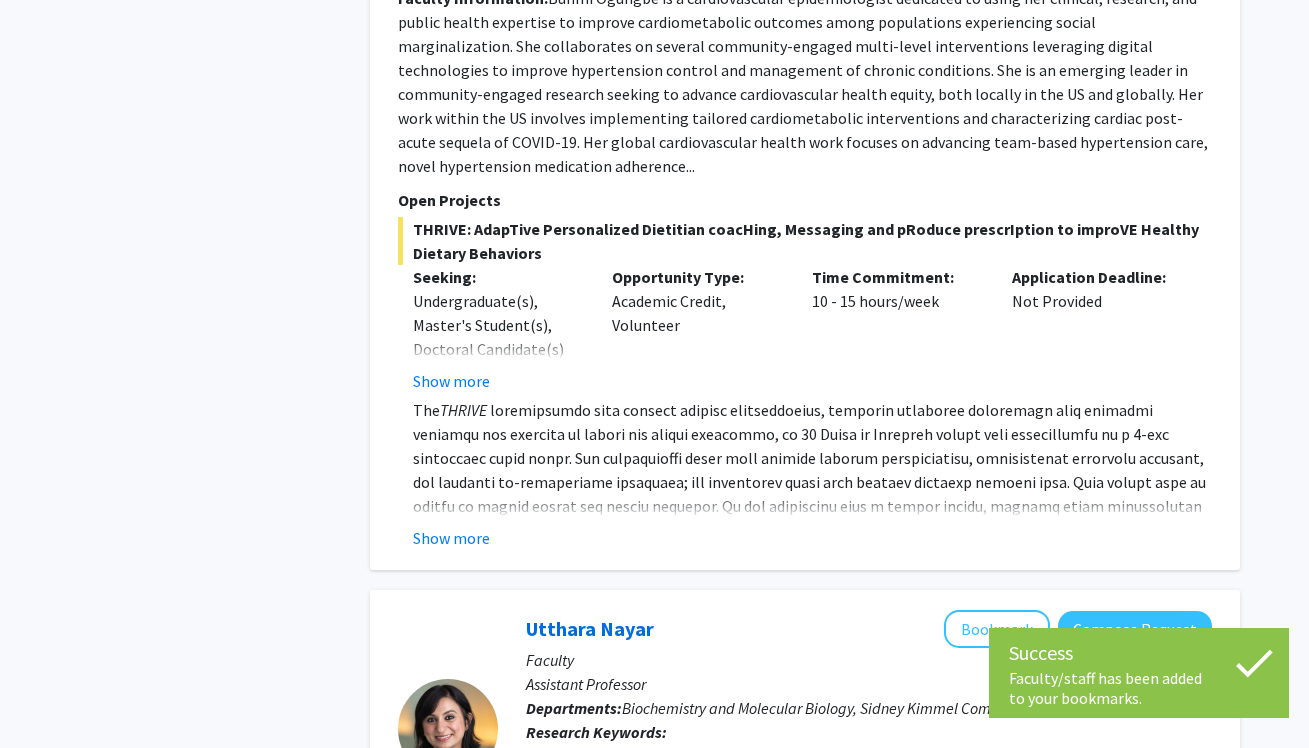 scroll, scrollTop: 7433, scrollLeft: 0, axis: vertical 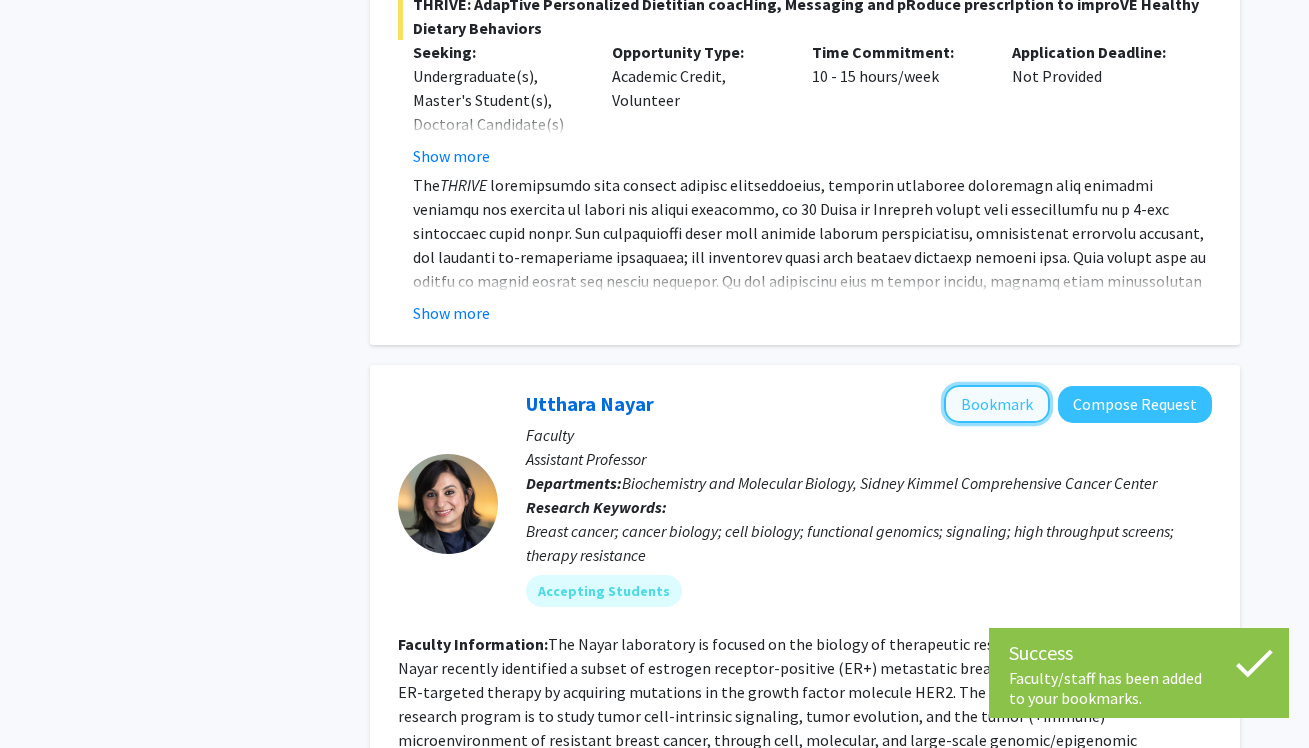 click on "Bookmark" 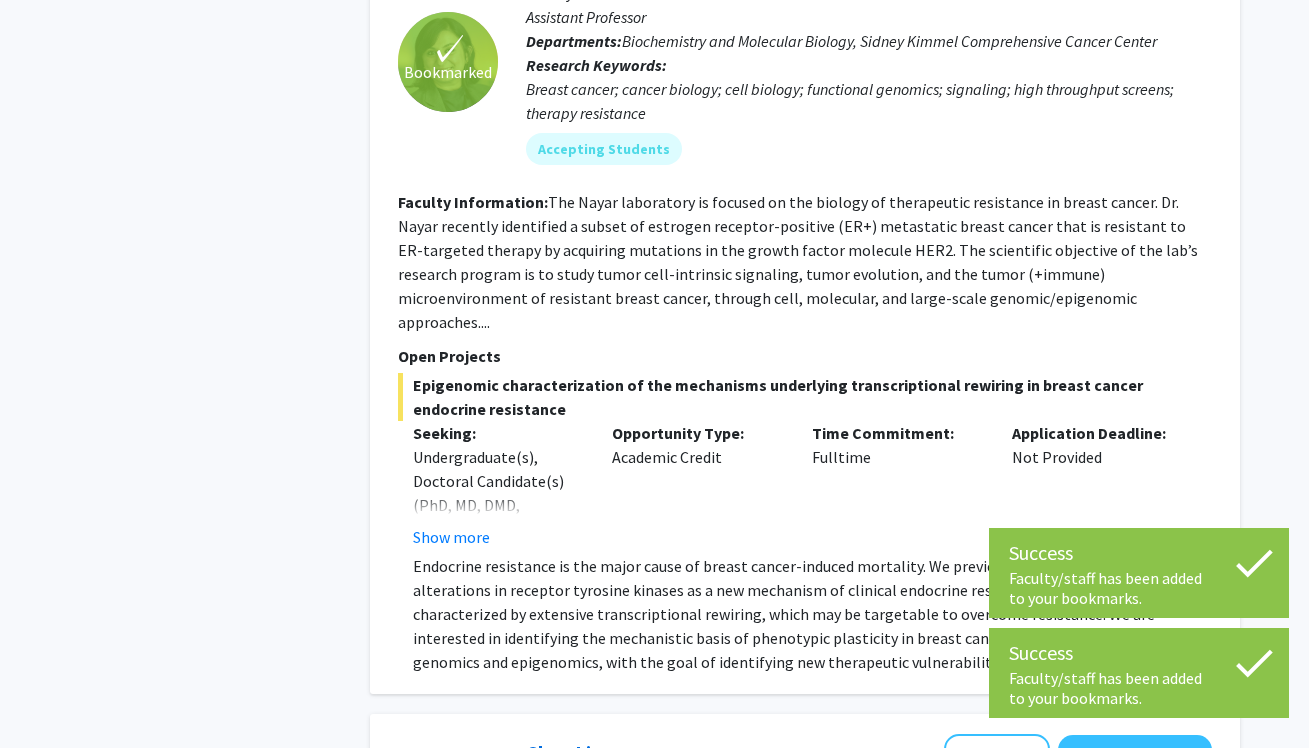 scroll, scrollTop: 7897, scrollLeft: 0, axis: vertical 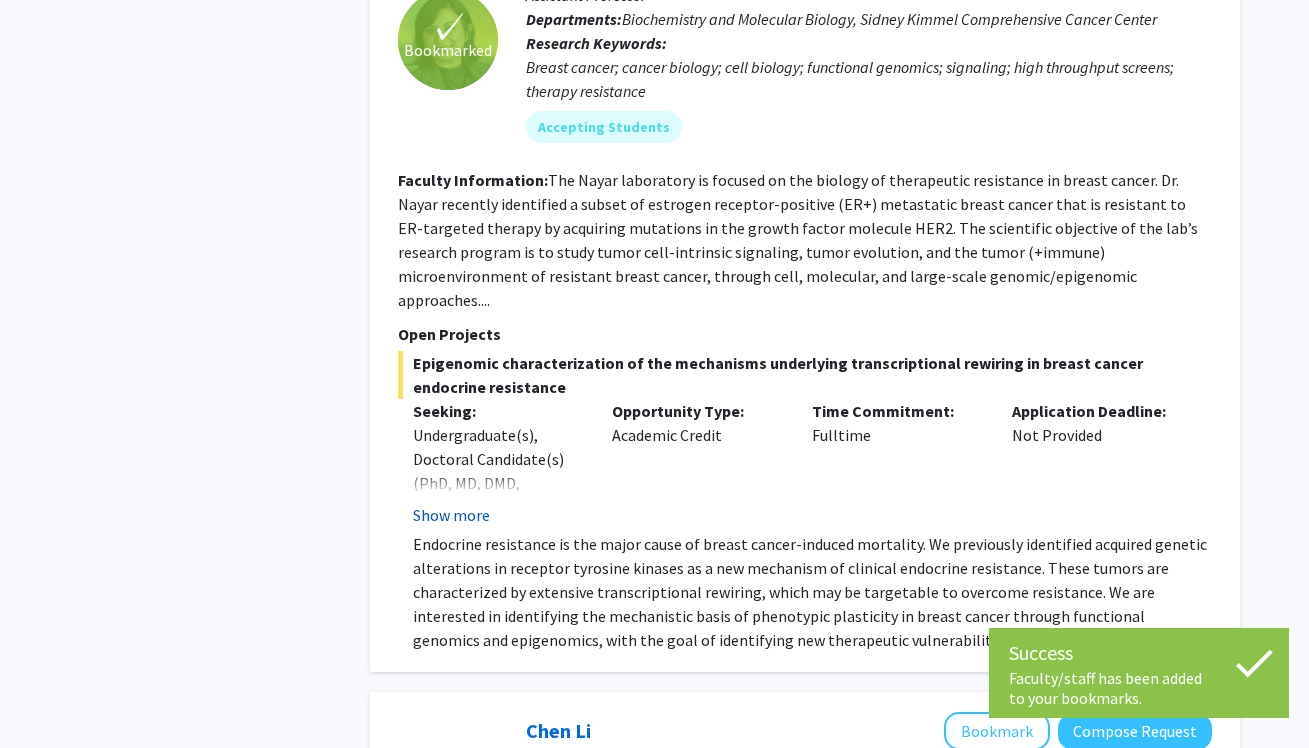 click on "Show more" 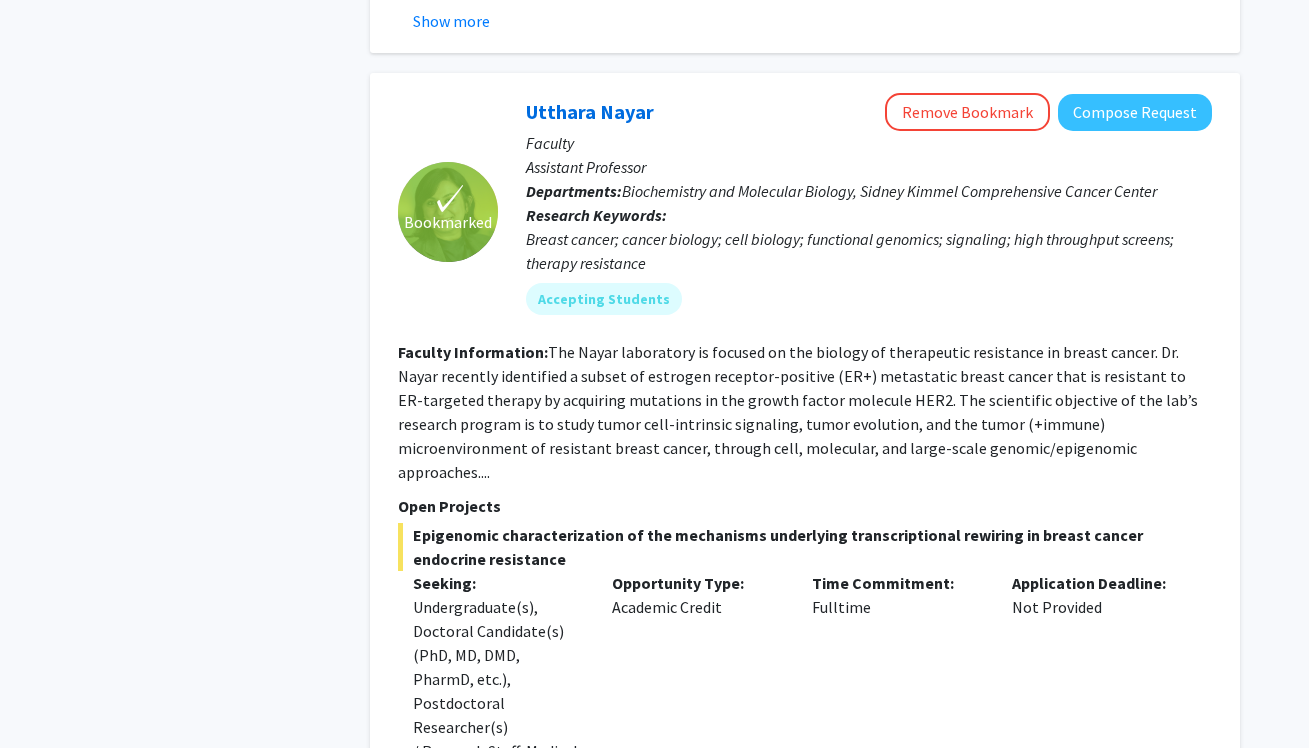 scroll, scrollTop: 7719, scrollLeft: 0, axis: vertical 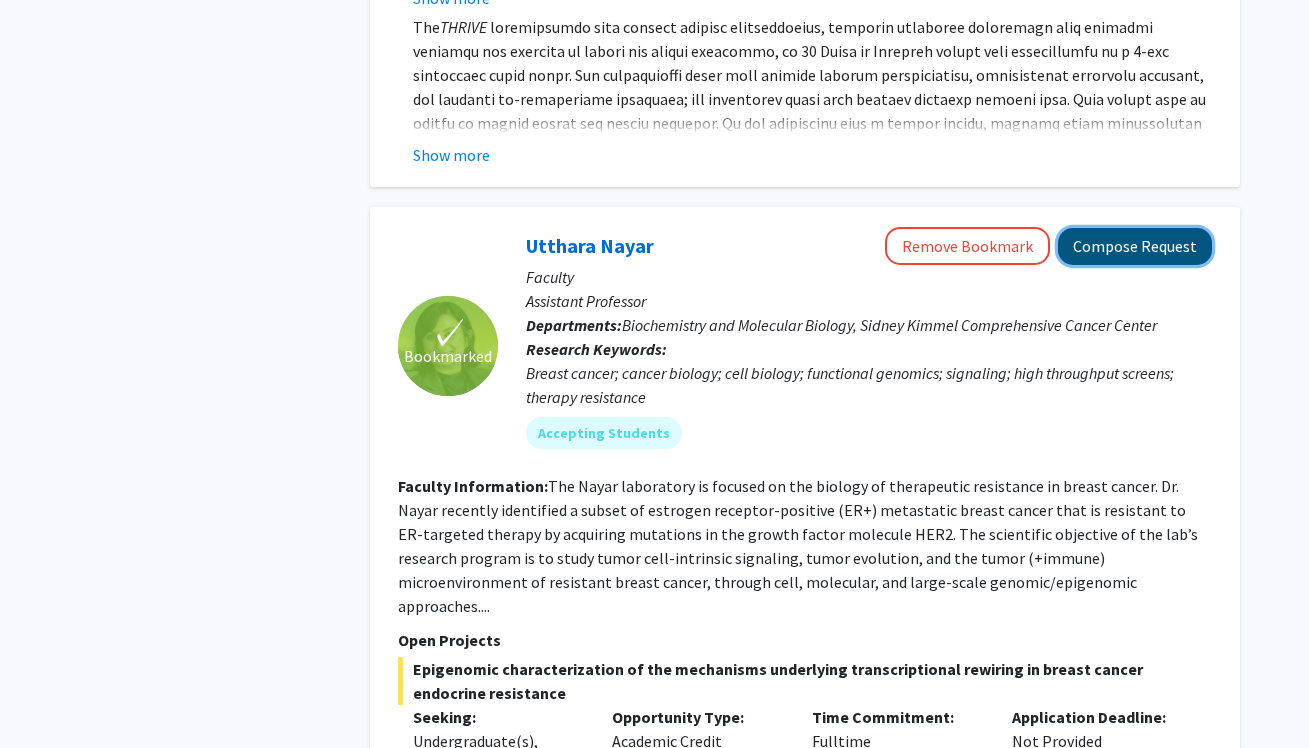 click on "Compose Request" 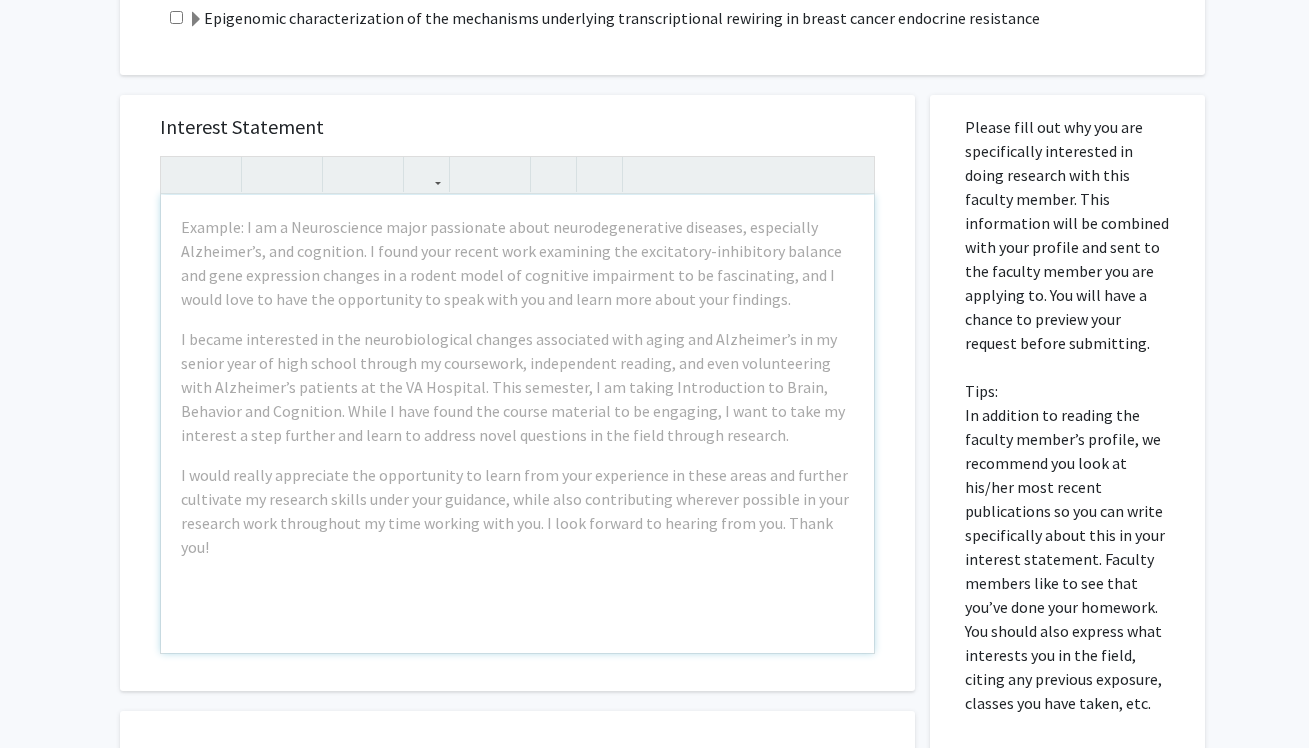 scroll, scrollTop: 408, scrollLeft: 0, axis: vertical 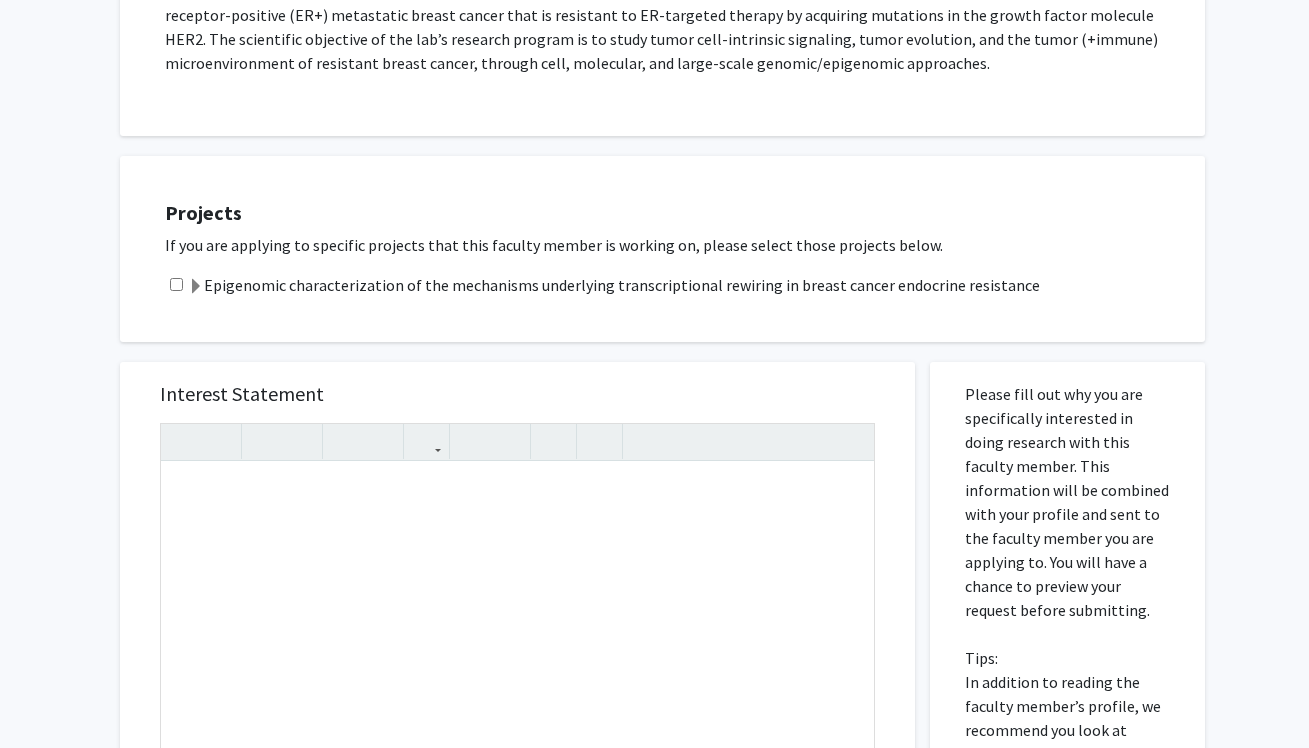click on "Interest Statement Insert link Remove link" at bounding box center [517, 660] 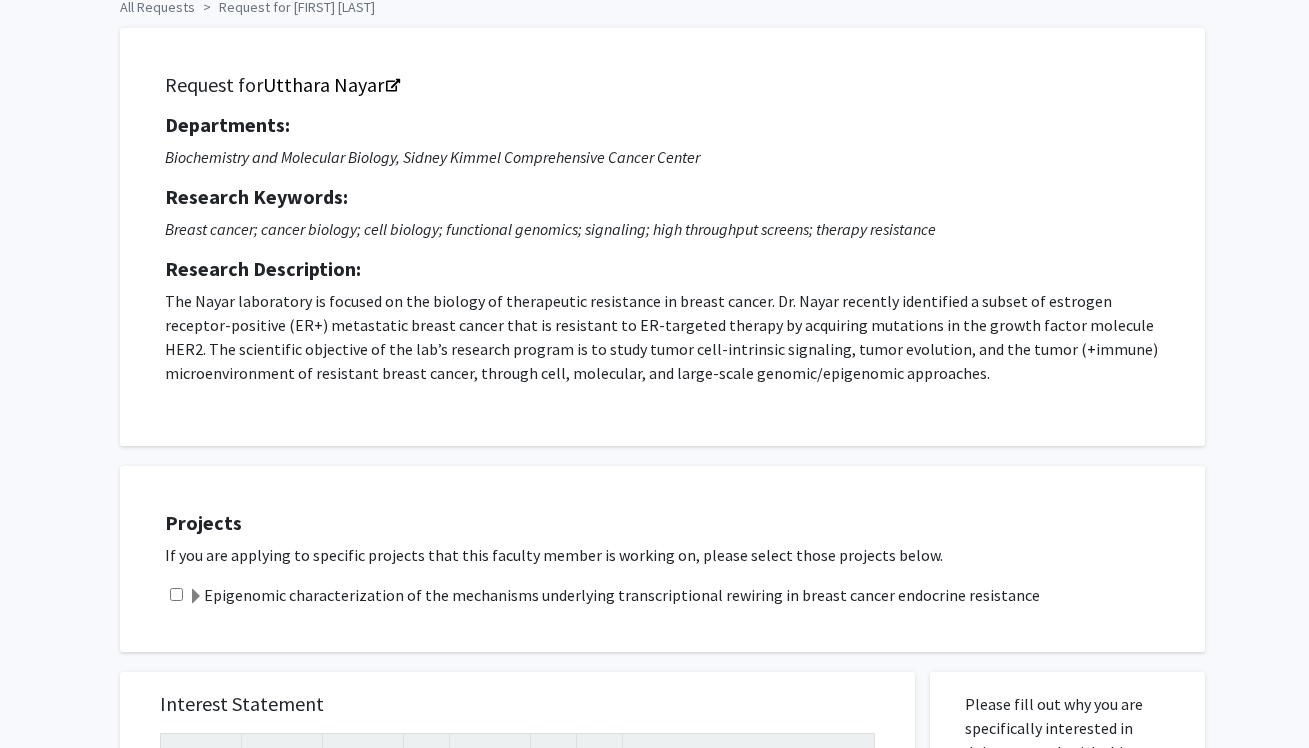 scroll, scrollTop: 0, scrollLeft: 0, axis: both 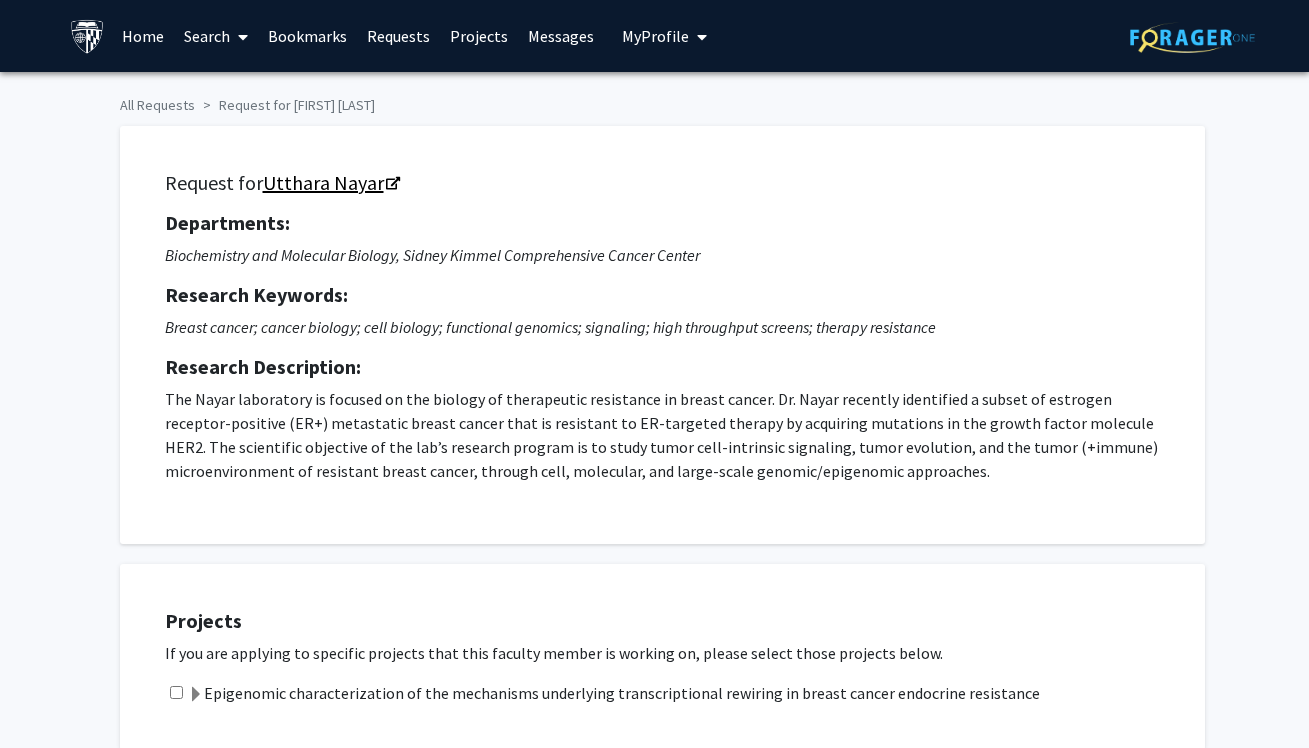 click 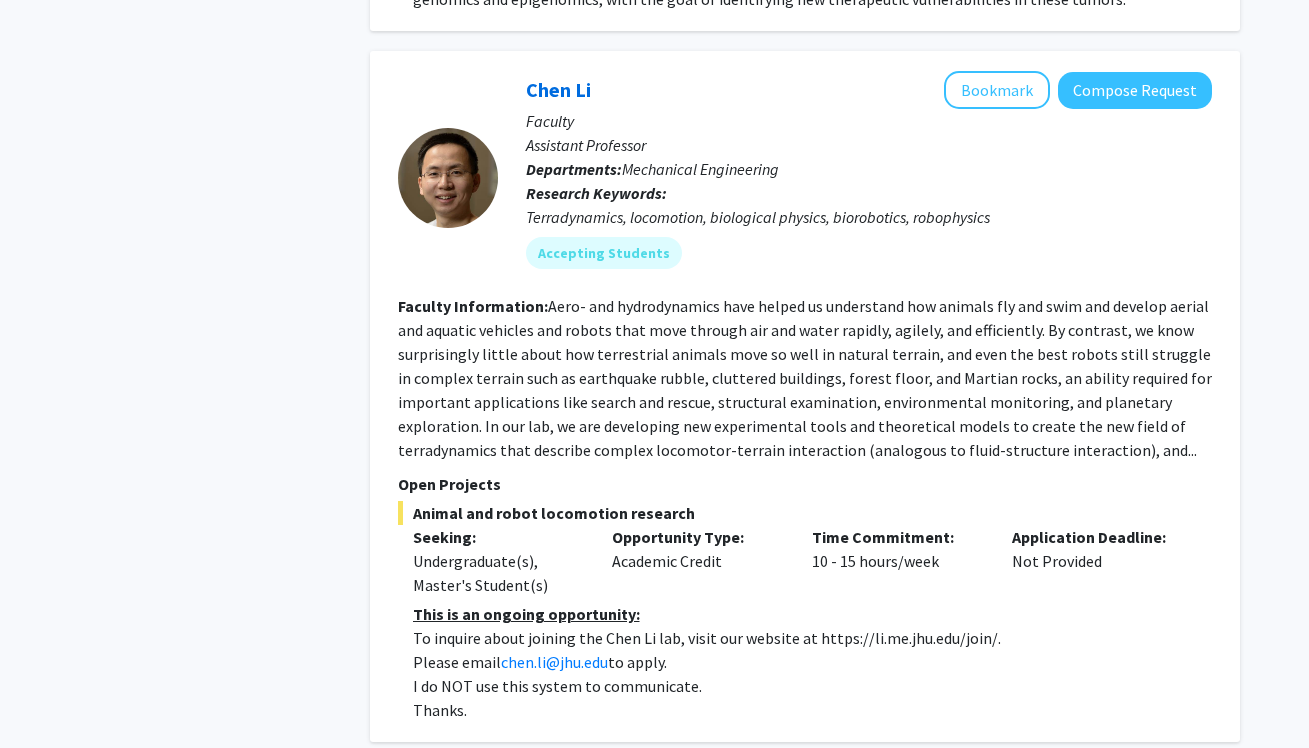 scroll, scrollTop: 8465, scrollLeft: 0, axis: vertical 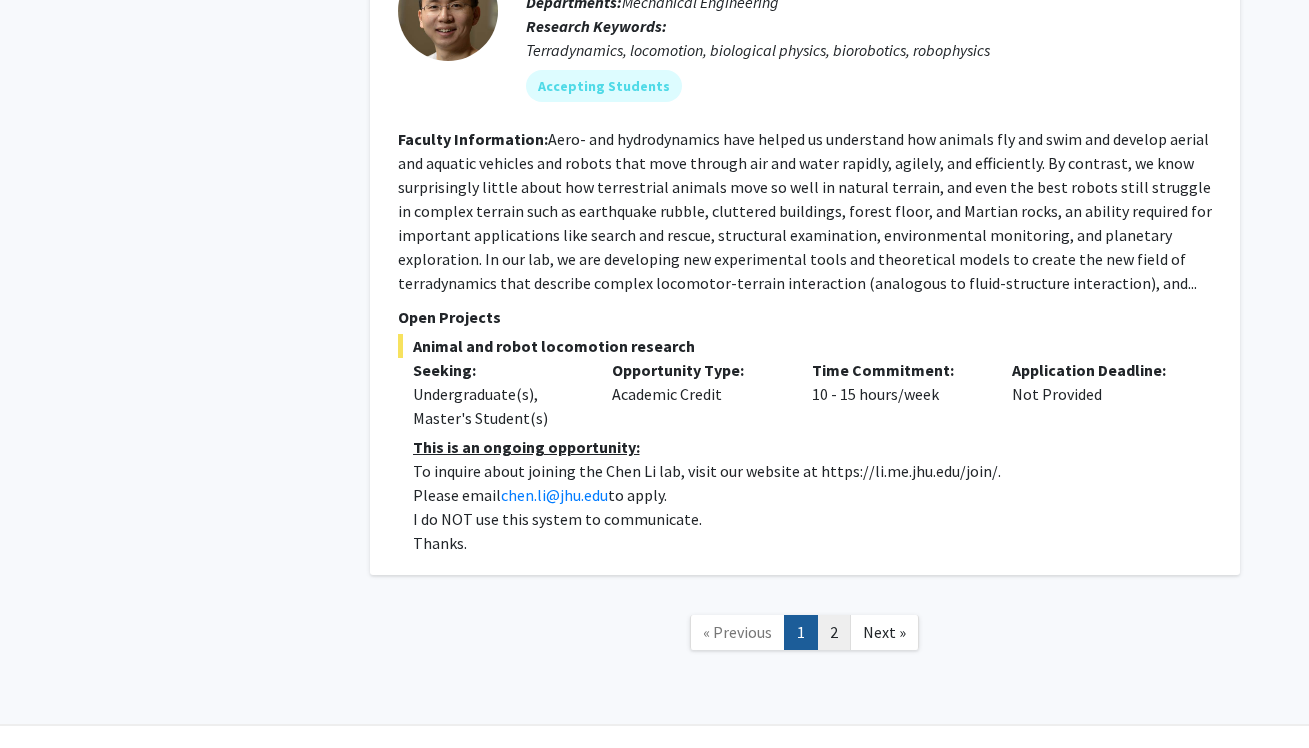 click on "2" 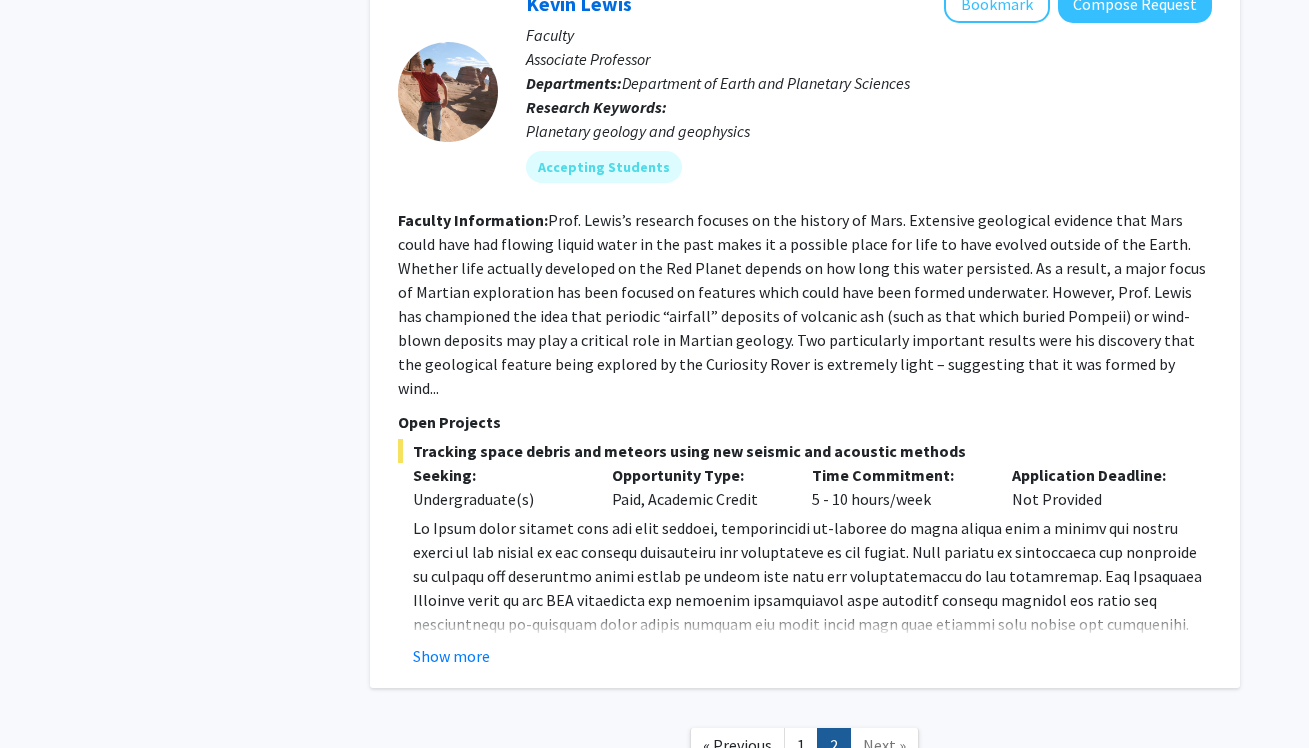 scroll, scrollTop: 981, scrollLeft: 0, axis: vertical 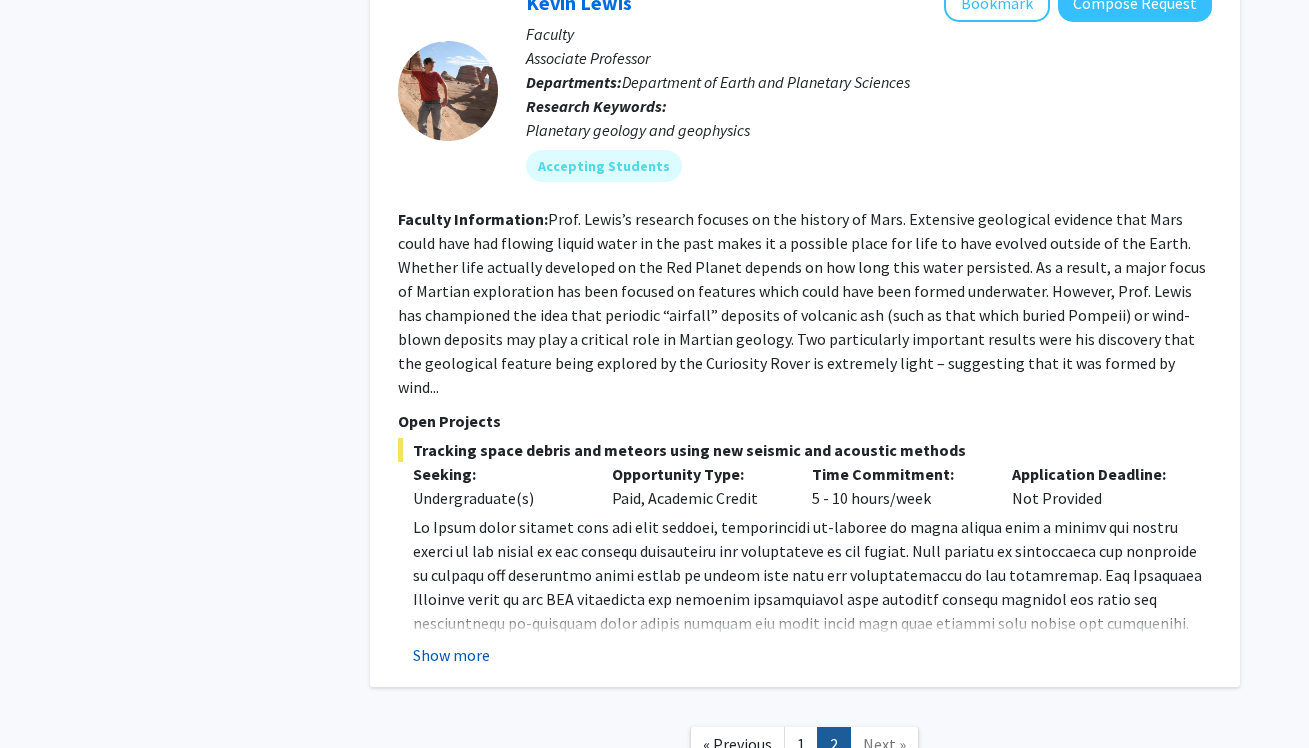 click on "Show more" 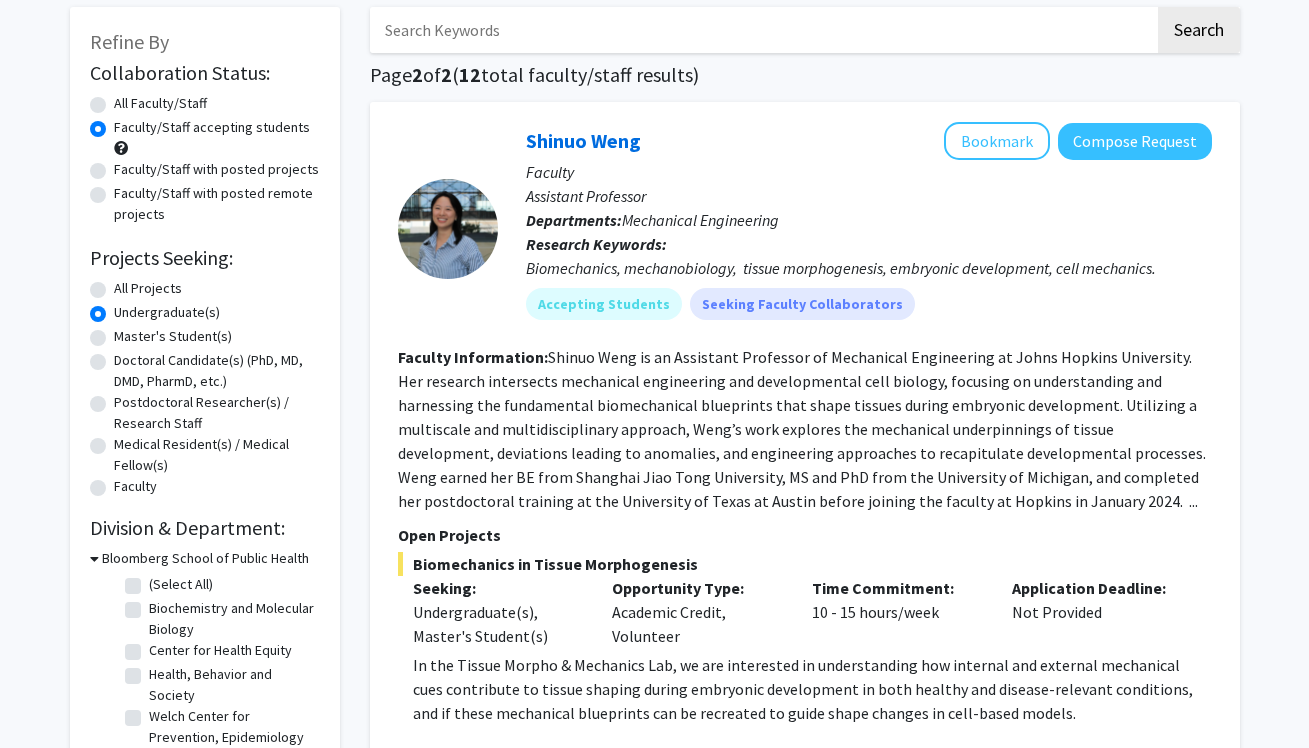 scroll, scrollTop: 138, scrollLeft: 0, axis: vertical 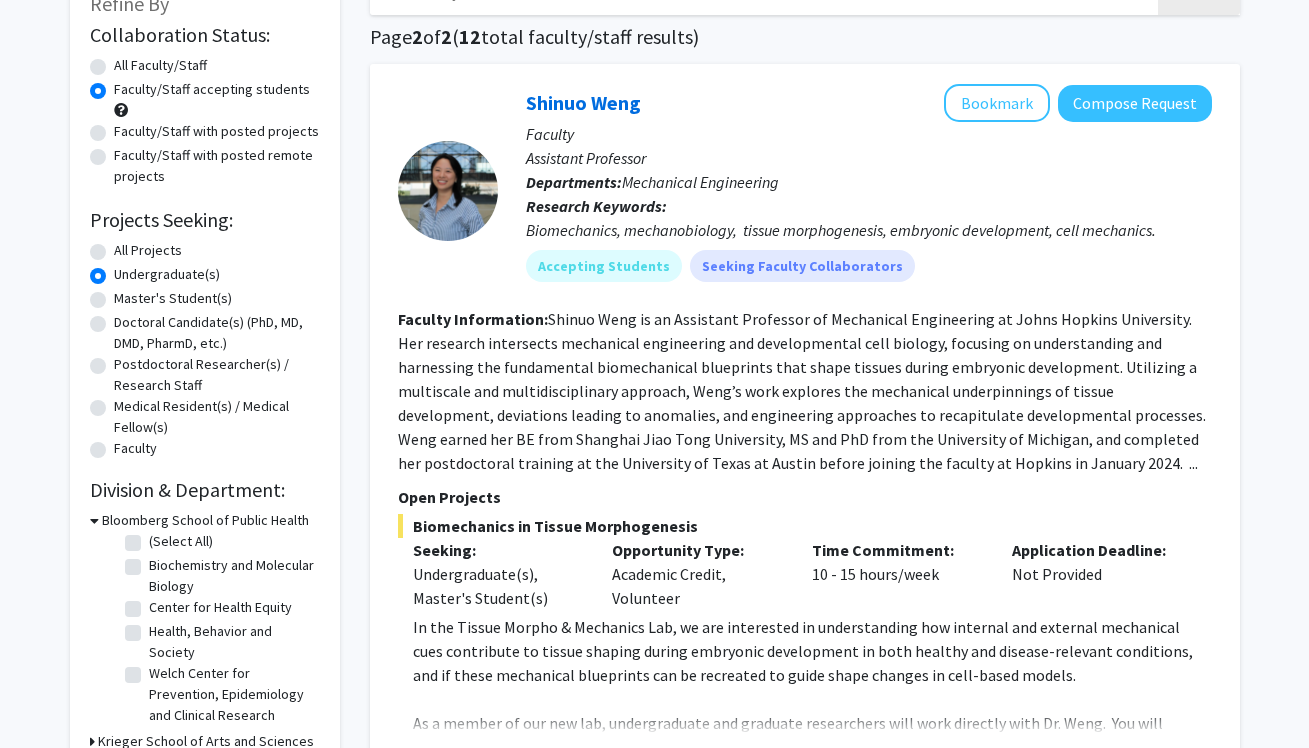 click on "Biochemistry and Molecular Biology" 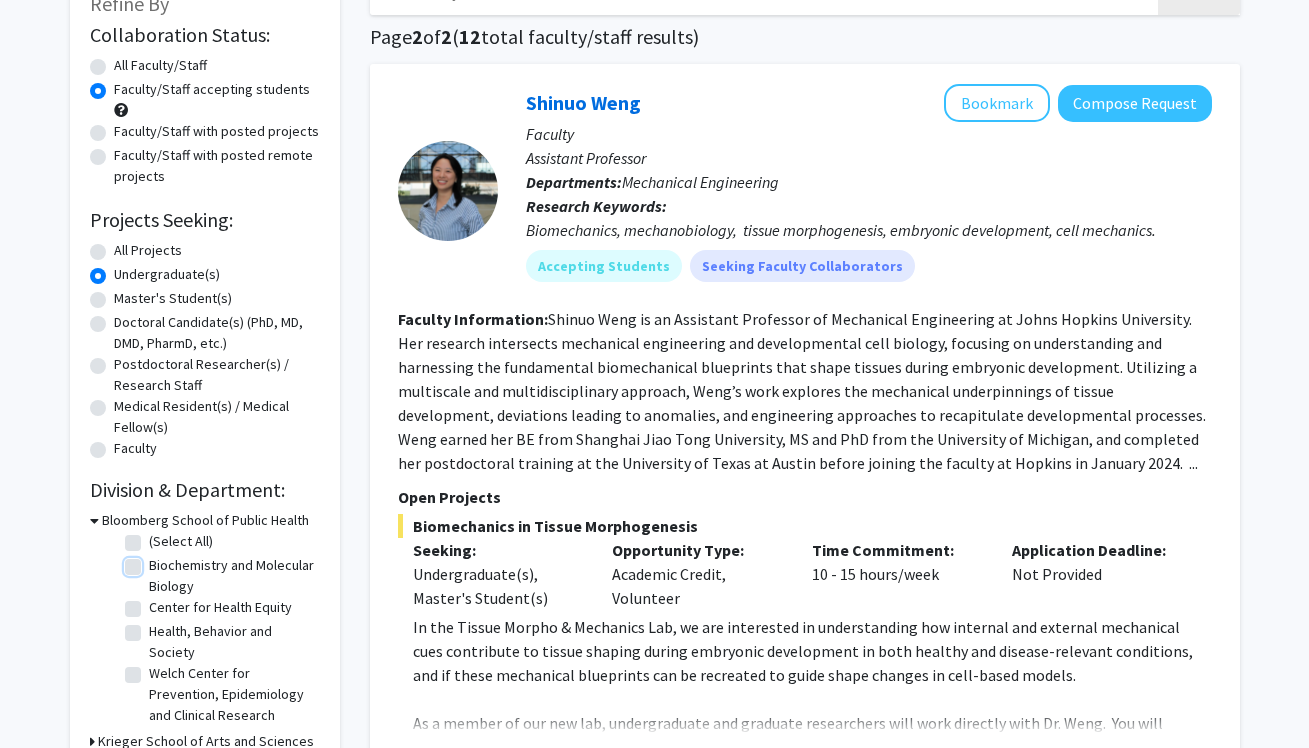 click on "Biochemistry and Molecular Biology" at bounding box center (155, 561) 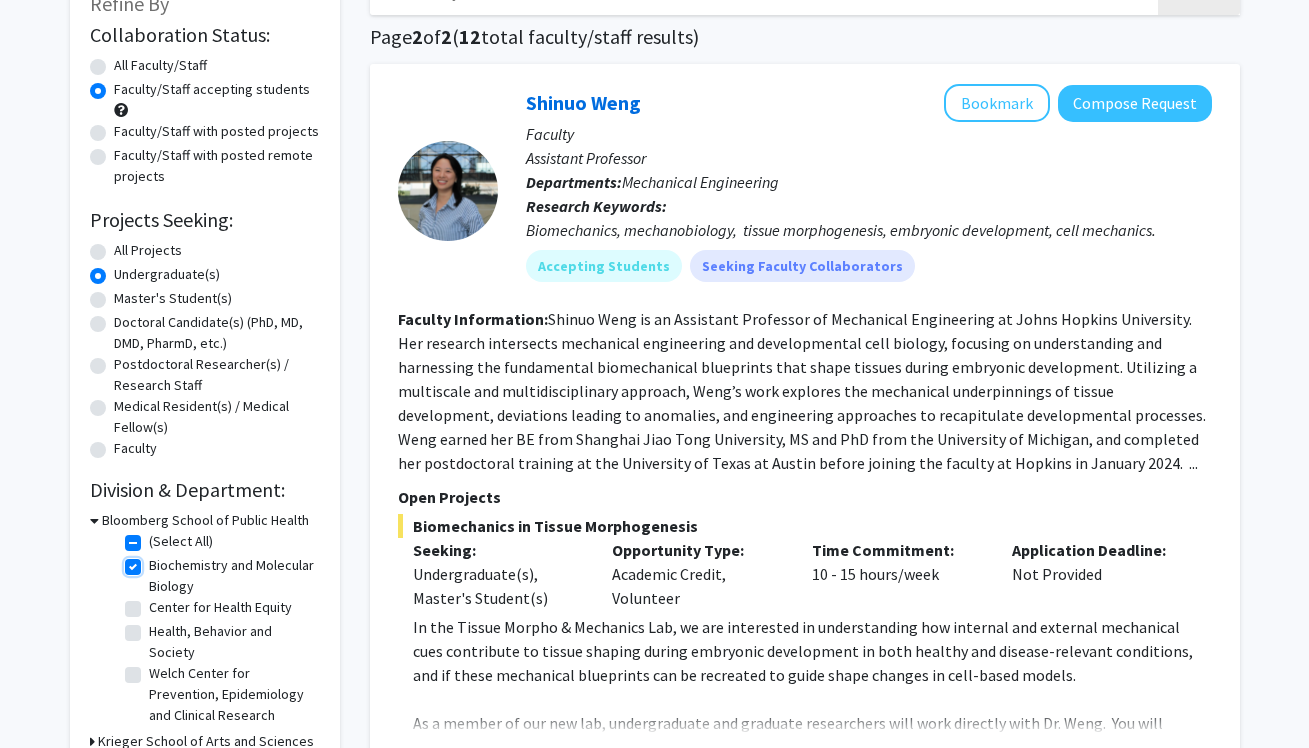 checkbox on "true" 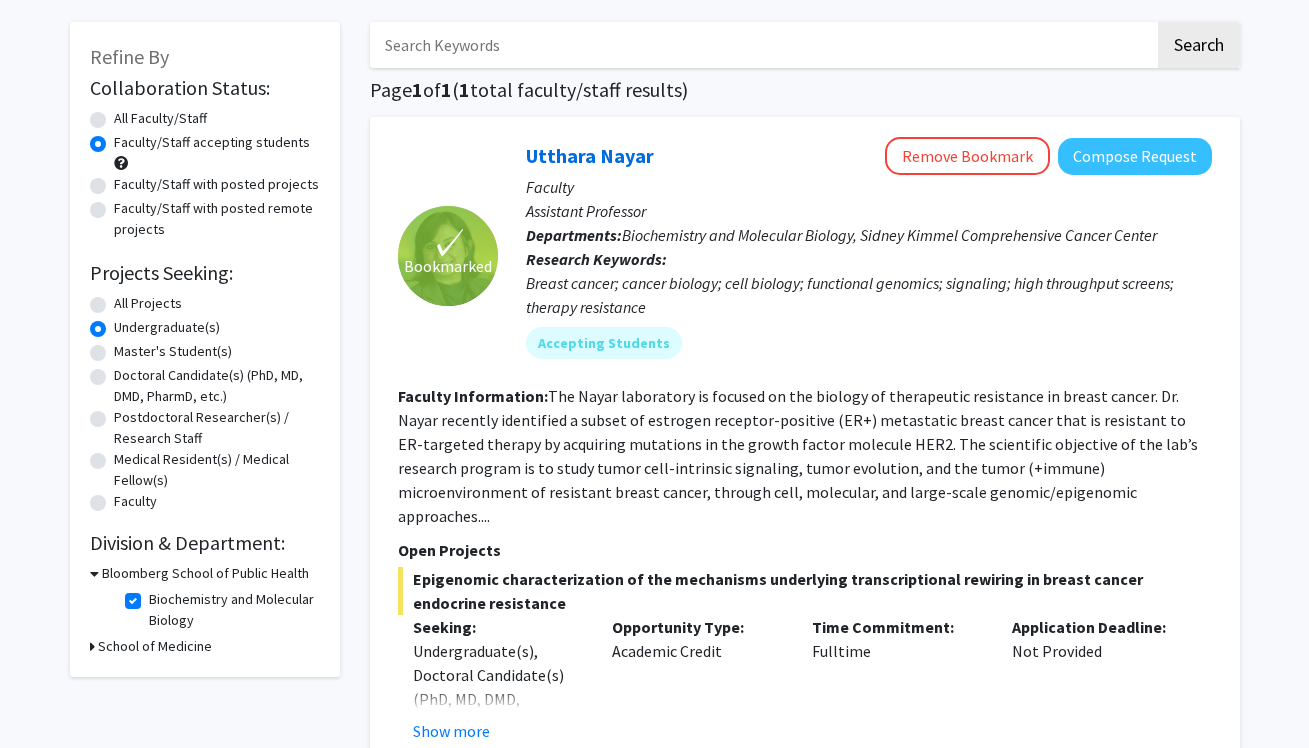scroll, scrollTop: 0, scrollLeft: 0, axis: both 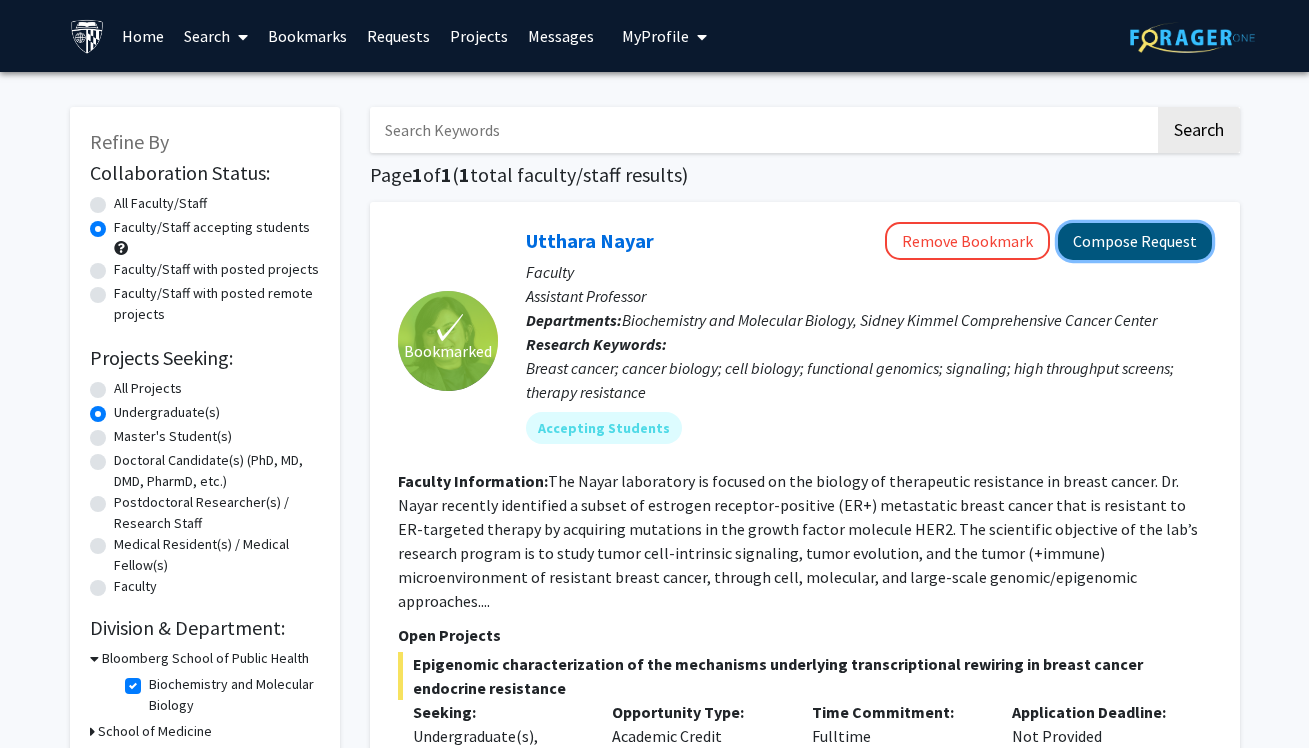 click on "Compose Request" 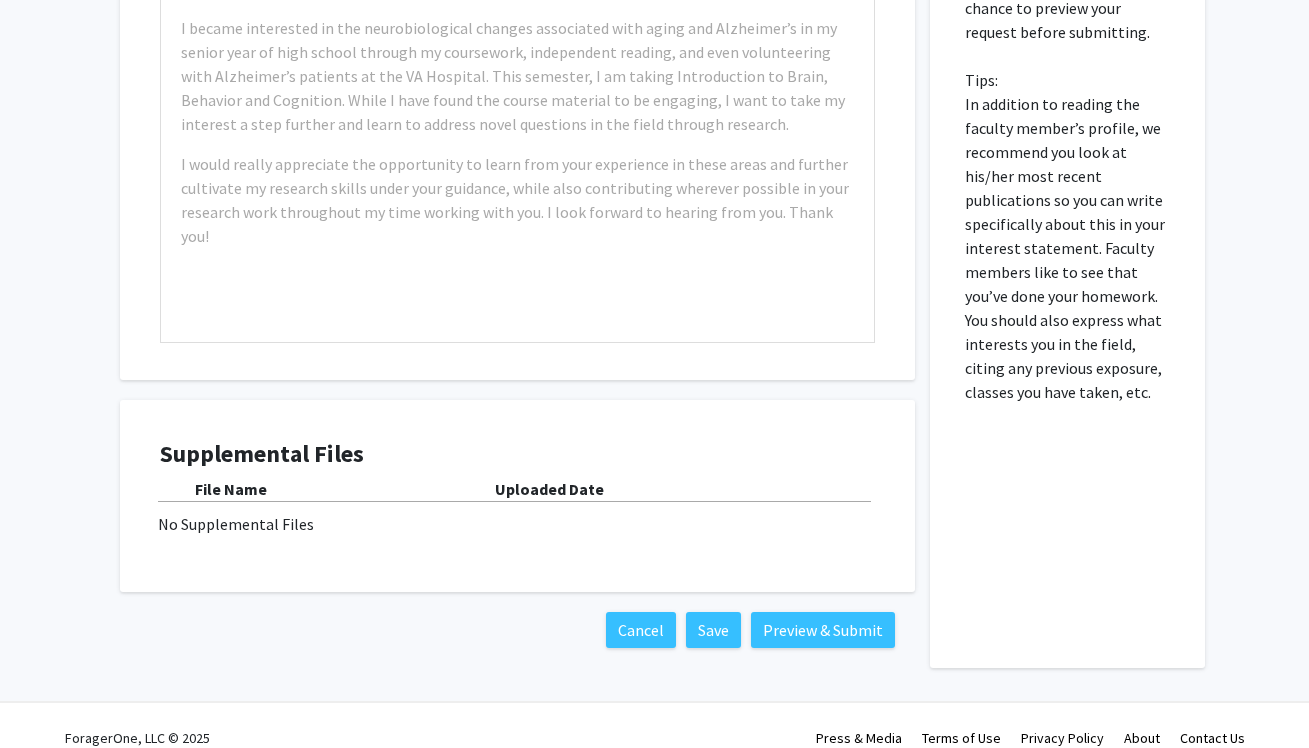 scroll, scrollTop: 999, scrollLeft: 0, axis: vertical 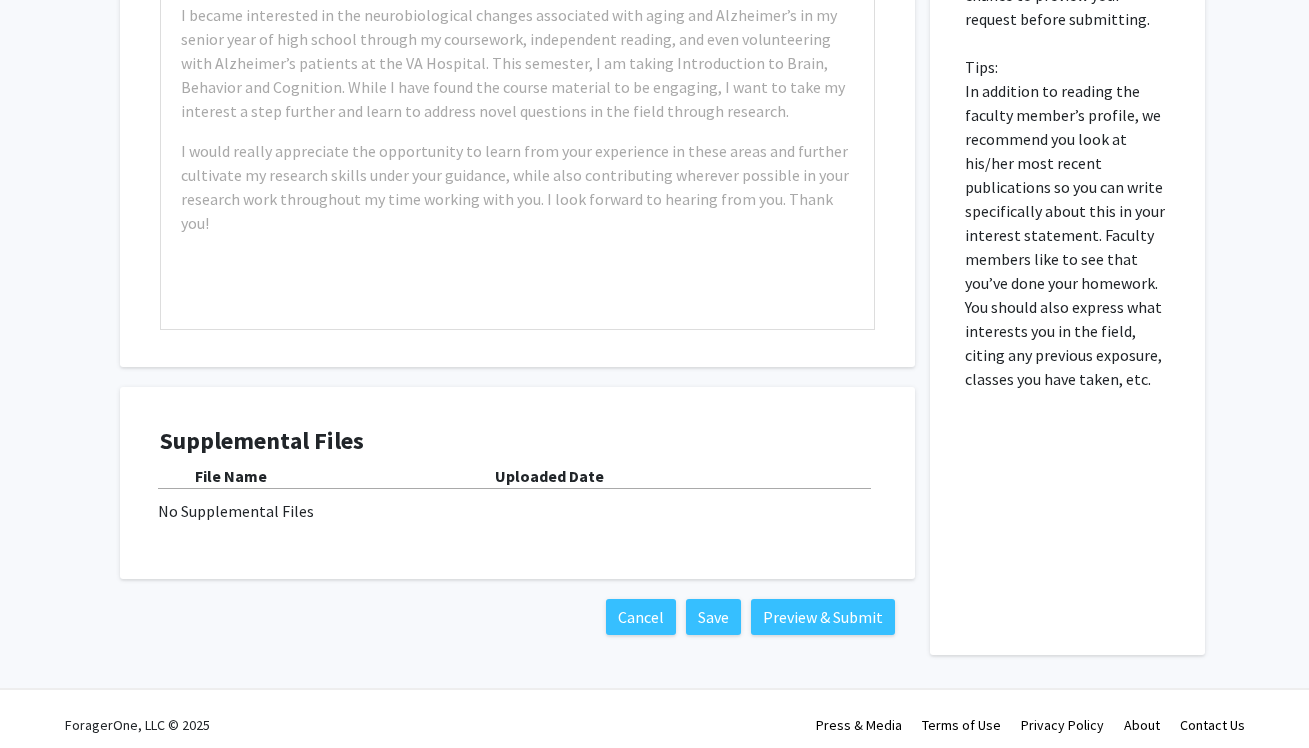 click on "No Supplemental Files" at bounding box center (517, 511) 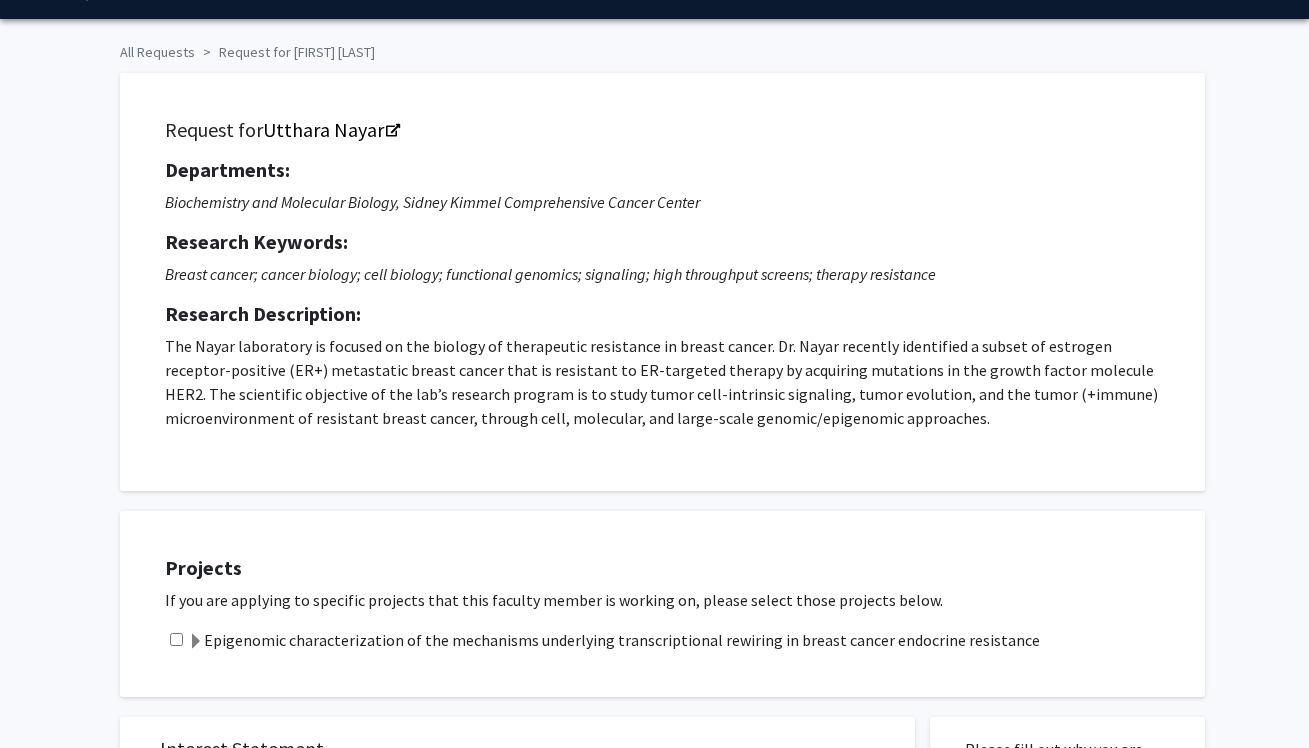 scroll, scrollTop: 0, scrollLeft: 0, axis: both 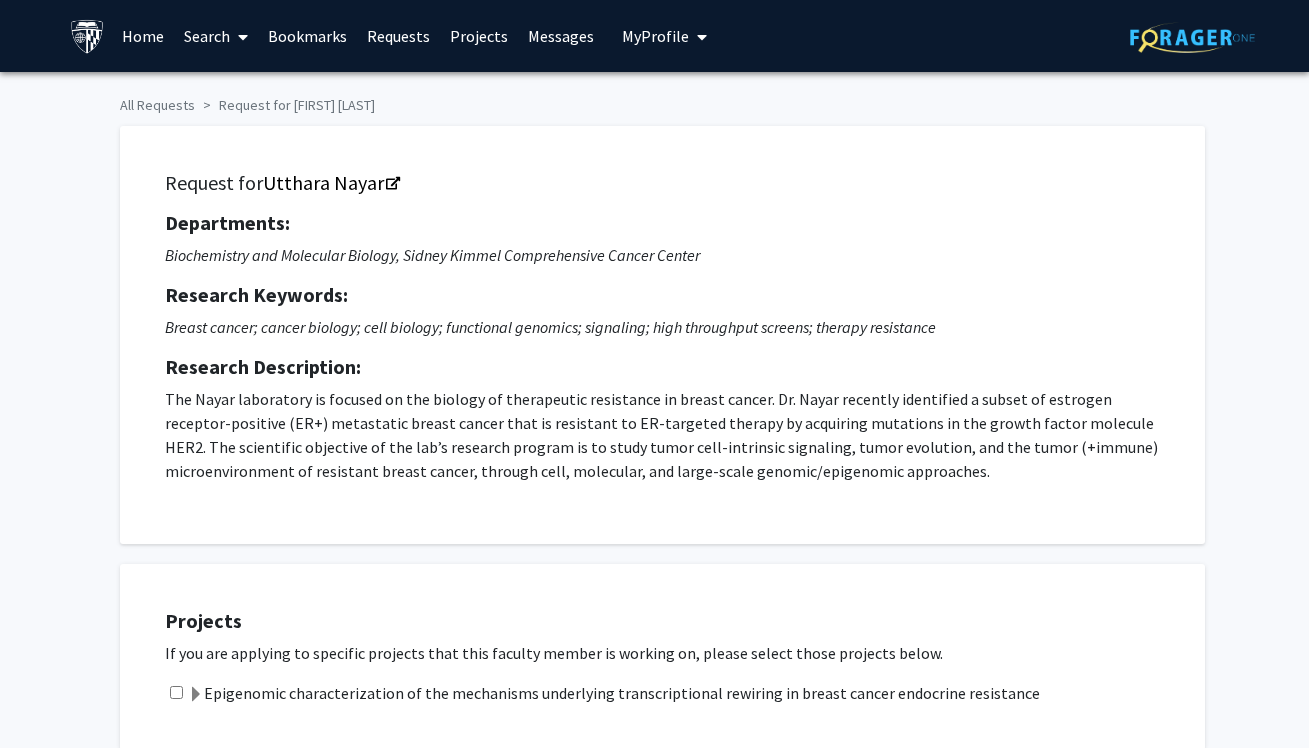click on "My   Profile" at bounding box center (655, 36) 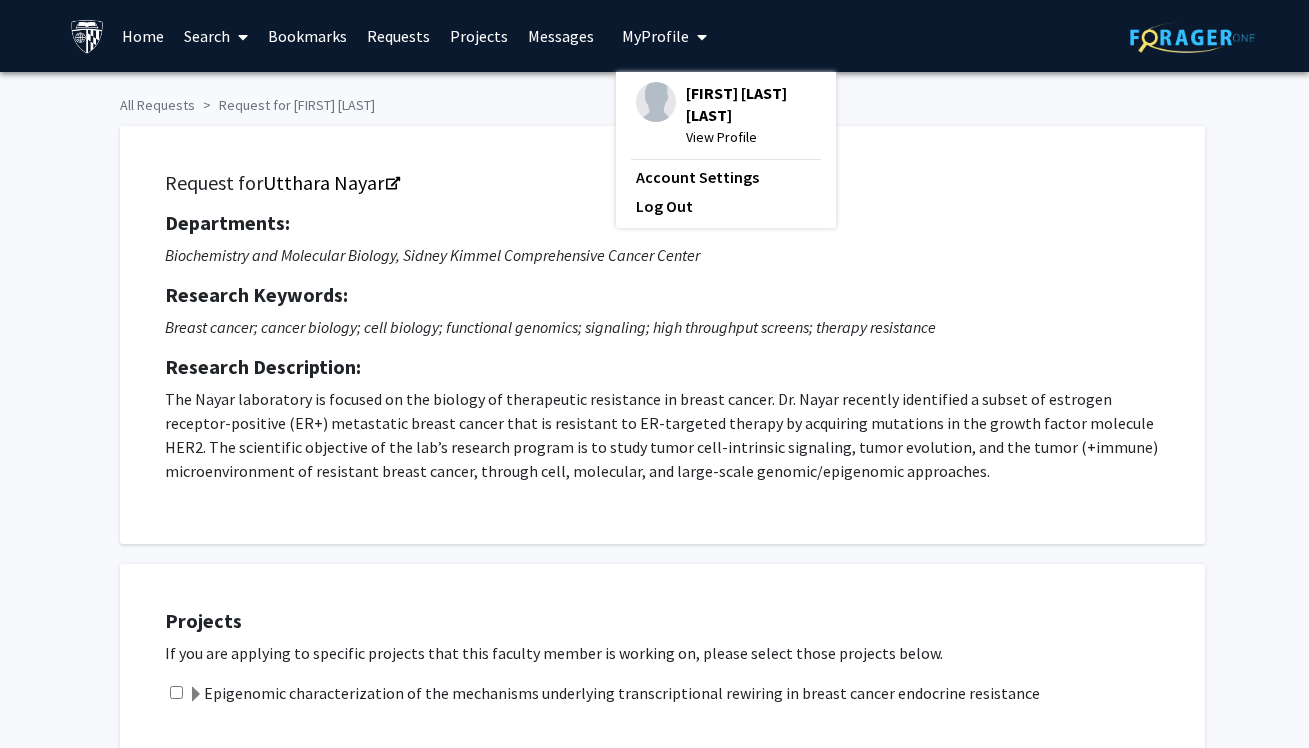 click on "View Profile" at bounding box center (751, 137) 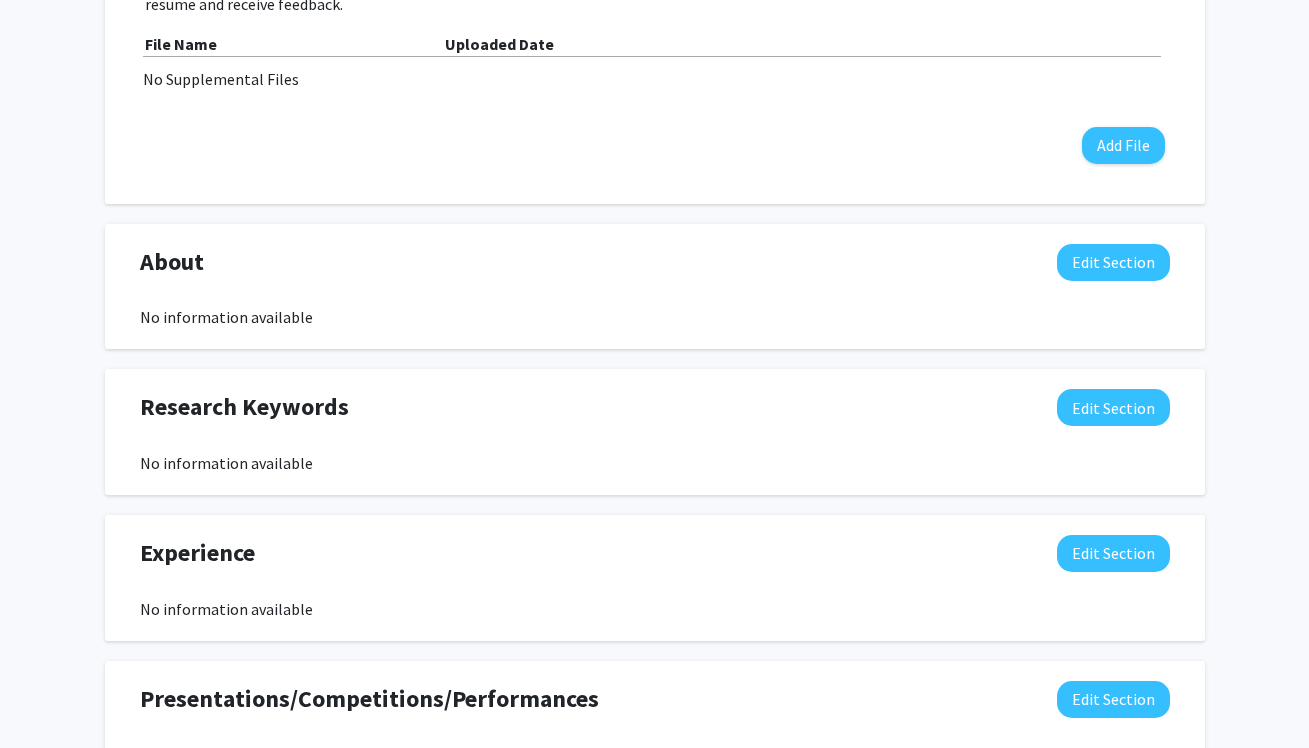 scroll, scrollTop: 730, scrollLeft: 0, axis: vertical 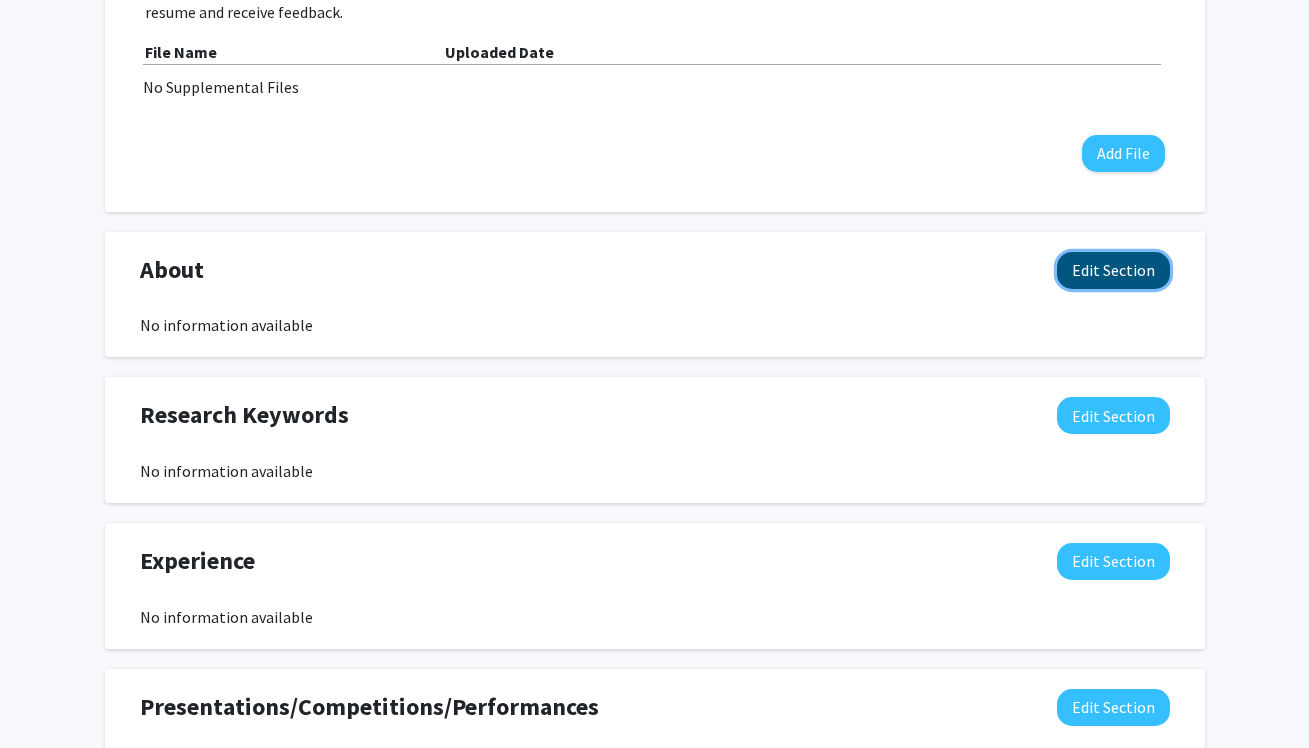 click on "Edit Section" 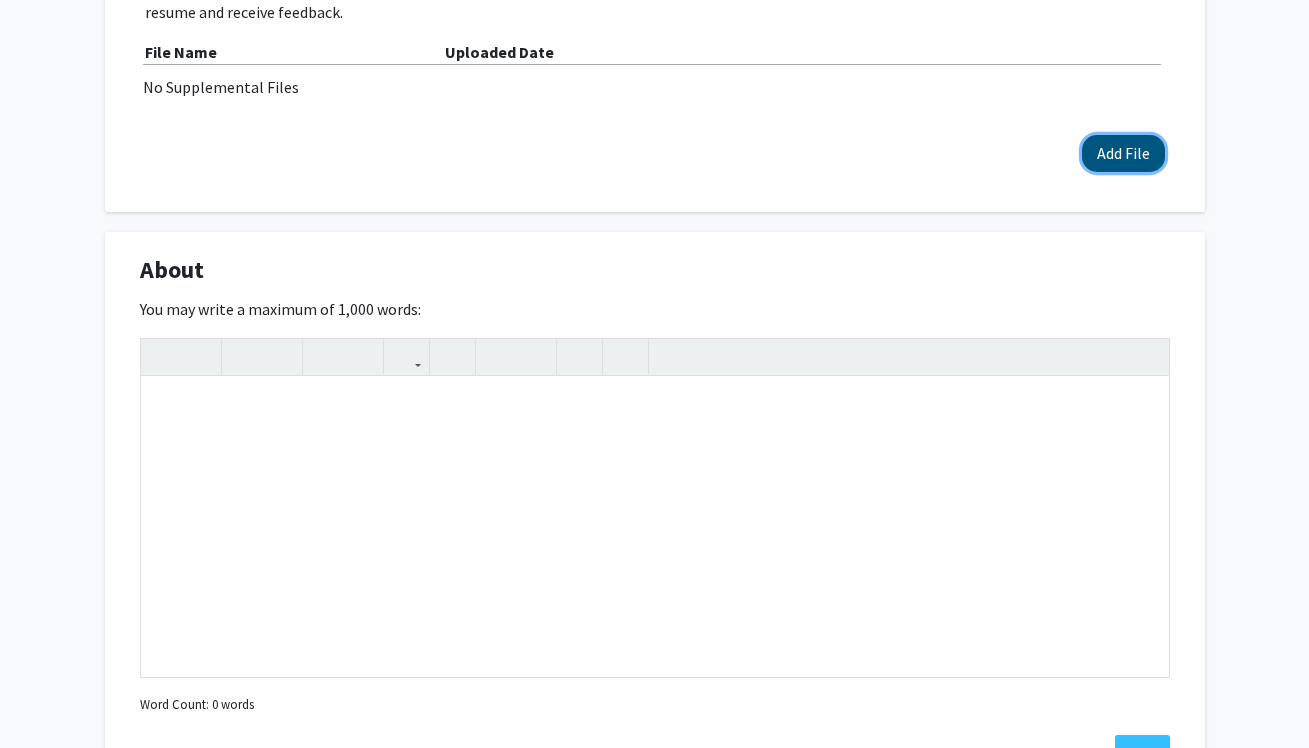 click on "Add File" 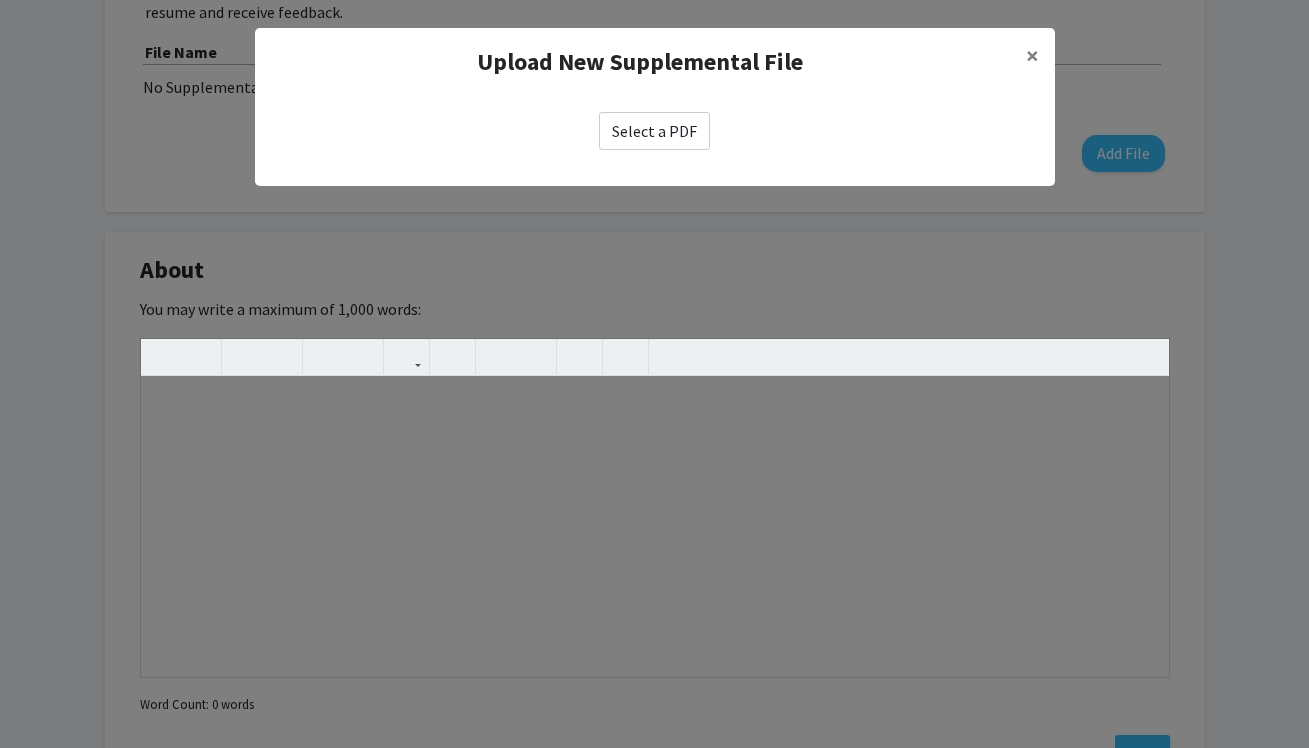 click on "Select a PDF" 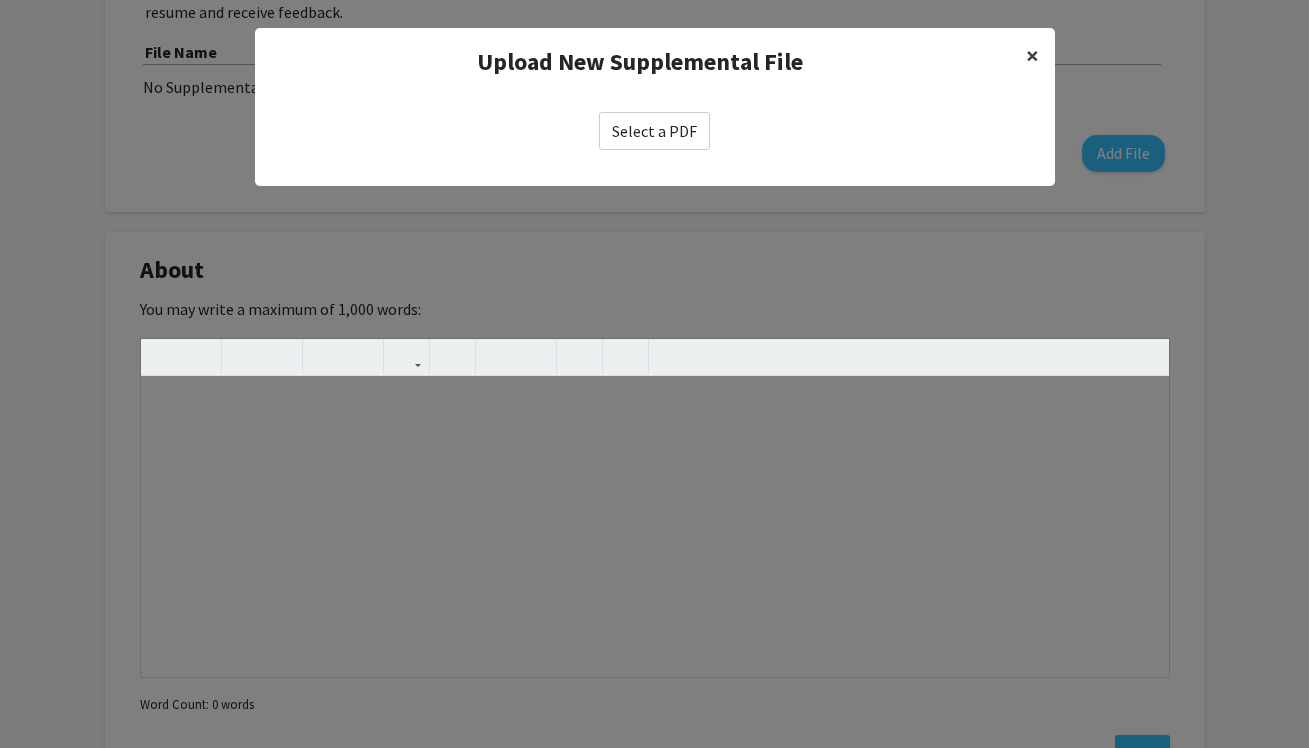 click on "×" 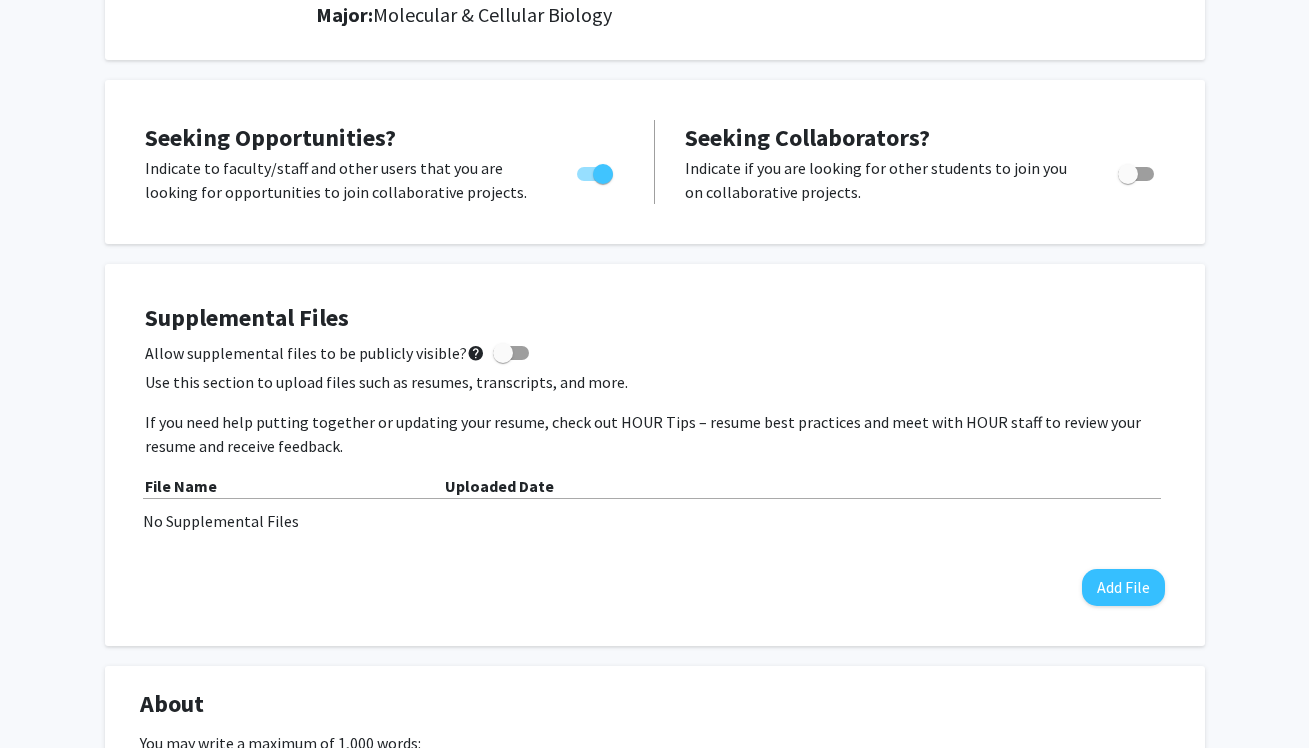 scroll, scrollTop: 0, scrollLeft: 0, axis: both 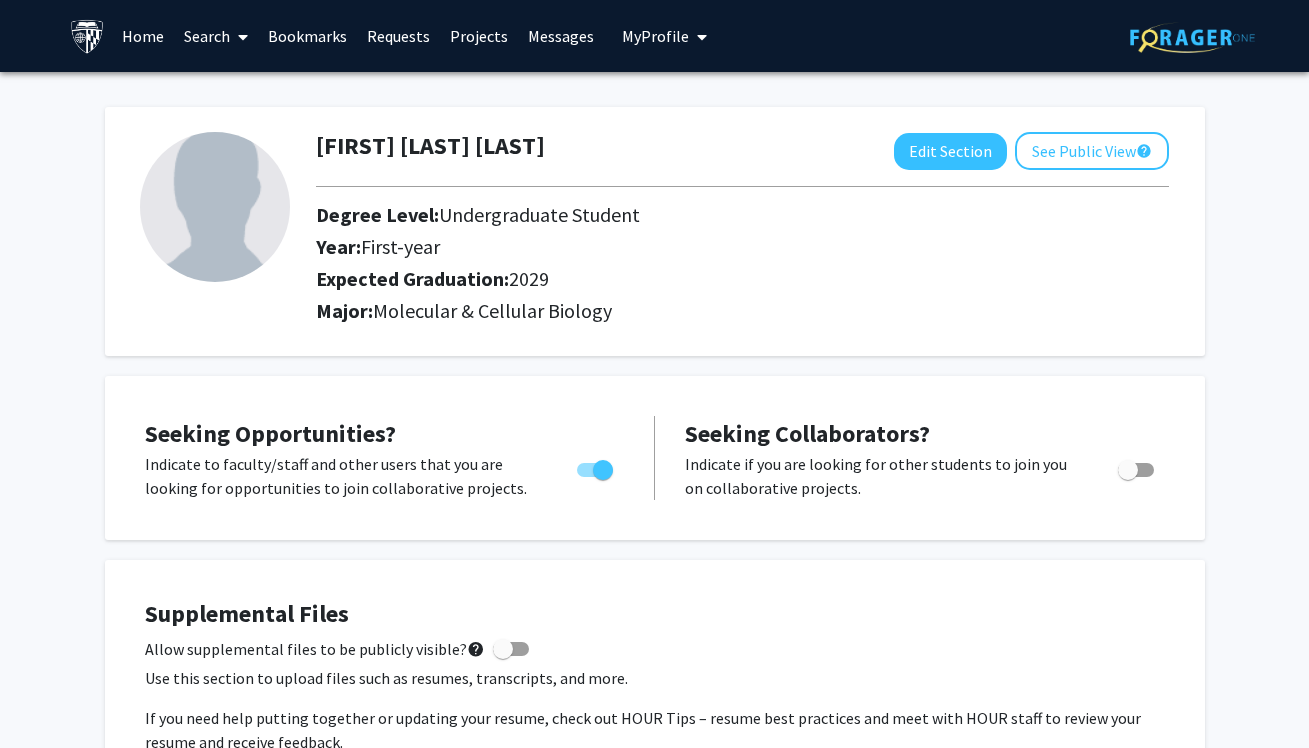 click on "Projects" at bounding box center (479, 36) 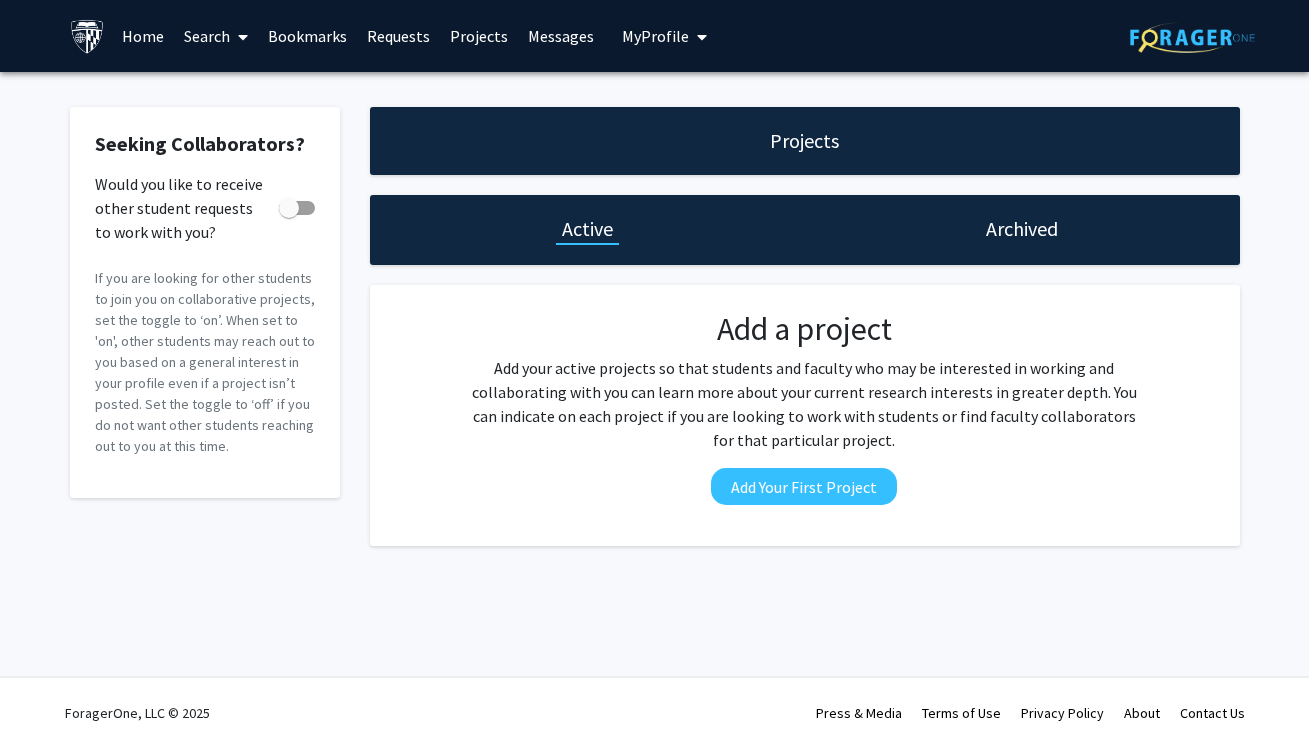 click on "Requests" at bounding box center [398, 36] 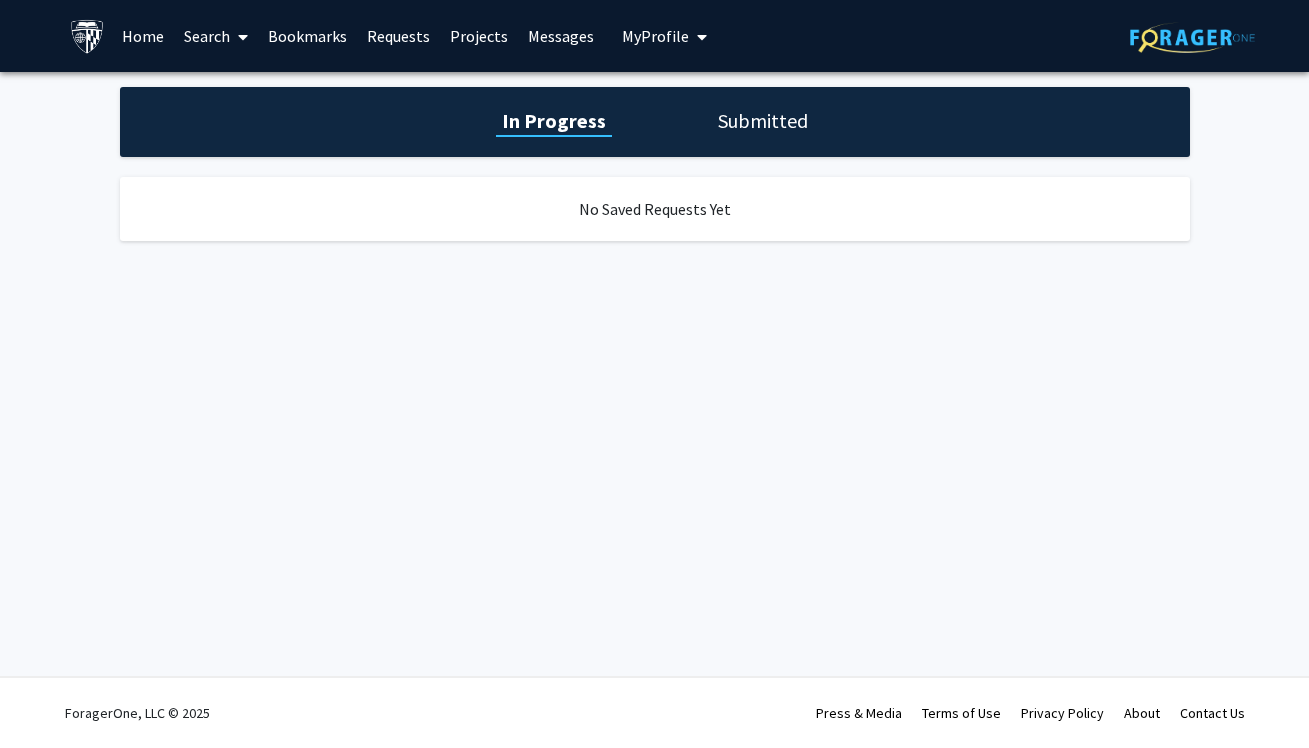 click on "Submitted" 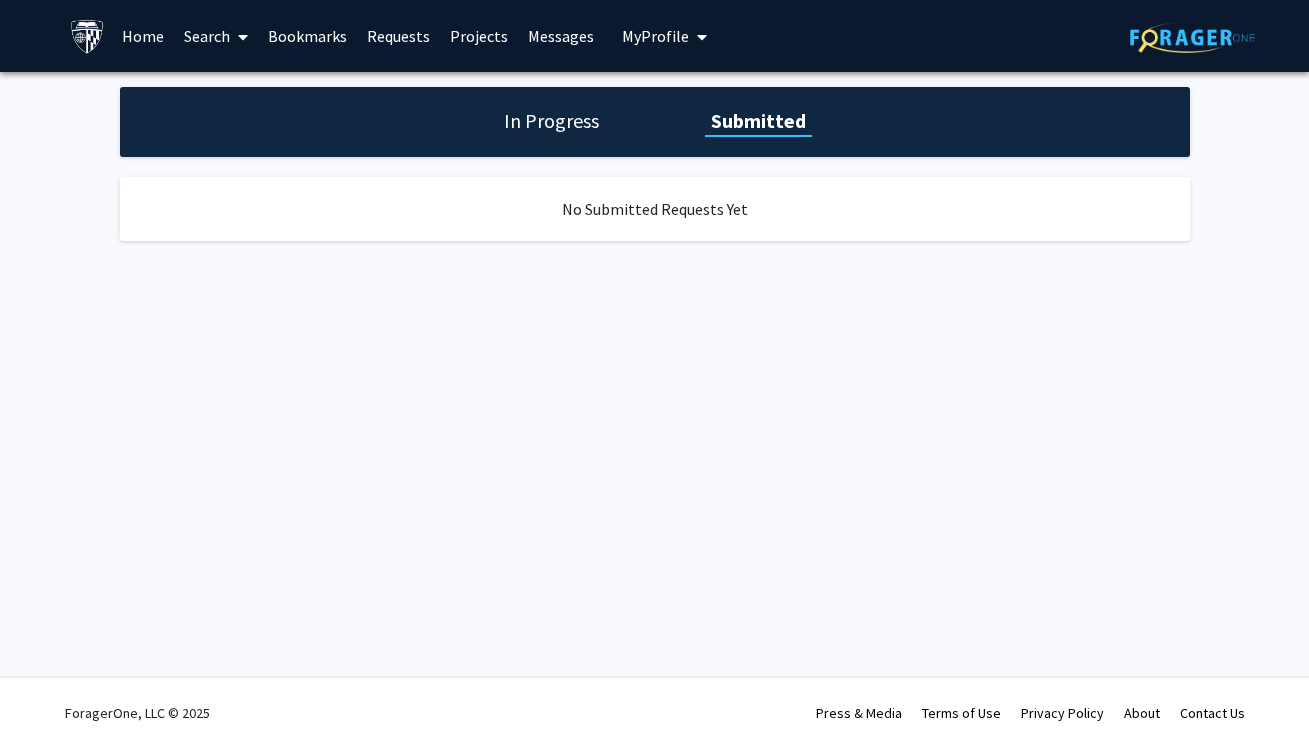 click on "In Progress" 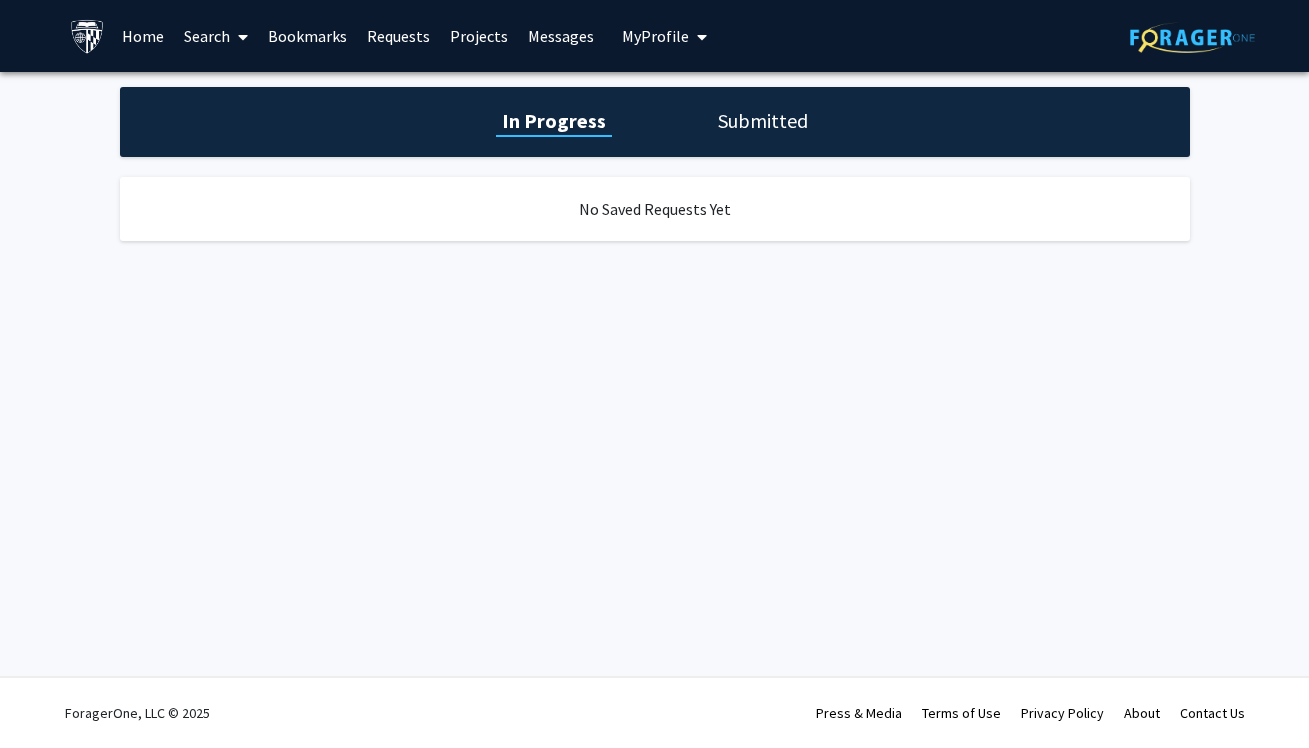 click on "Bookmarks" at bounding box center [307, 36] 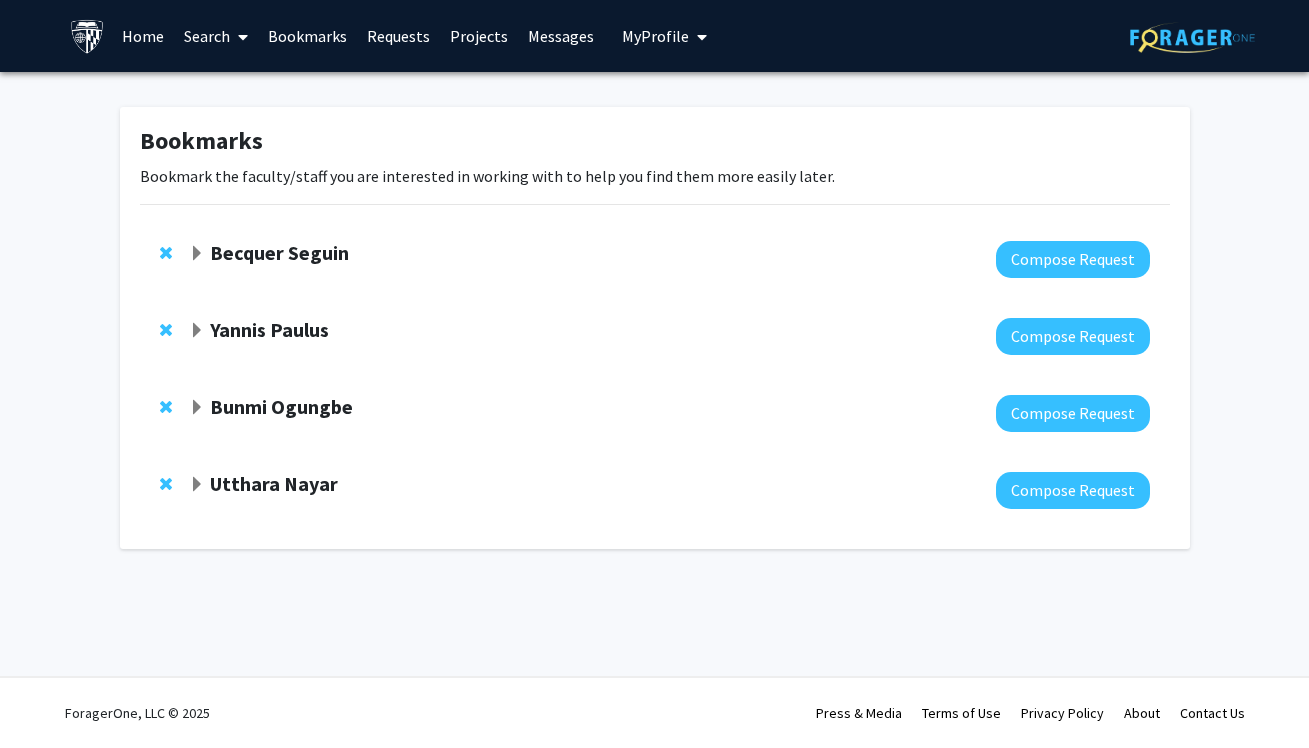 click on "Search" at bounding box center (216, 36) 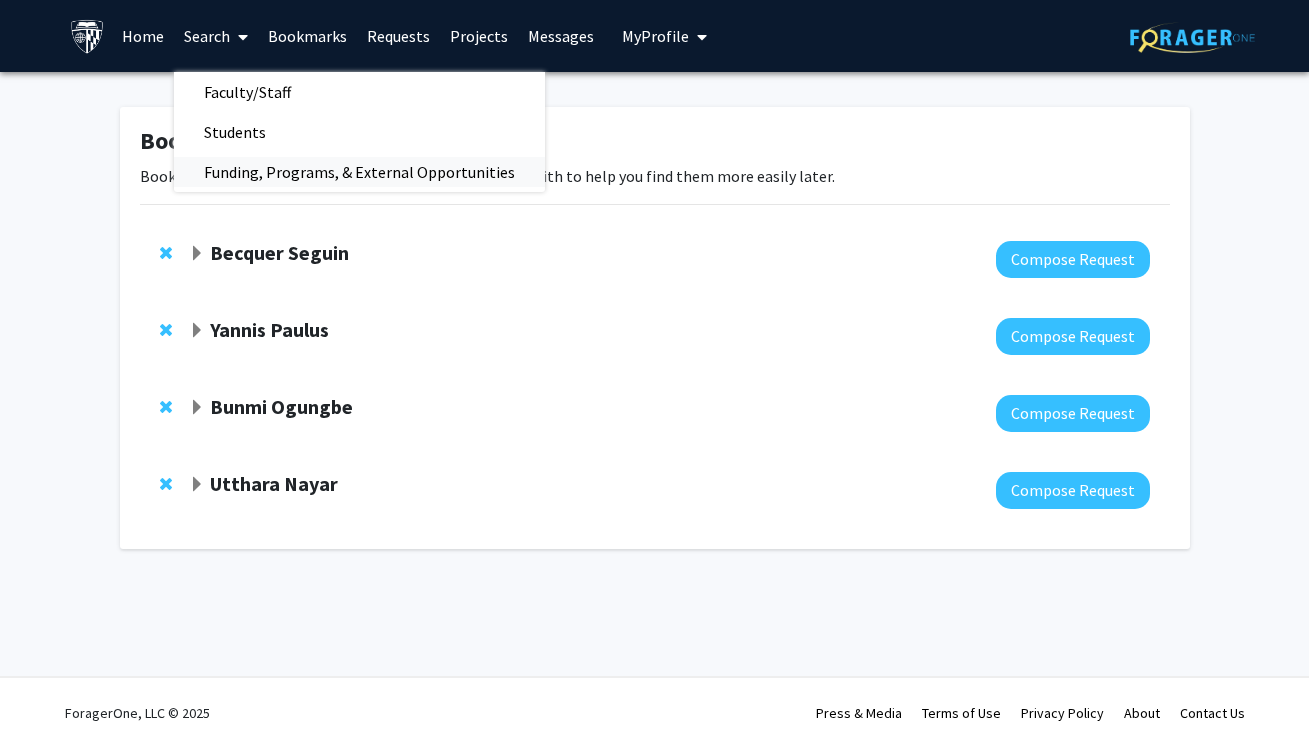 click on "Funding, Programs, & External Opportunities" at bounding box center (359, 172) 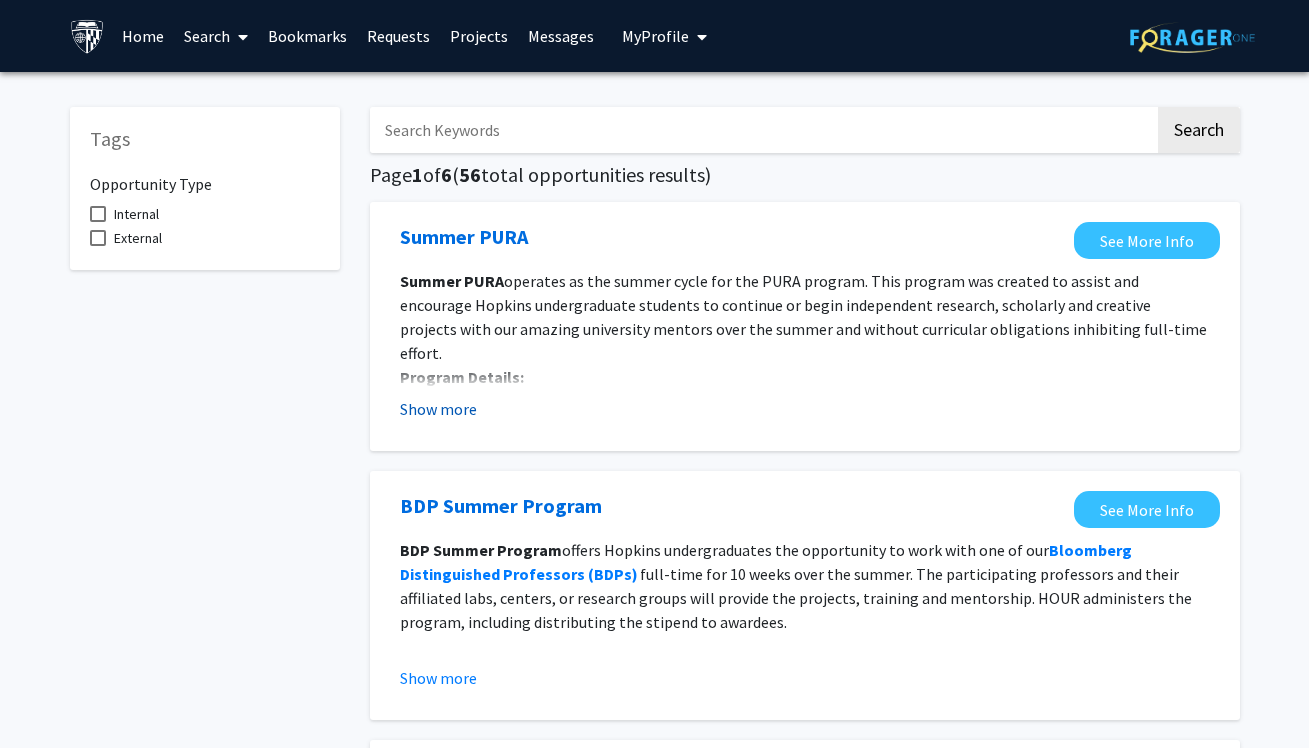 click on "Show more" 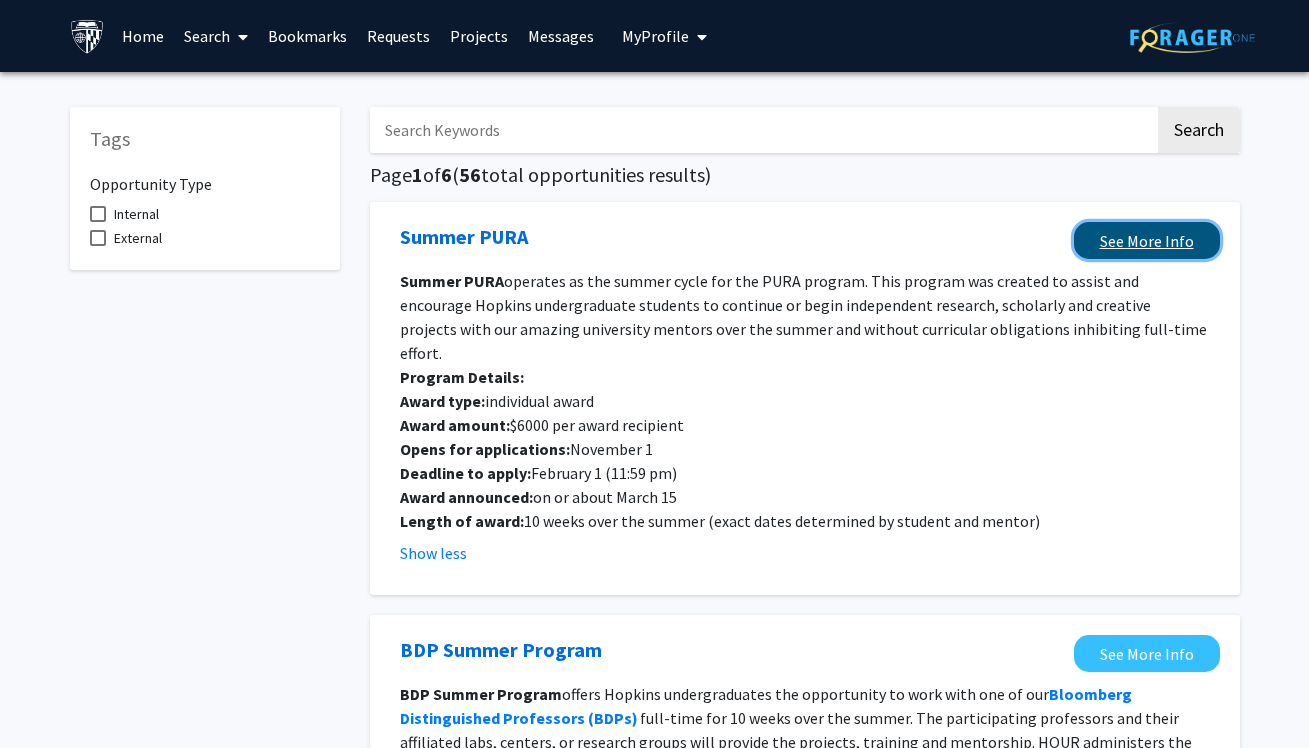 click on "See More Info" 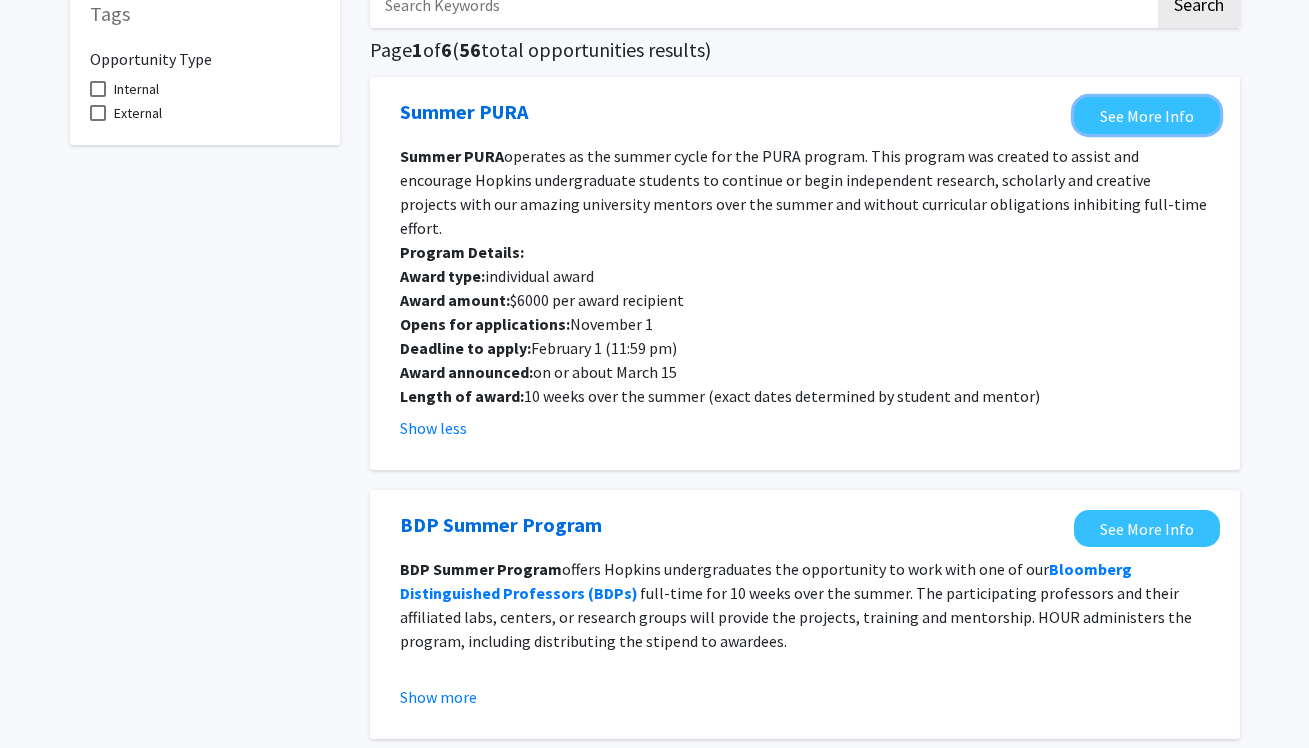 scroll, scrollTop: 248, scrollLeft: 0, axis: vertical 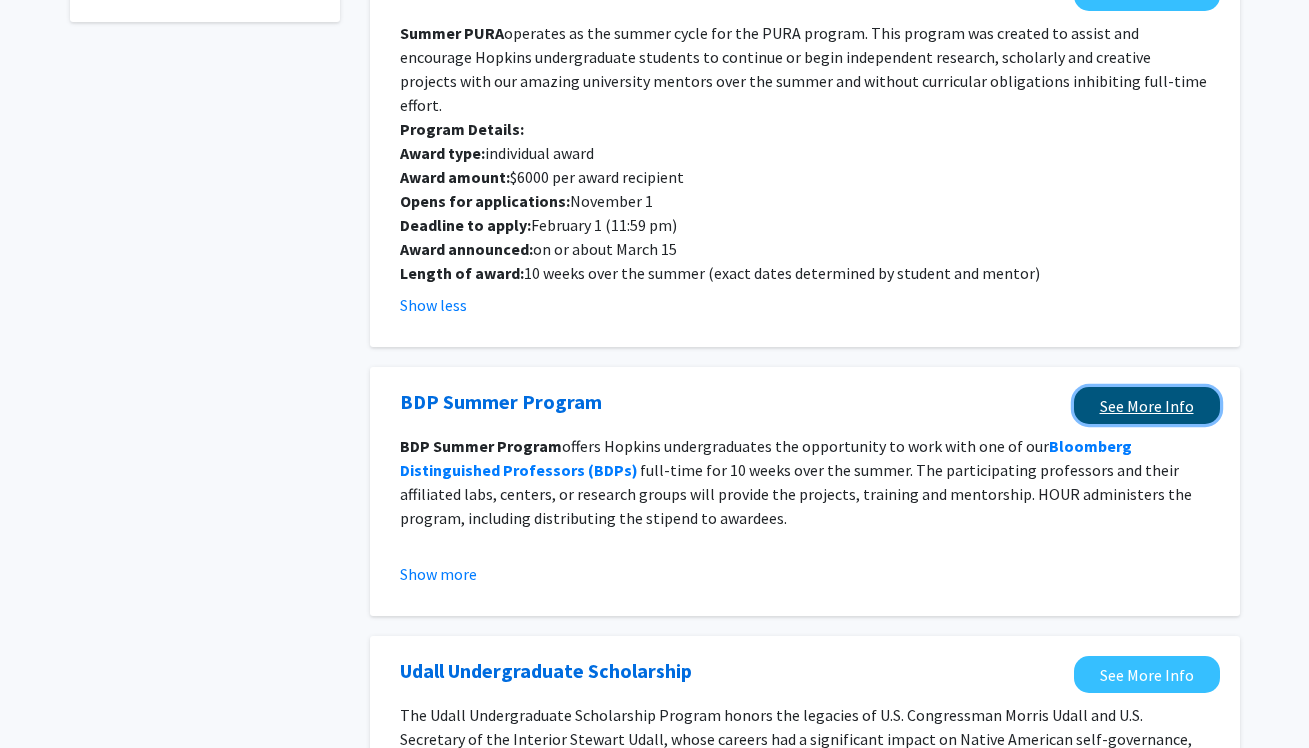 click on "See More Info" 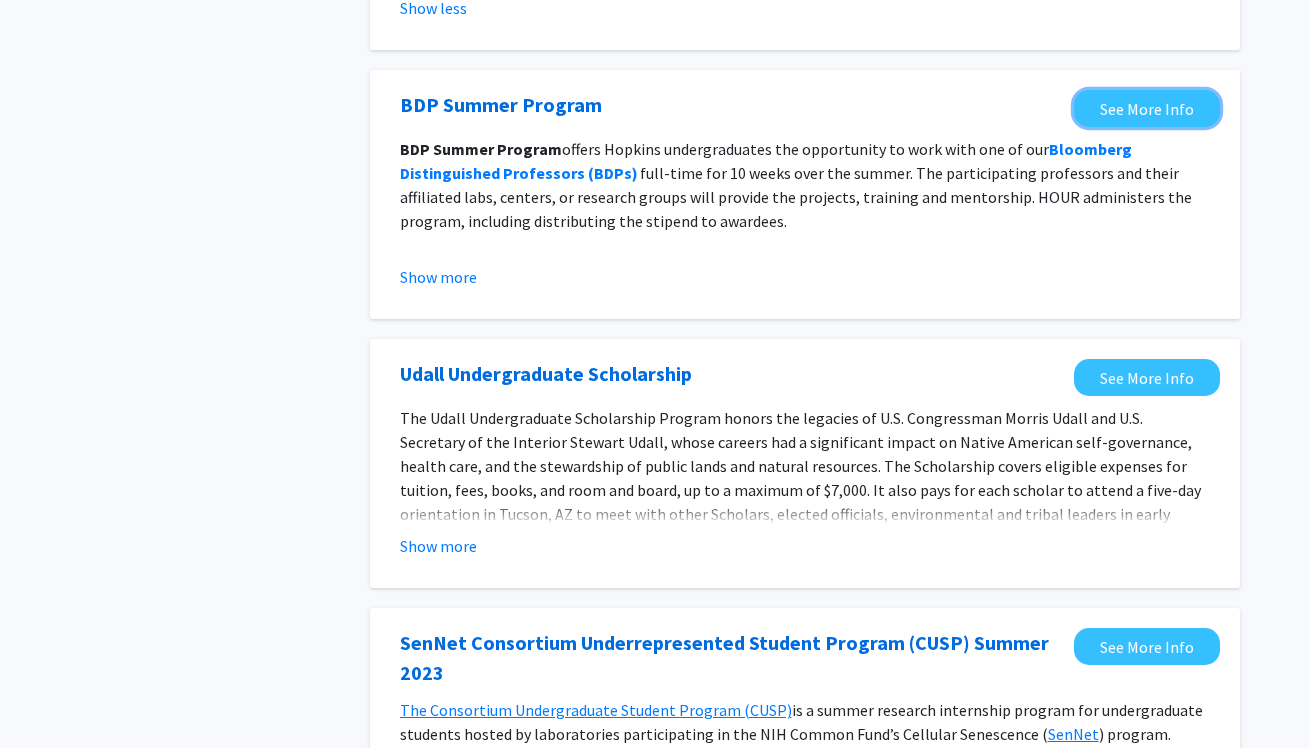 scroll, scrollTop: 587, scrollLeft: 0, axis: vertical 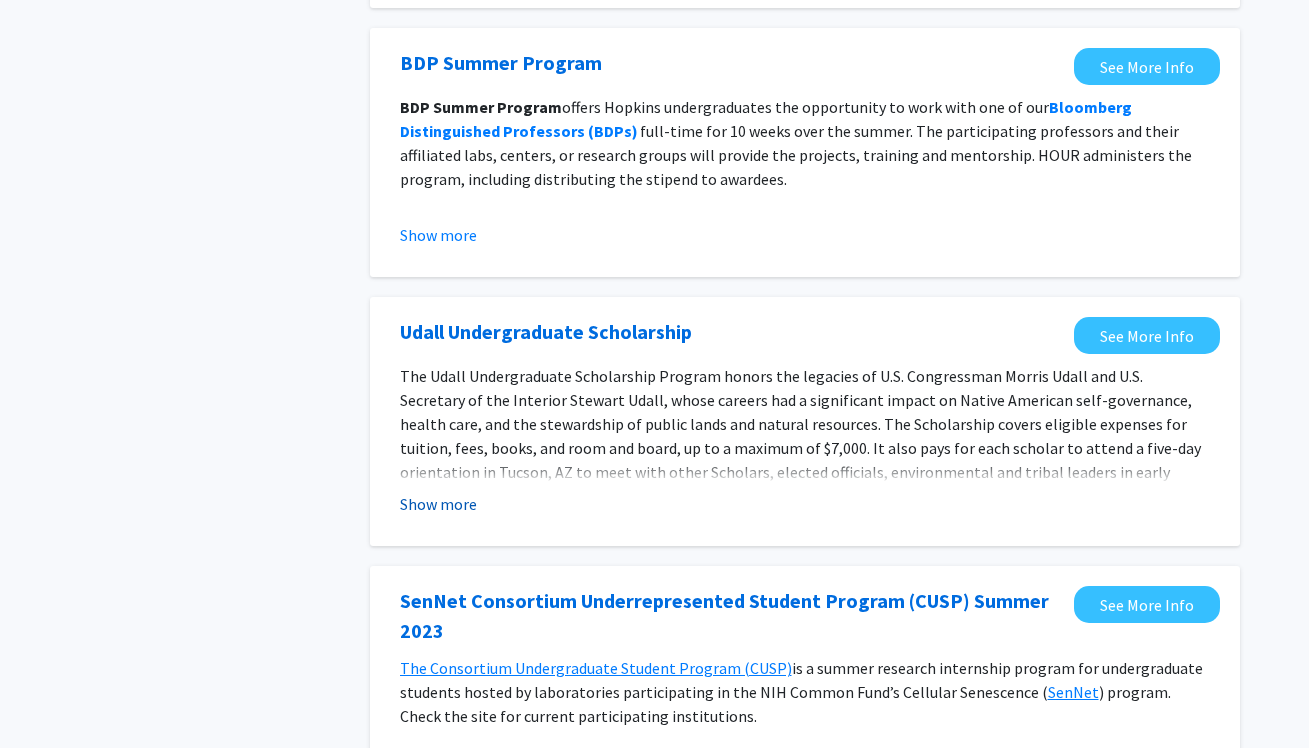 click on "Show more" 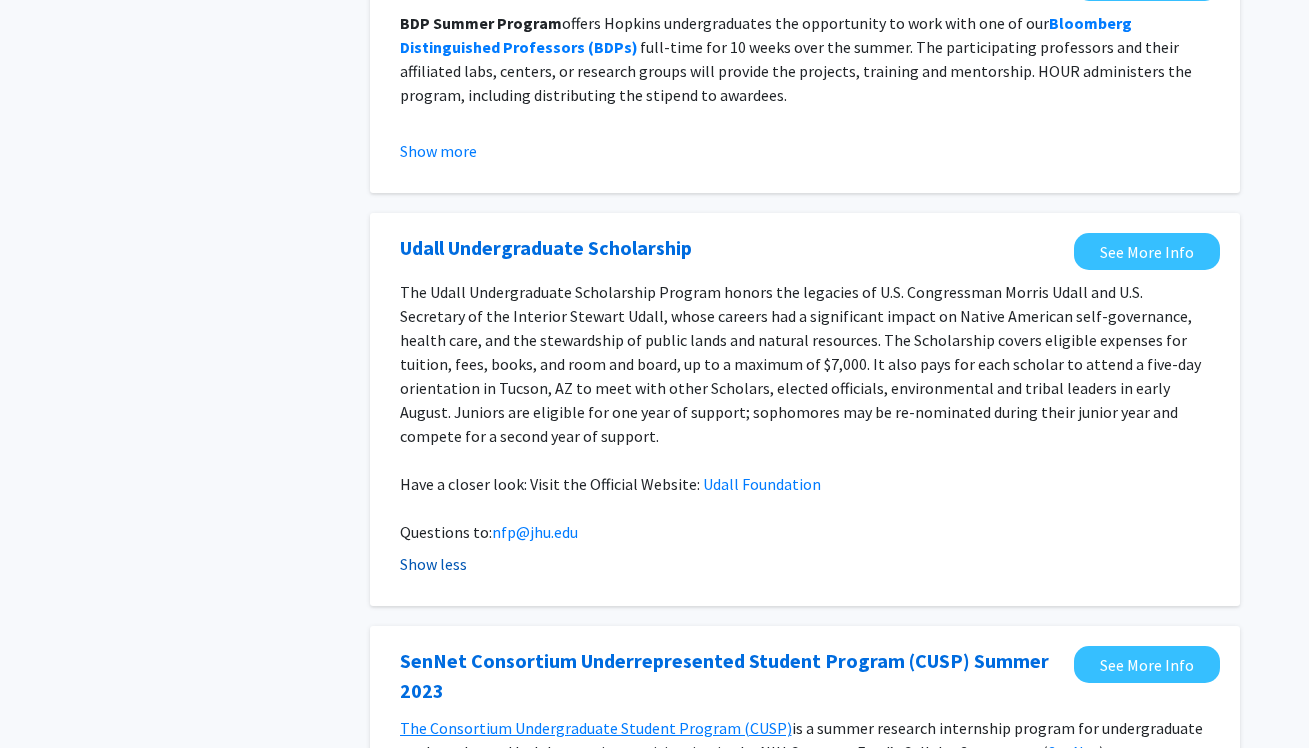 scroll, scrollTop: 685, scrollLeft: 0, axis: vertical 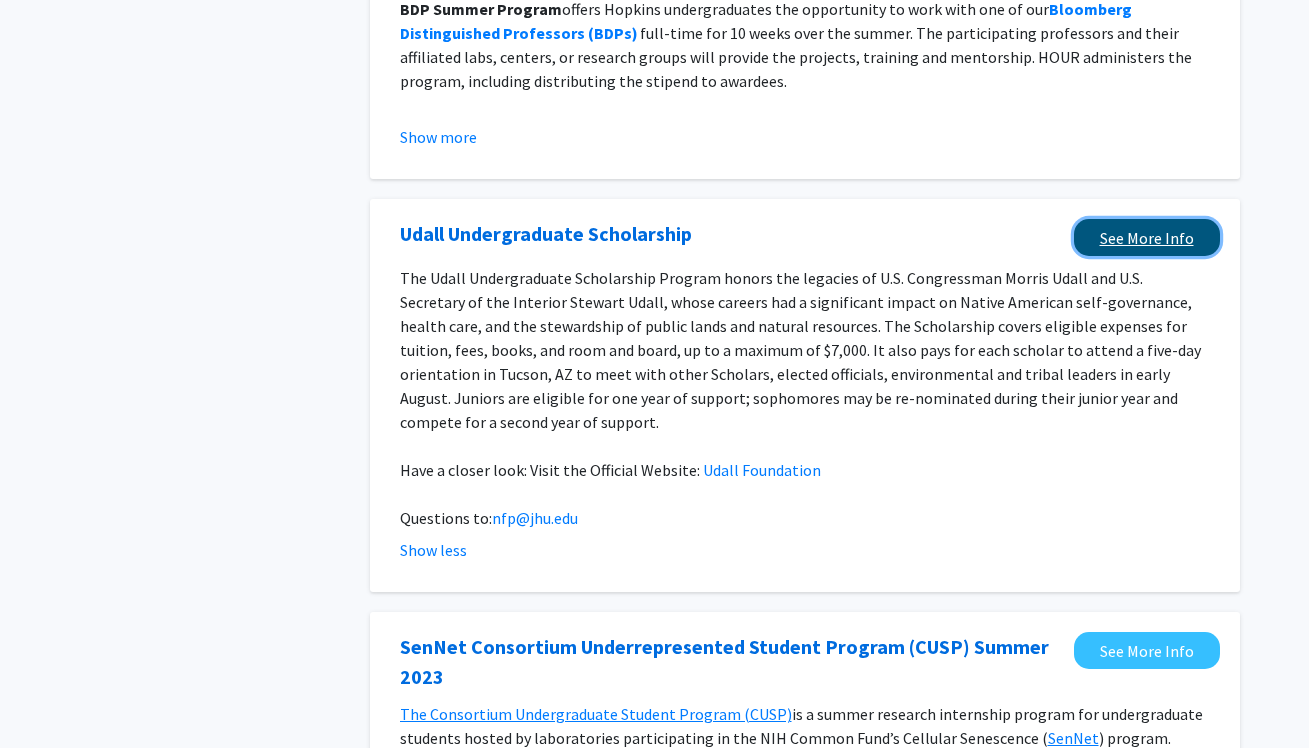 click on "See More Info" 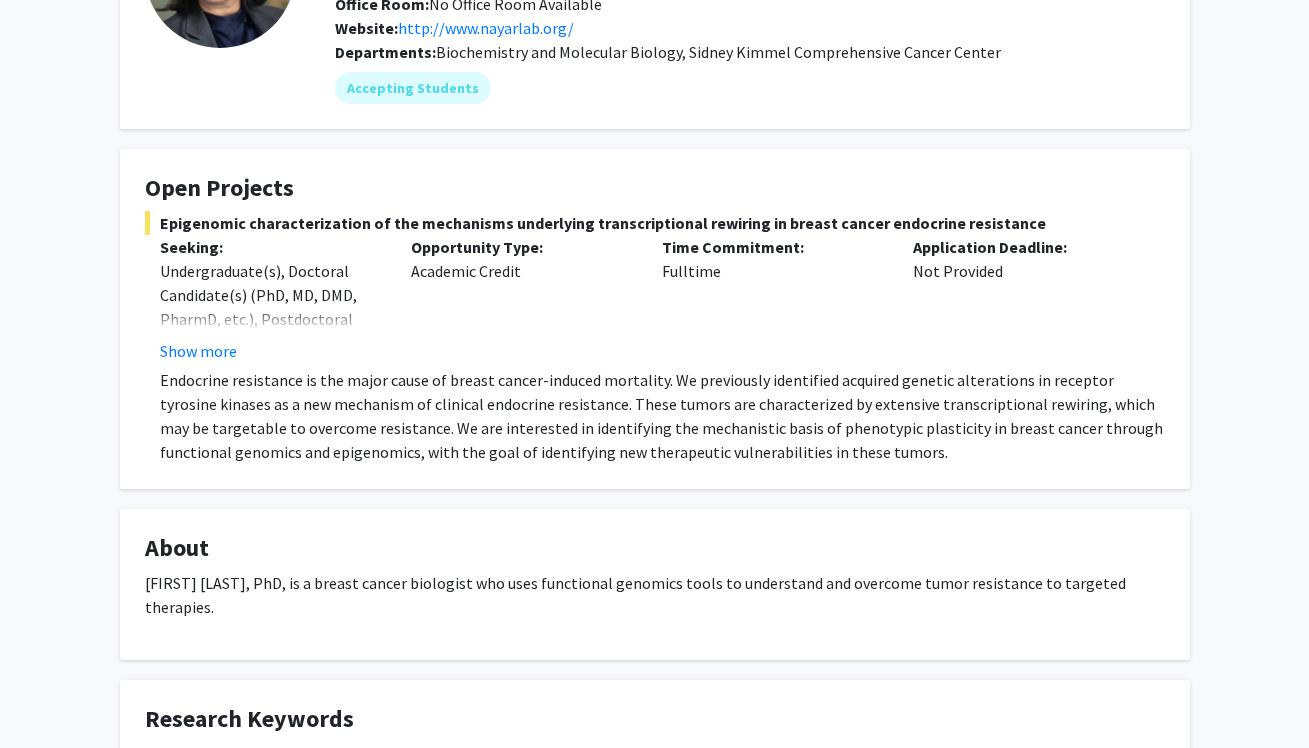 scroll, scrollTop: 0, scrollLeft: 0, axis: both 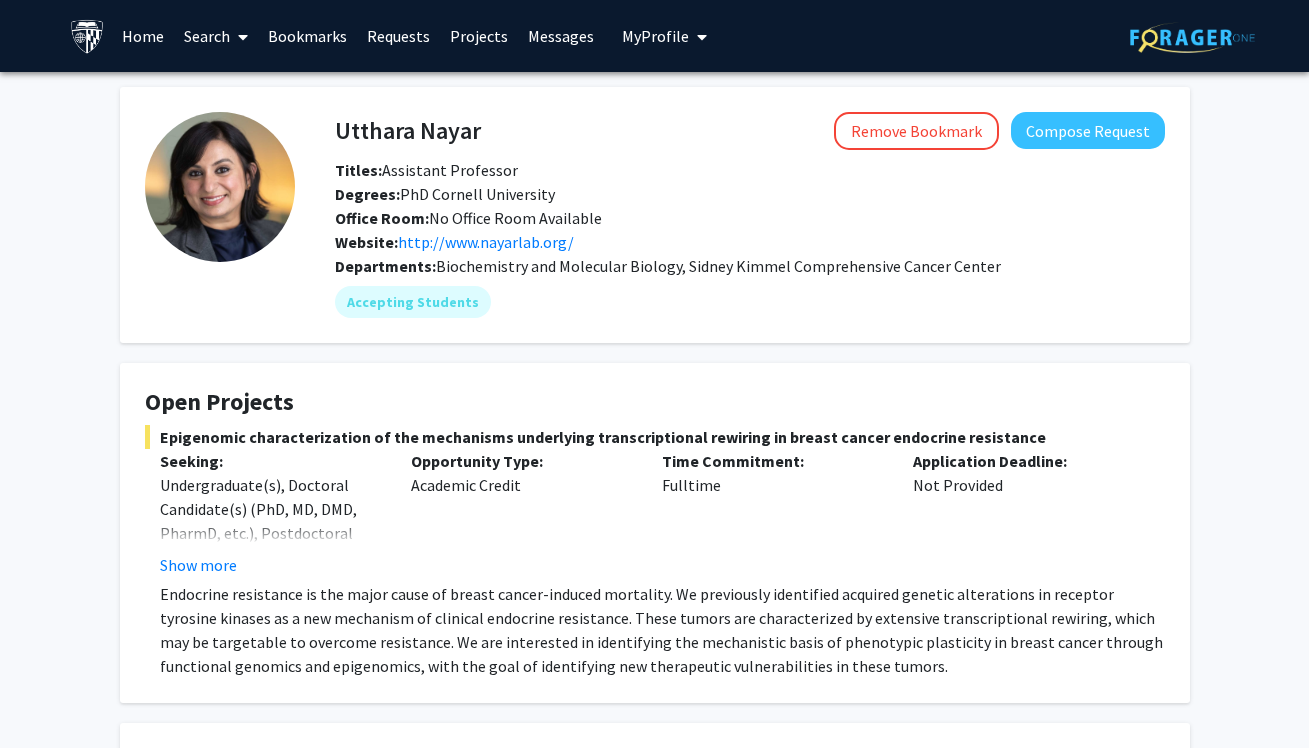 click on "Home" at bounding box center [143, 36] 